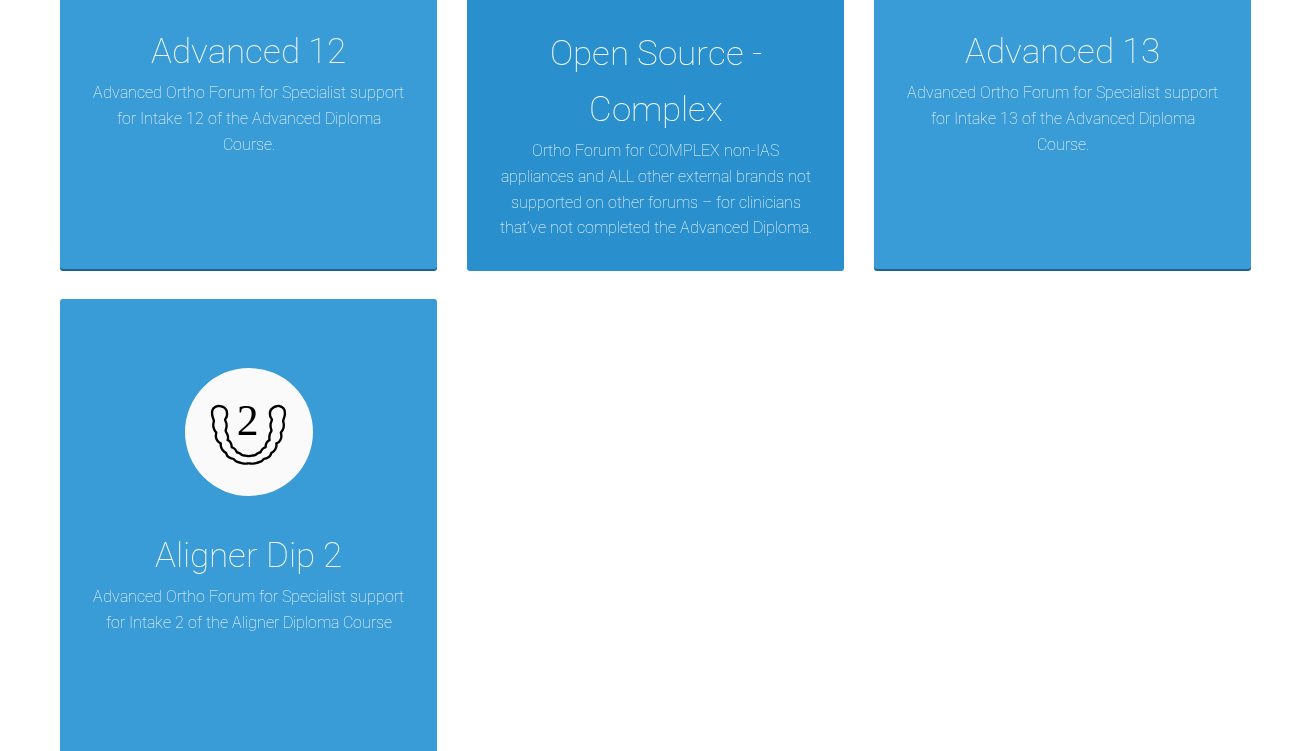 scroll, scrollTop: 3902, scrollLeft: 0, axis: vertical 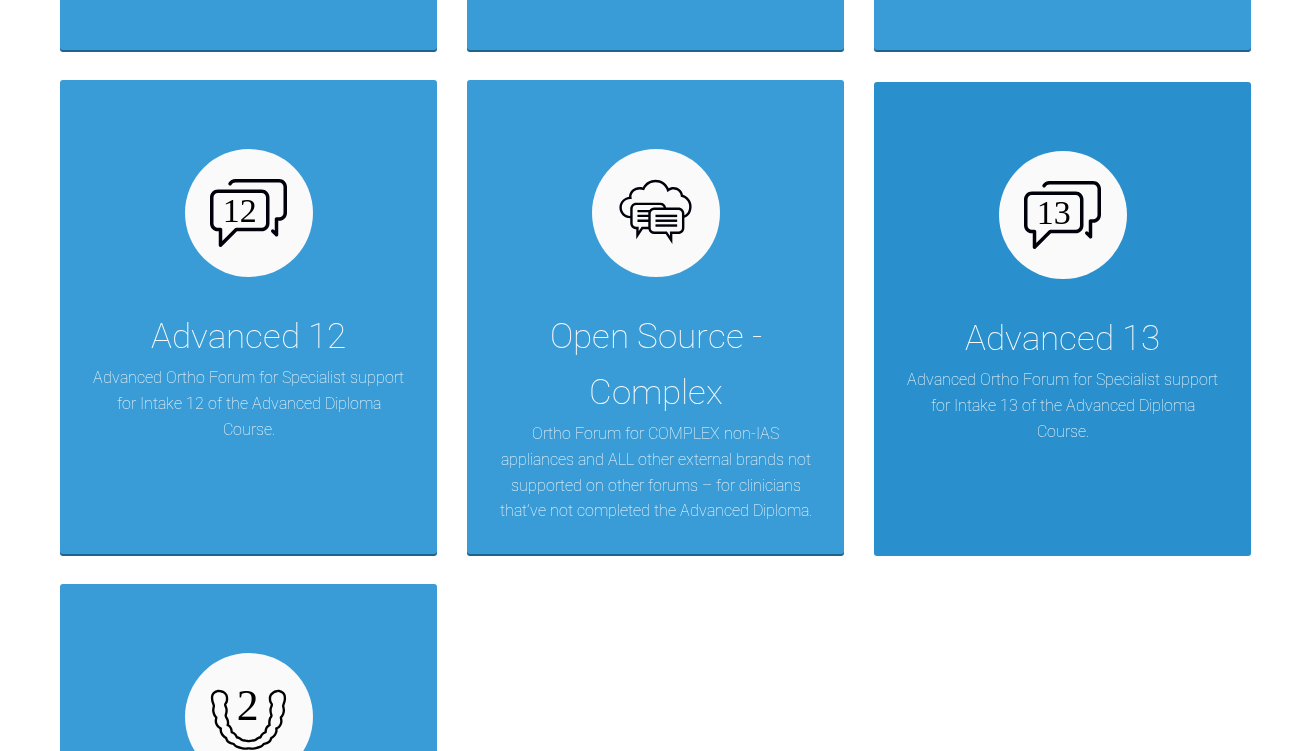 click on "Advanced 13" at bounding box center (1062, 339) 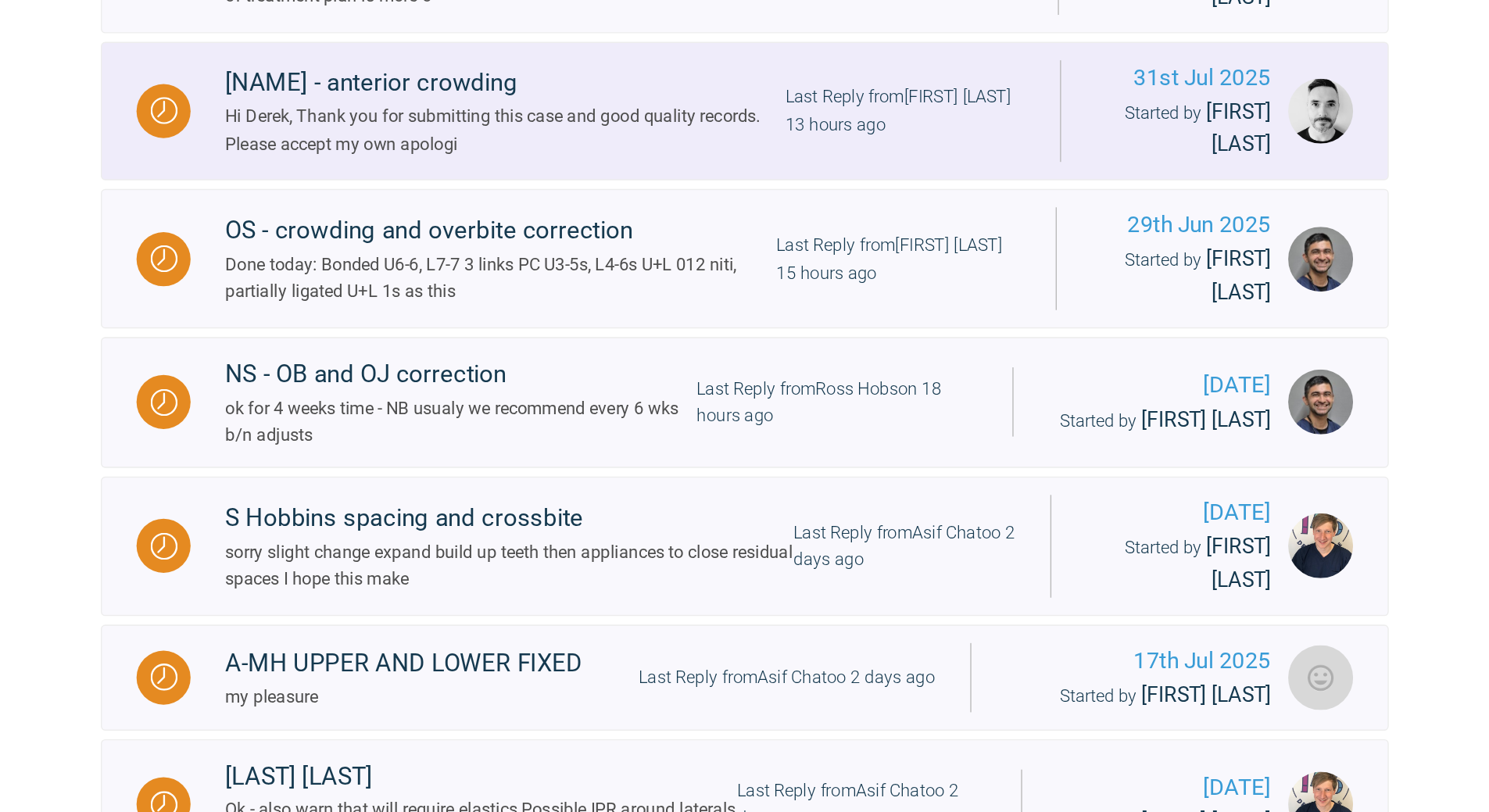 scroll, scrollTop: 706, scrollLeft: 0, axis: vertical 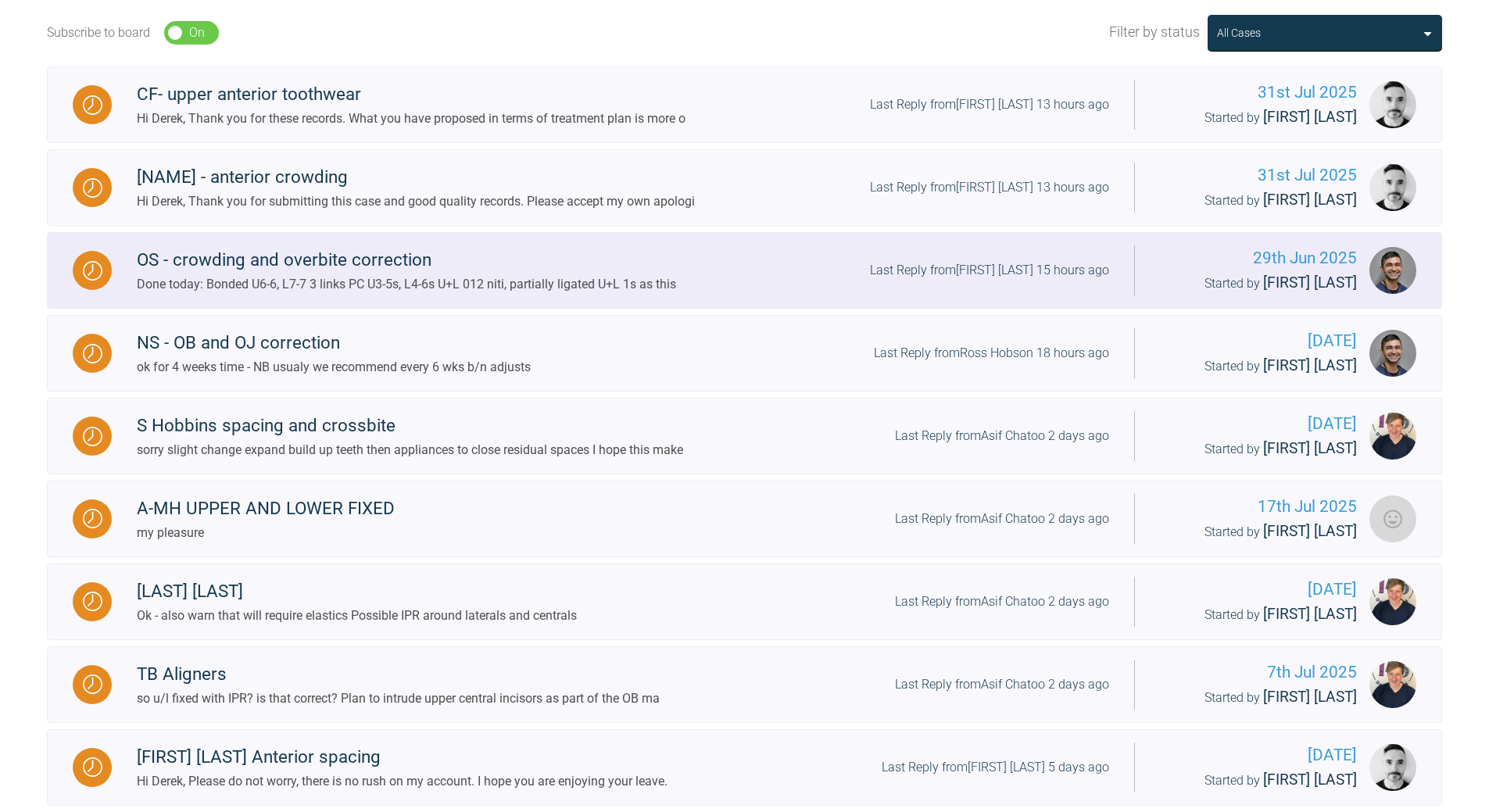 click on "OS - crowding and overbite correction Done today:
Bonded U6-6, L7-7
3 links PC U3-5s, L4-6s
U+L 012 niti, partially ligated U+L 1s as this Last Reply from  [NAME] [NAME]   [HOURS] ago" at bounding box center (623, 270) 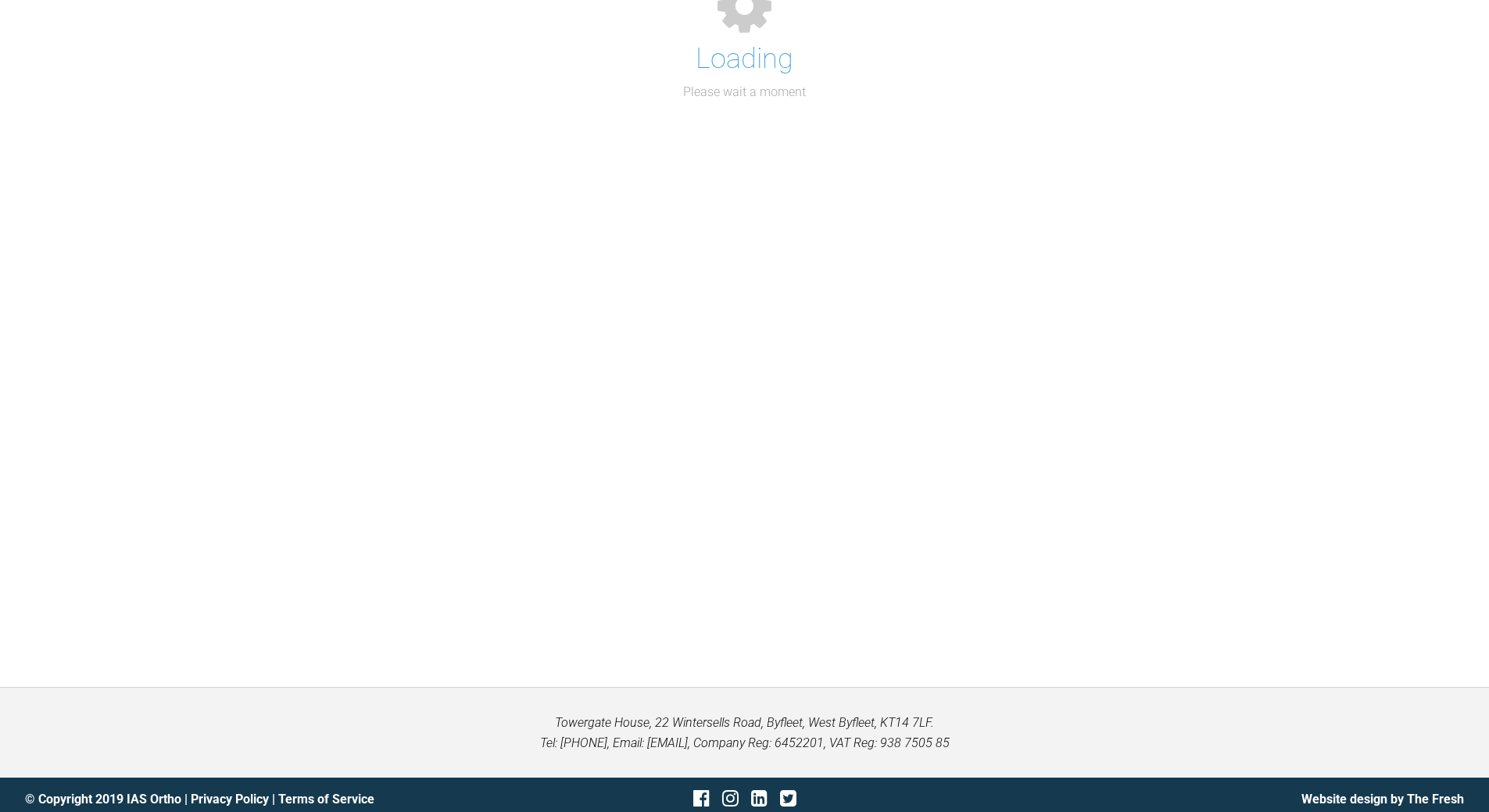 scroll, scrollTop: 549, scrollLeft: 0, axis: vertical 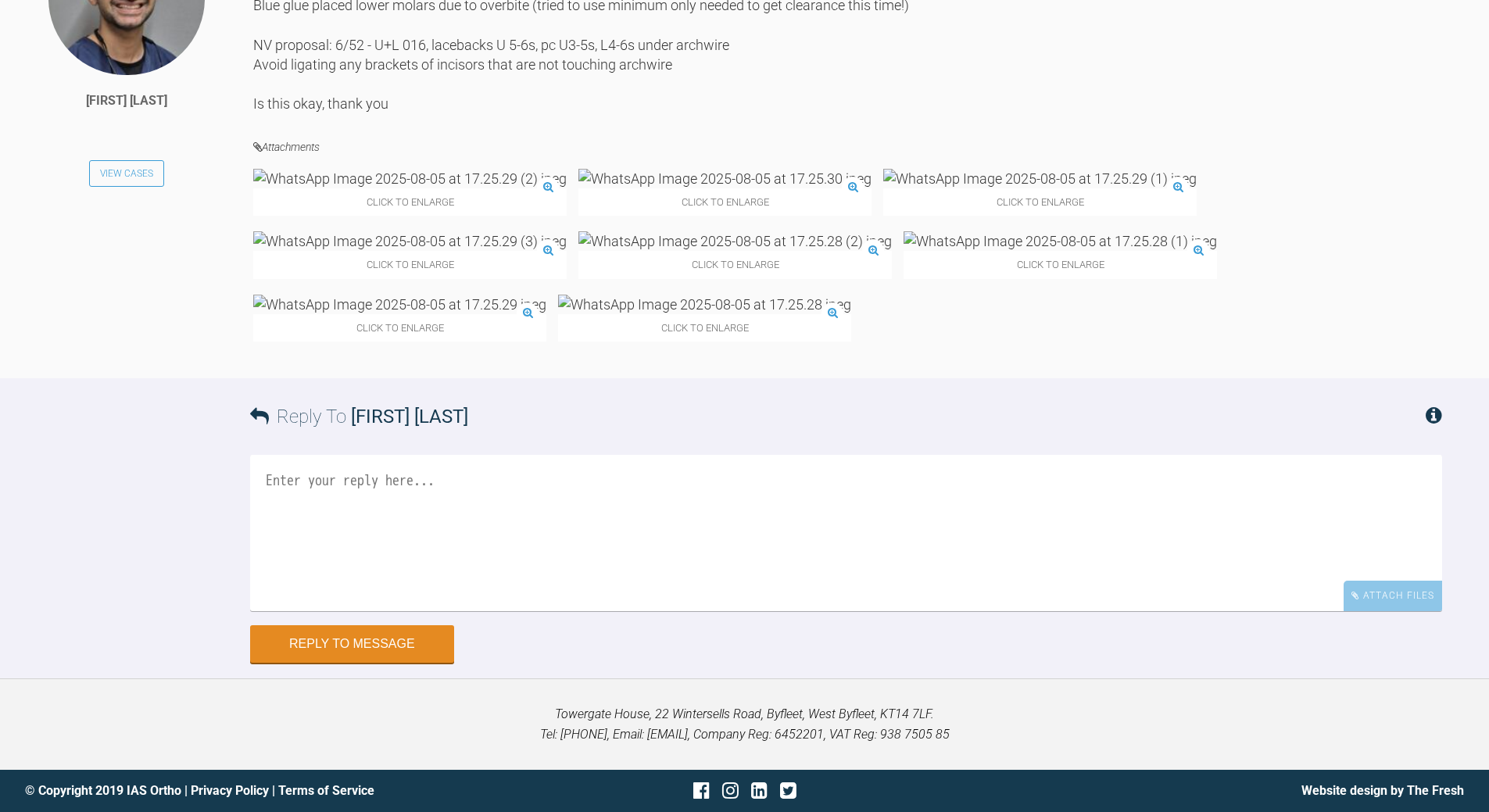click at bounding box center [410, 178] 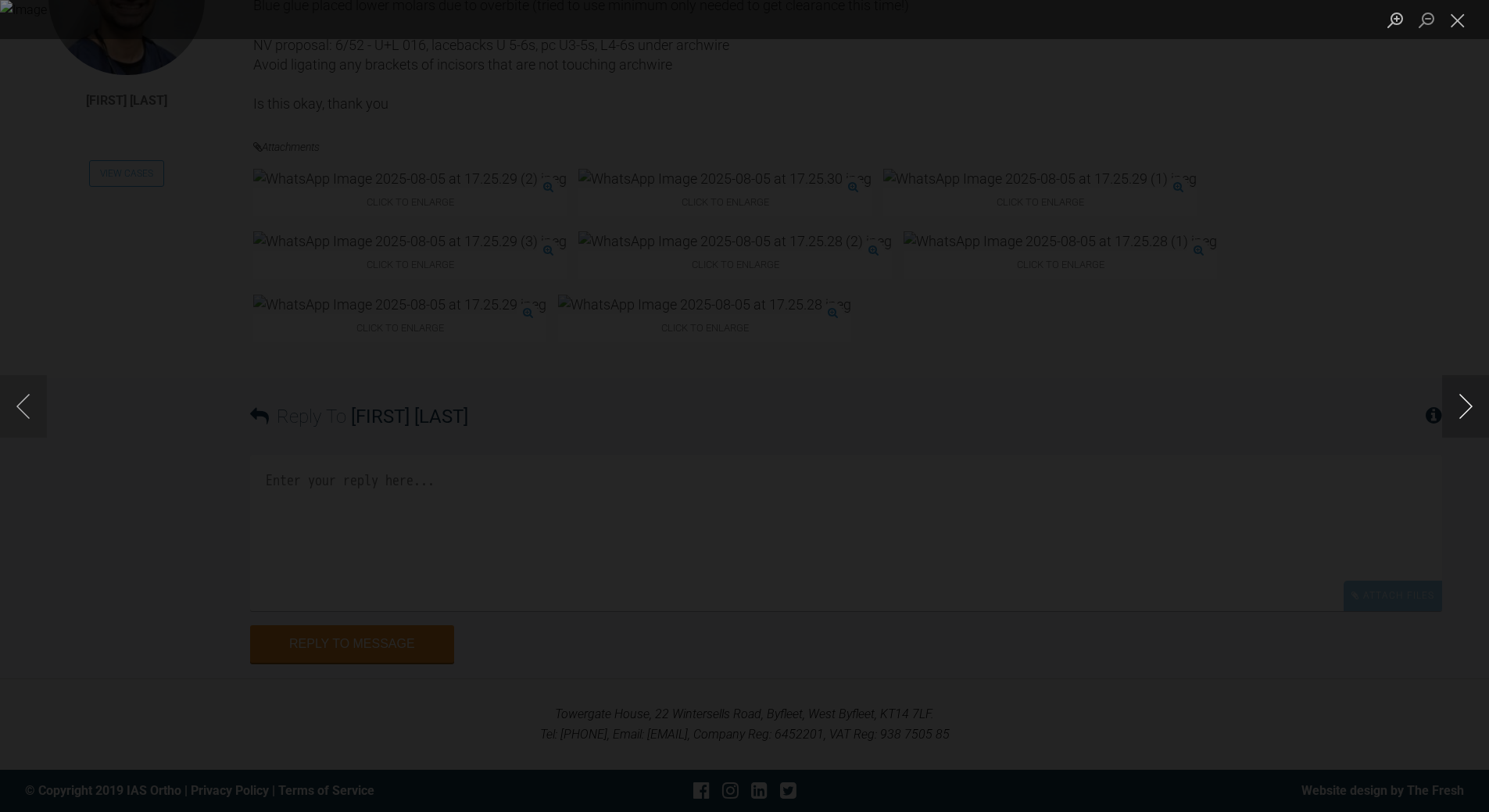 click at bounding box center (1466, 406) 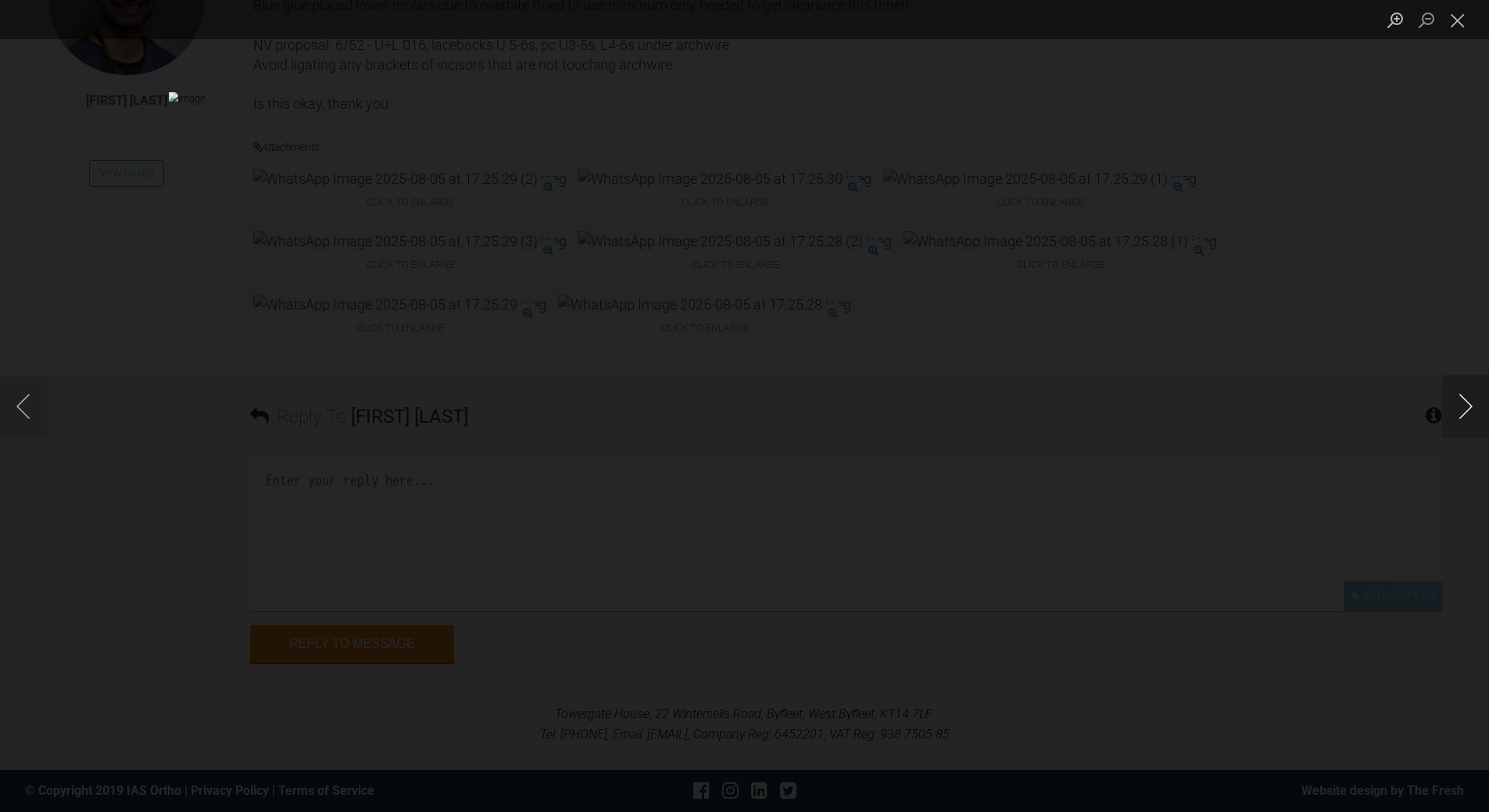 click at bounding box center [1466, 406] 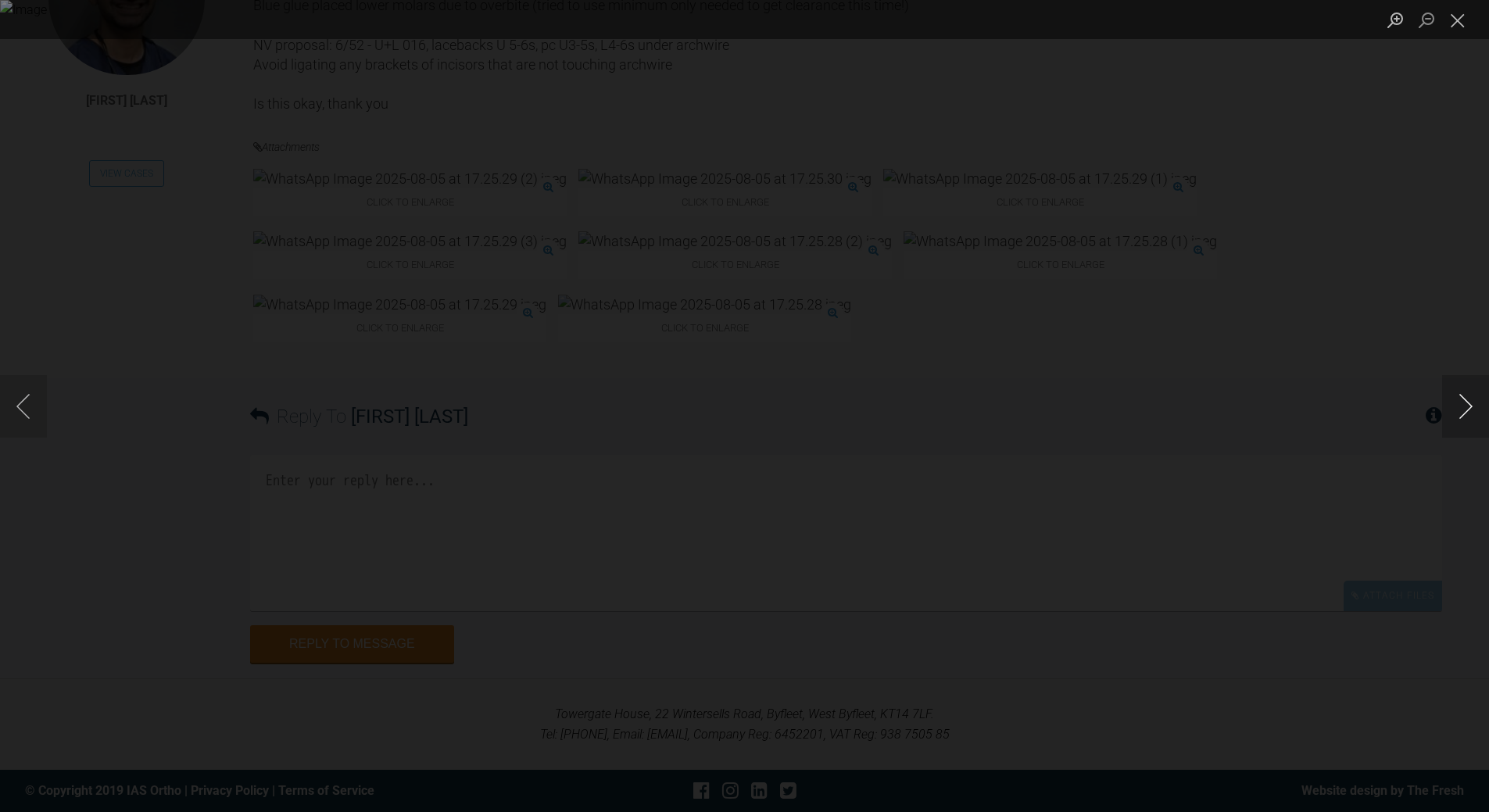 click at bounding box center [1466, 406] 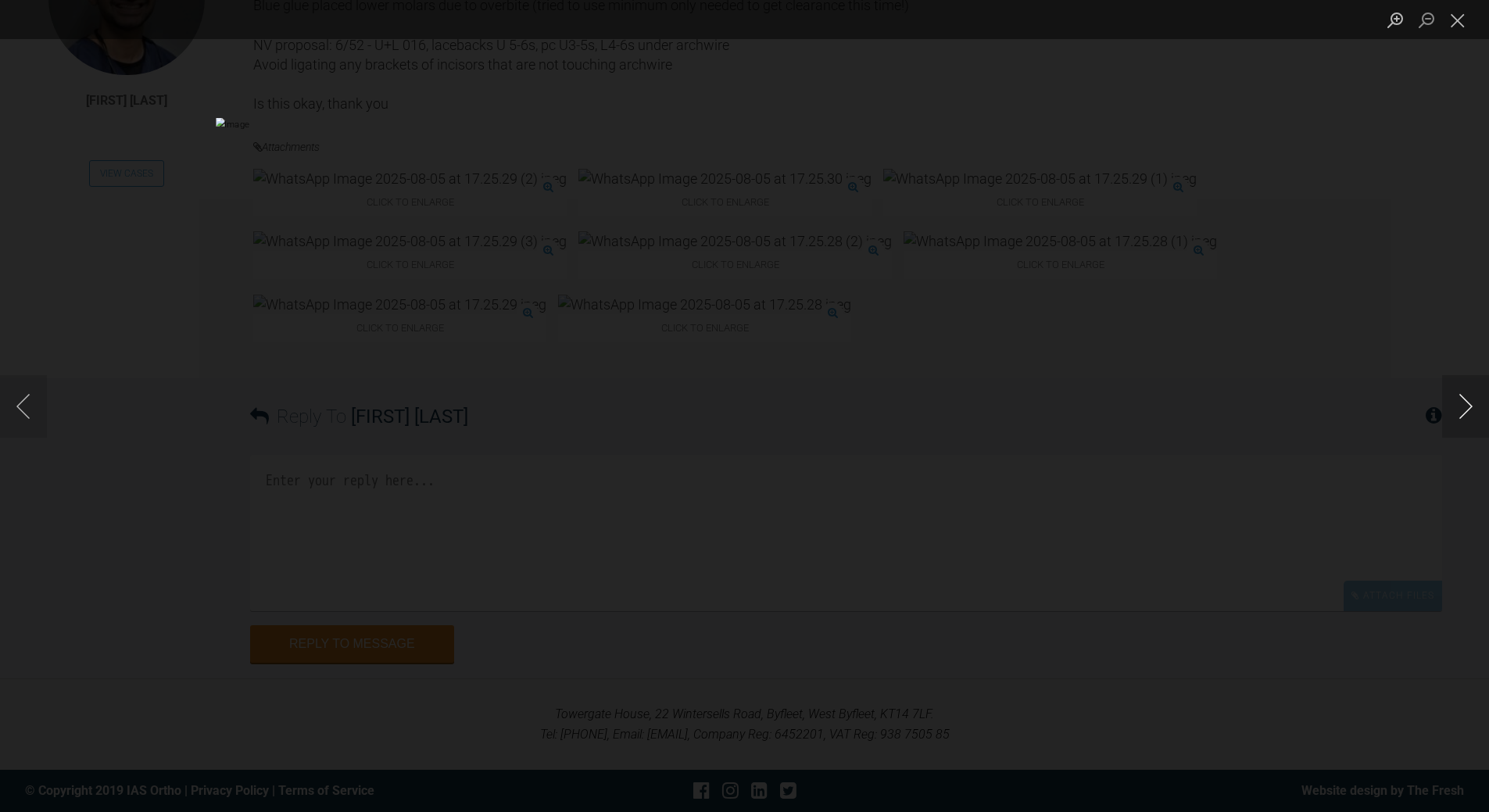 click at bounding box center (1466, 406) 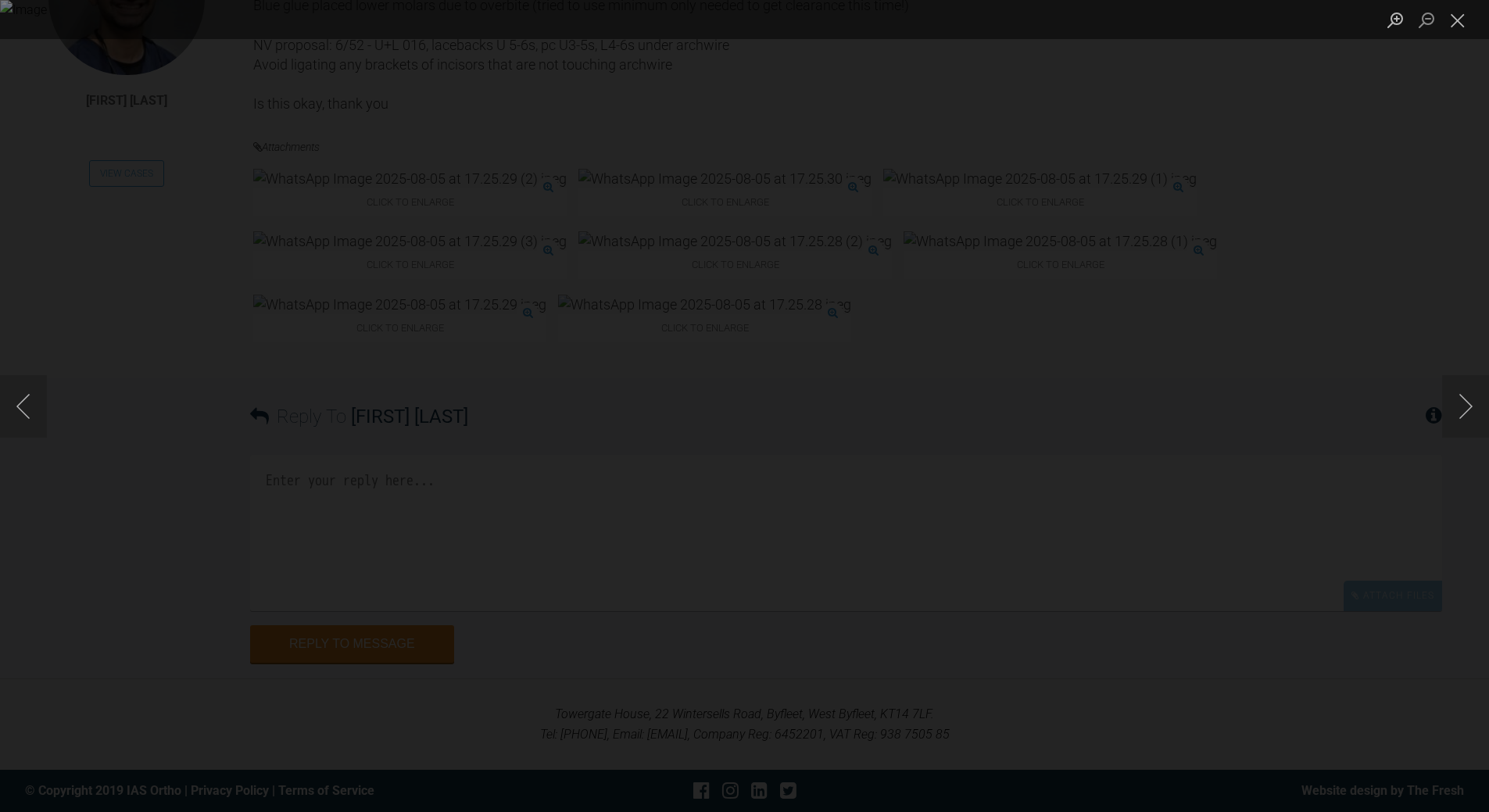 drag, startPoint x: 1455, startPoint y: 21, endPoint x: 1441, endPoint y: 39, distance: 22.803509 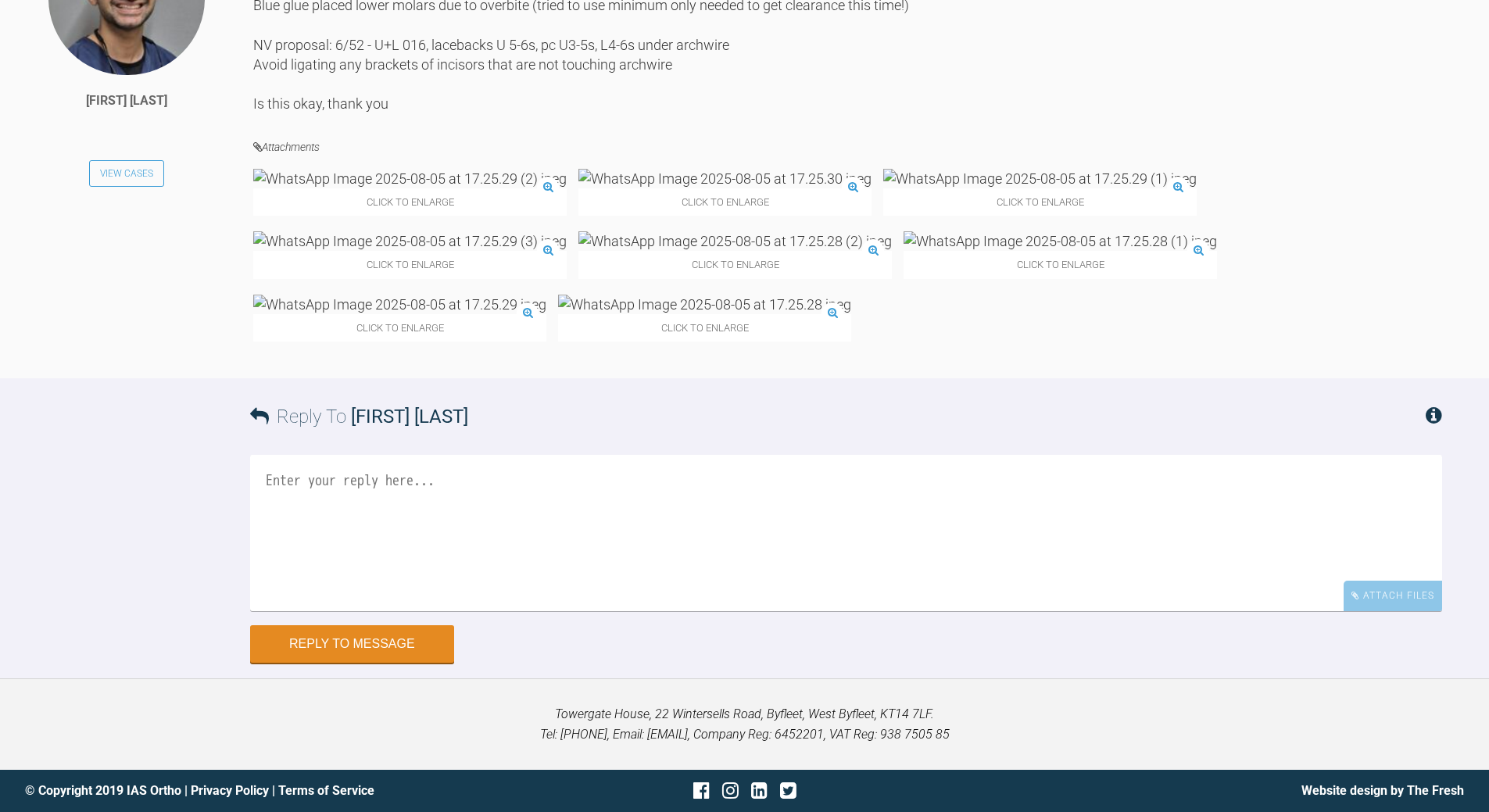 scroll, scrollTop: 8398, scrollLeft: 0, axis: vertical 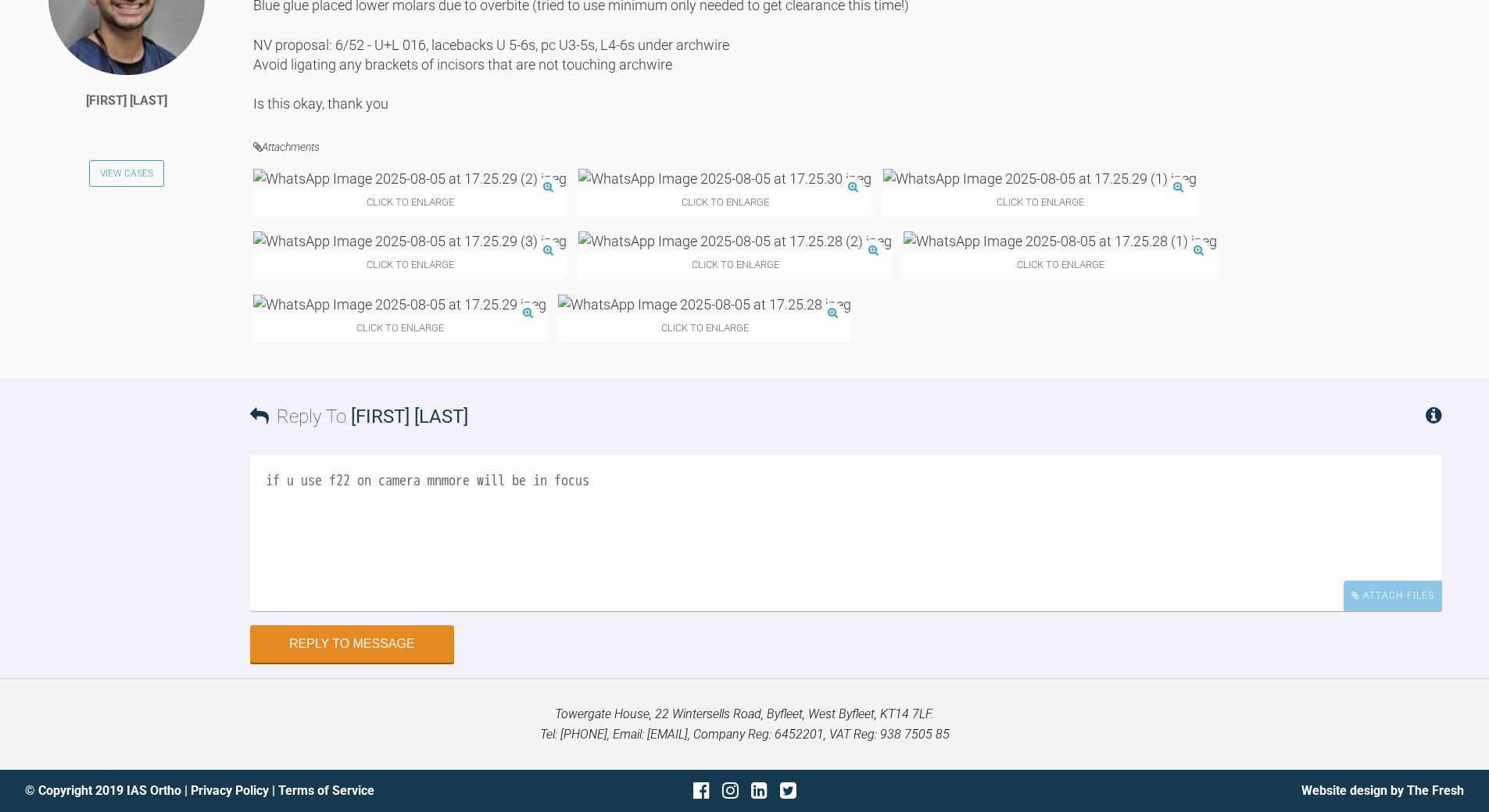 click on "if u use f22 on camera mnmore will be in focus" at bounding box center [846, 533] 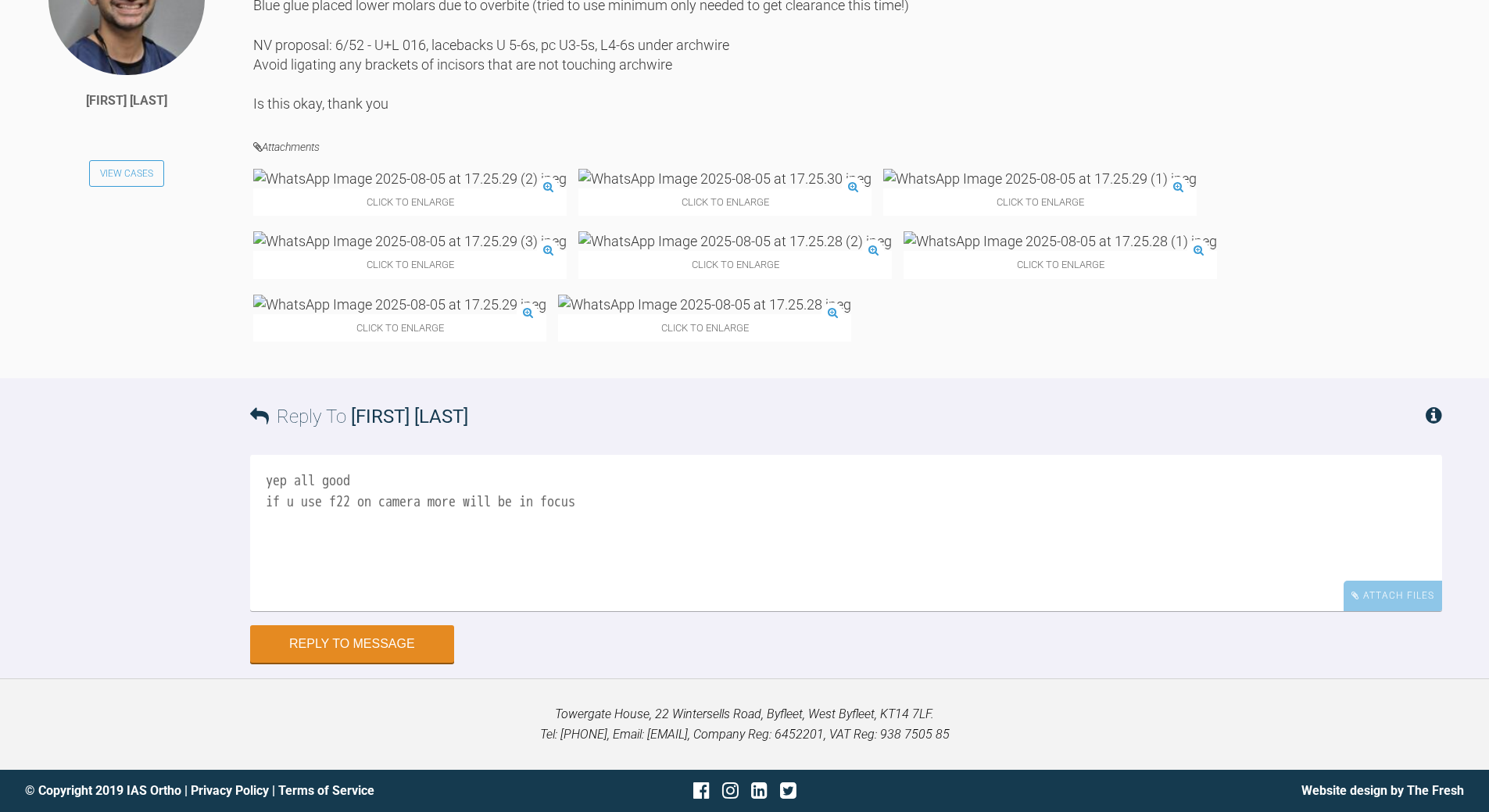 scroll, scrollTop: 8633, scrollLeft: 0, axis: vertical 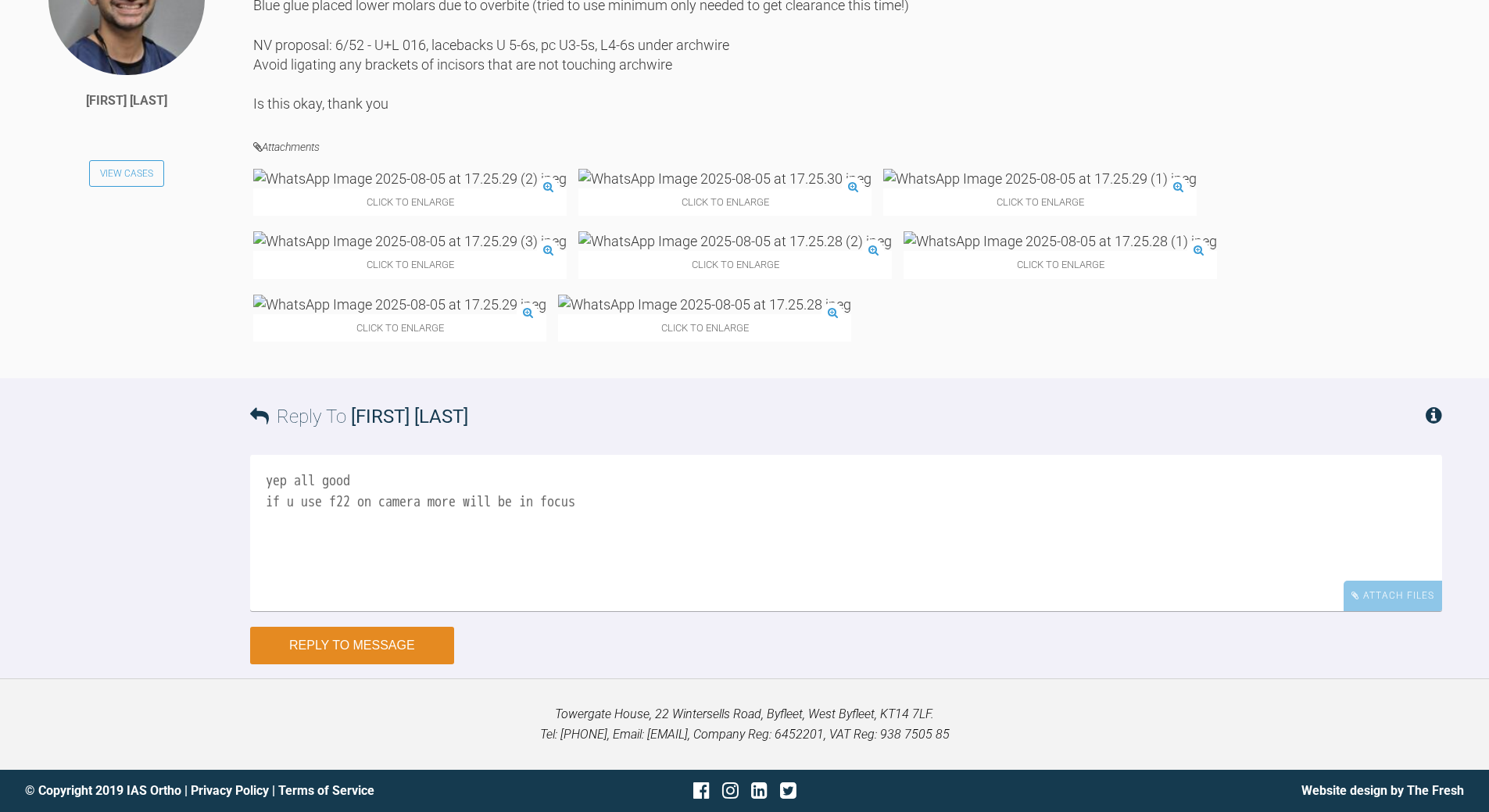 type on "yep all good
if u use f22 on camera more will be in focus" 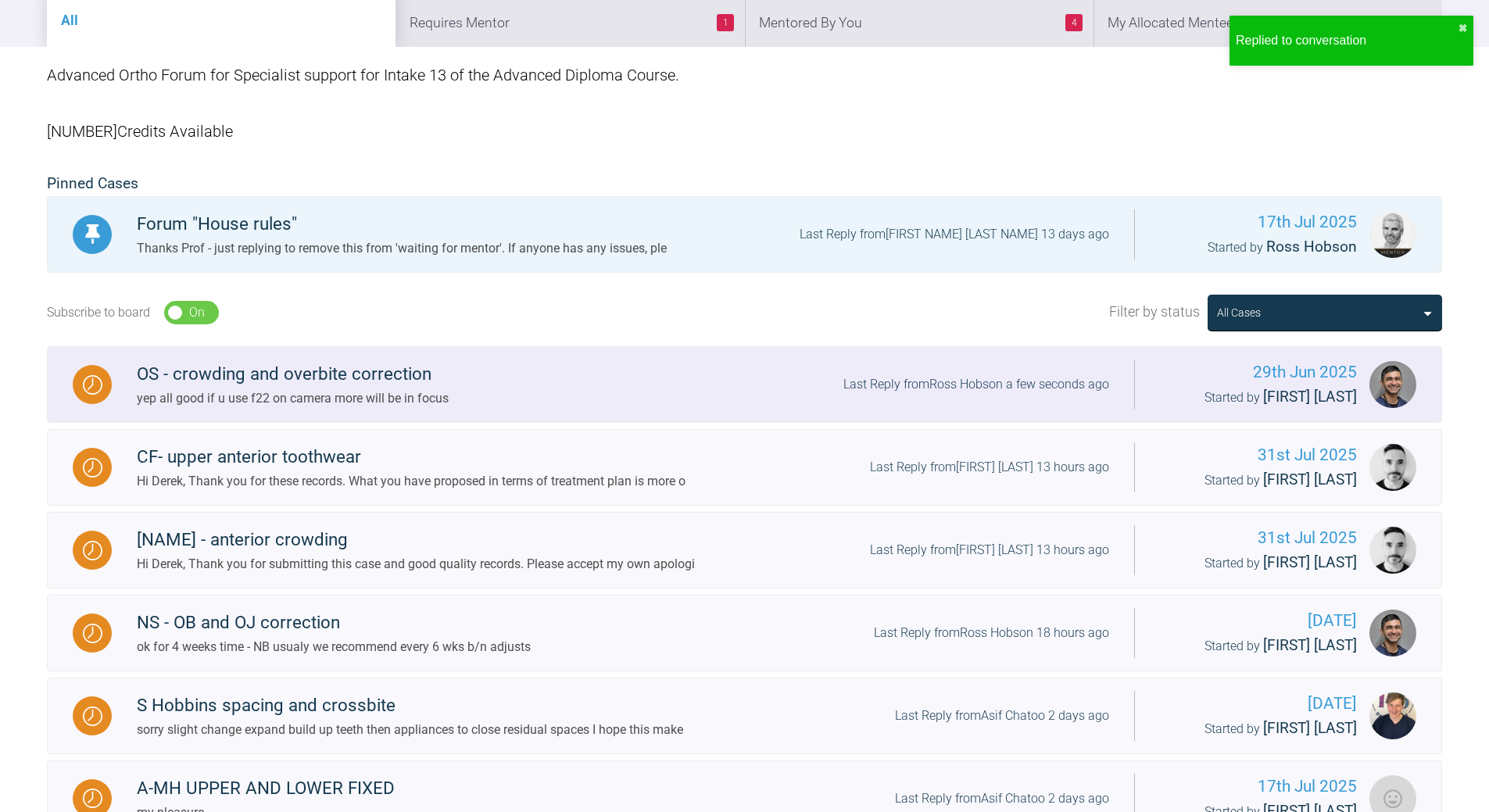 scroll, scrollTop: 73, scrollLeft: 0, axis: vertical 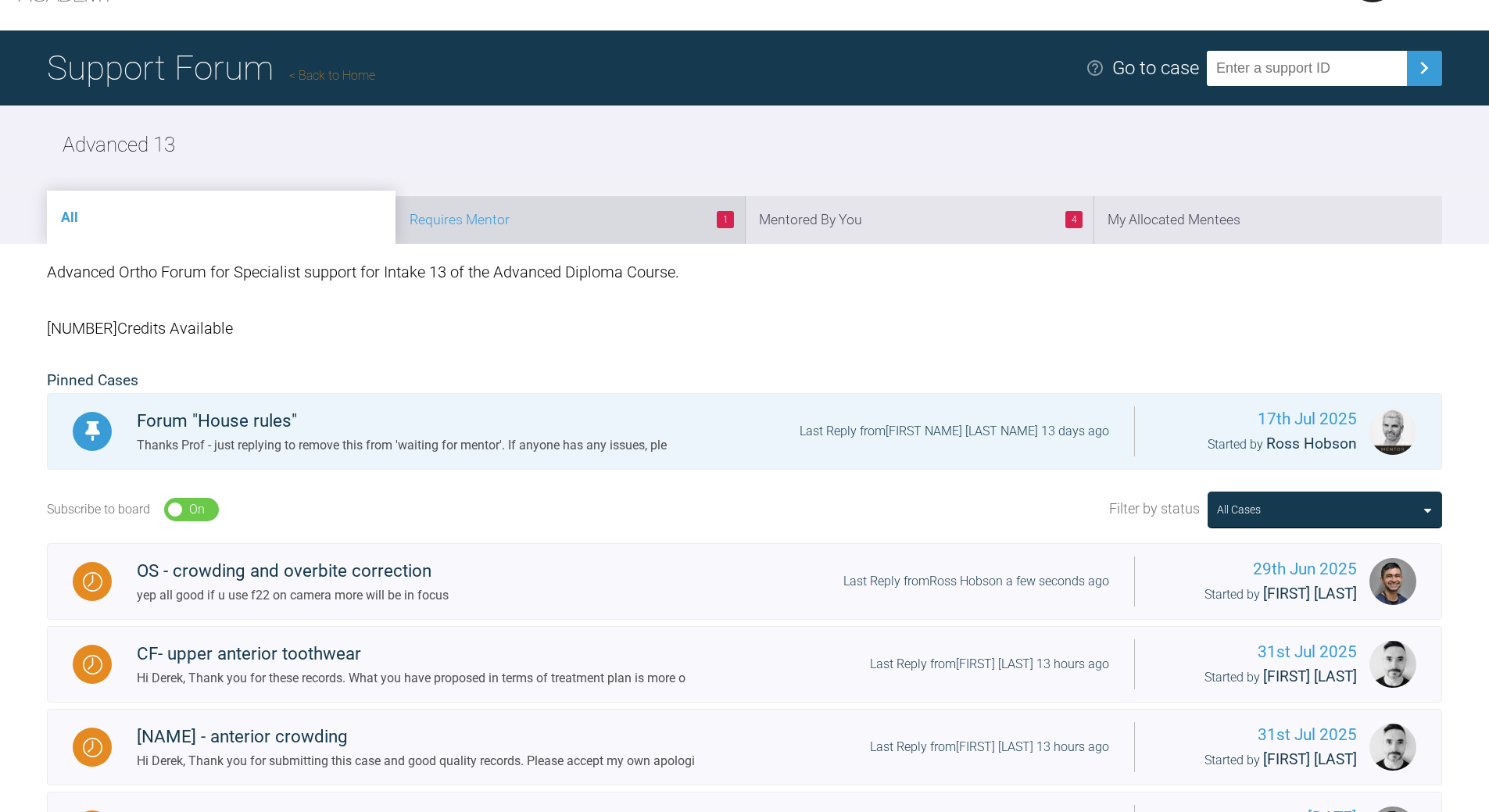 click on "1 Requires Mentor" at bounding box center (570, 220) 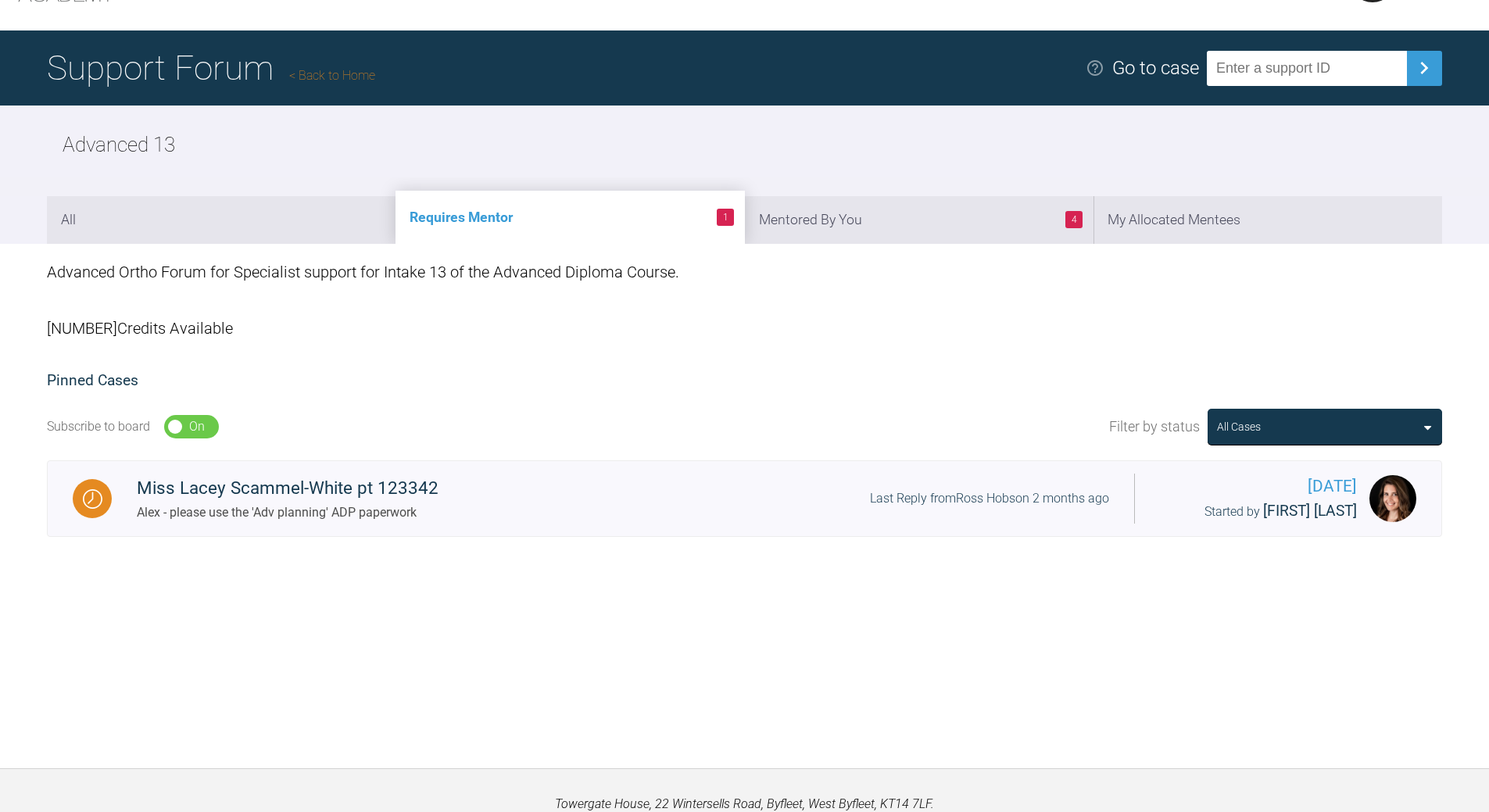 click on "Back to Home" at bounding box center (332, 75) 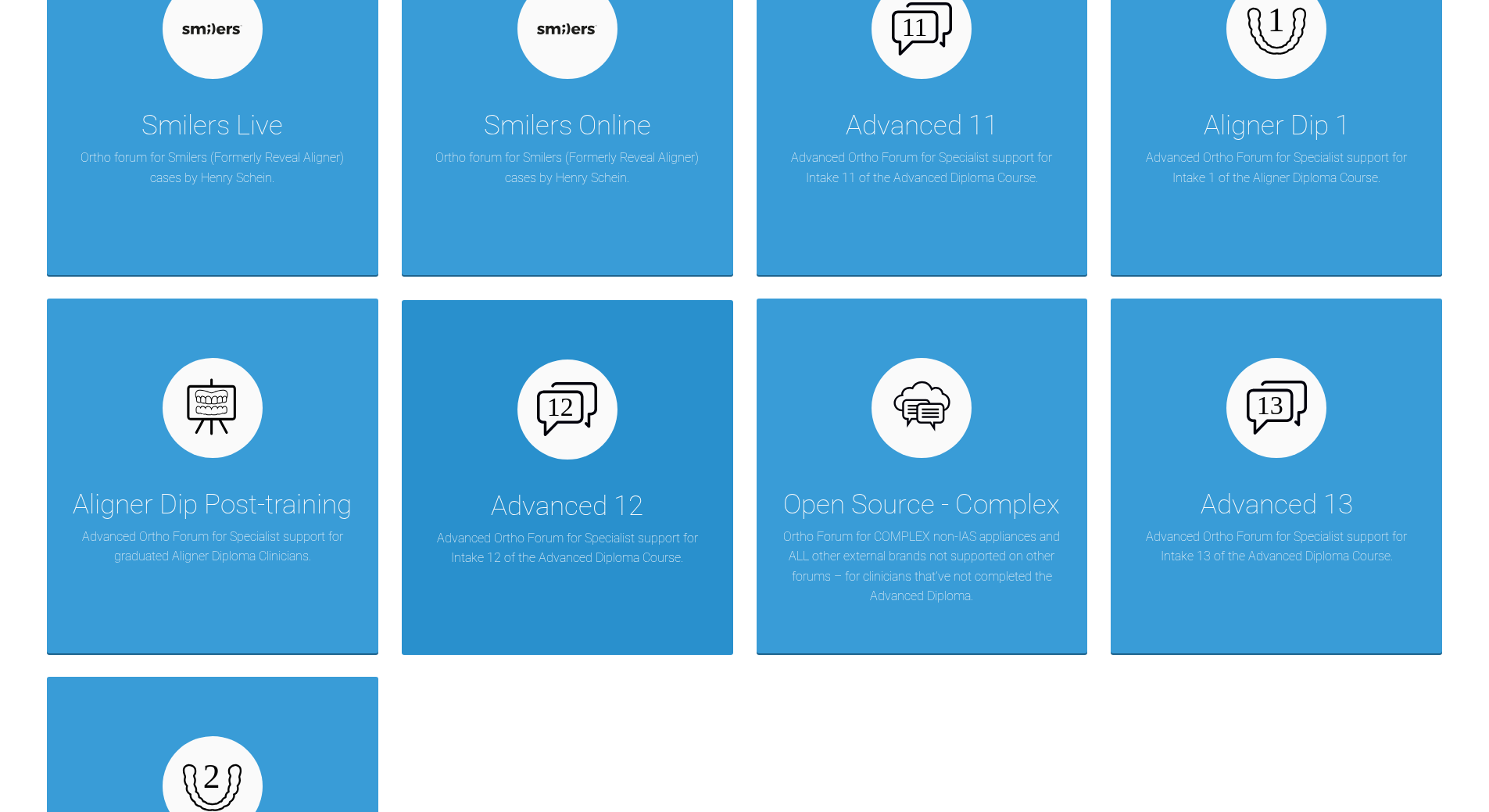 click at bounding box center (567, 409) 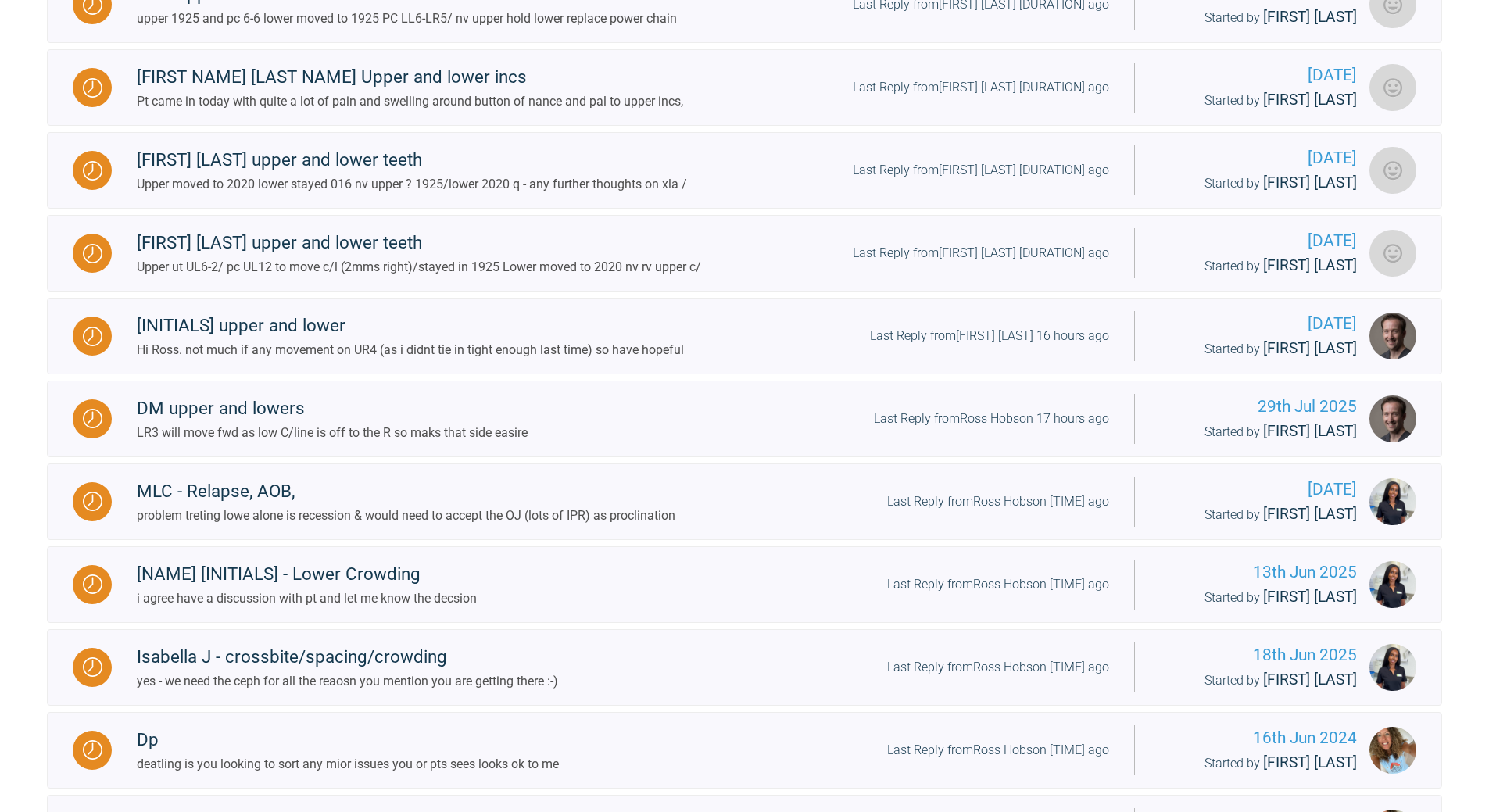 scroll, scrollTop: 728, scrollLeft: 0, axis: vertical 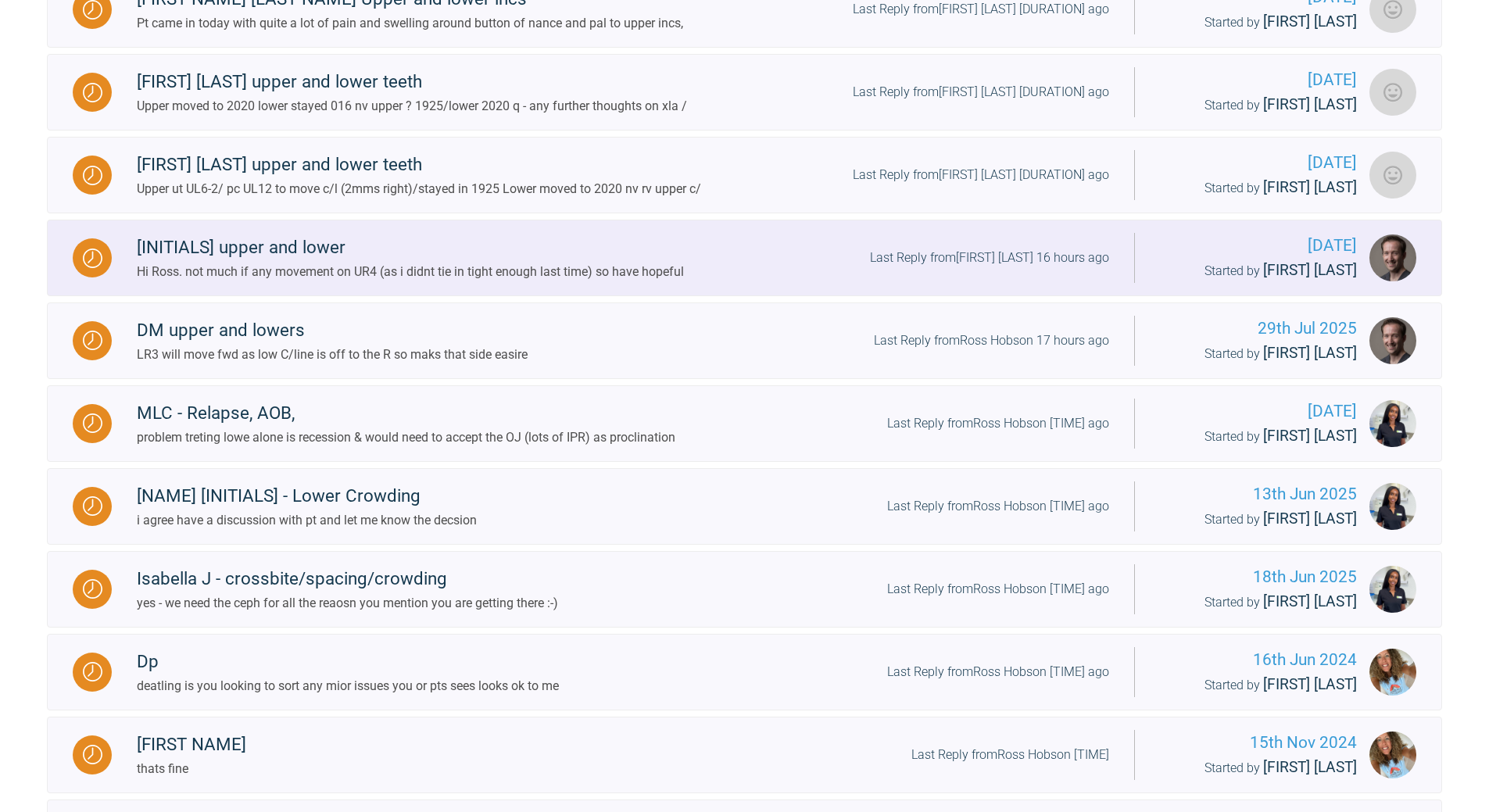 click on "Last Reply from  [NAME]   16 hours ago" at bounding box center (990, 258) 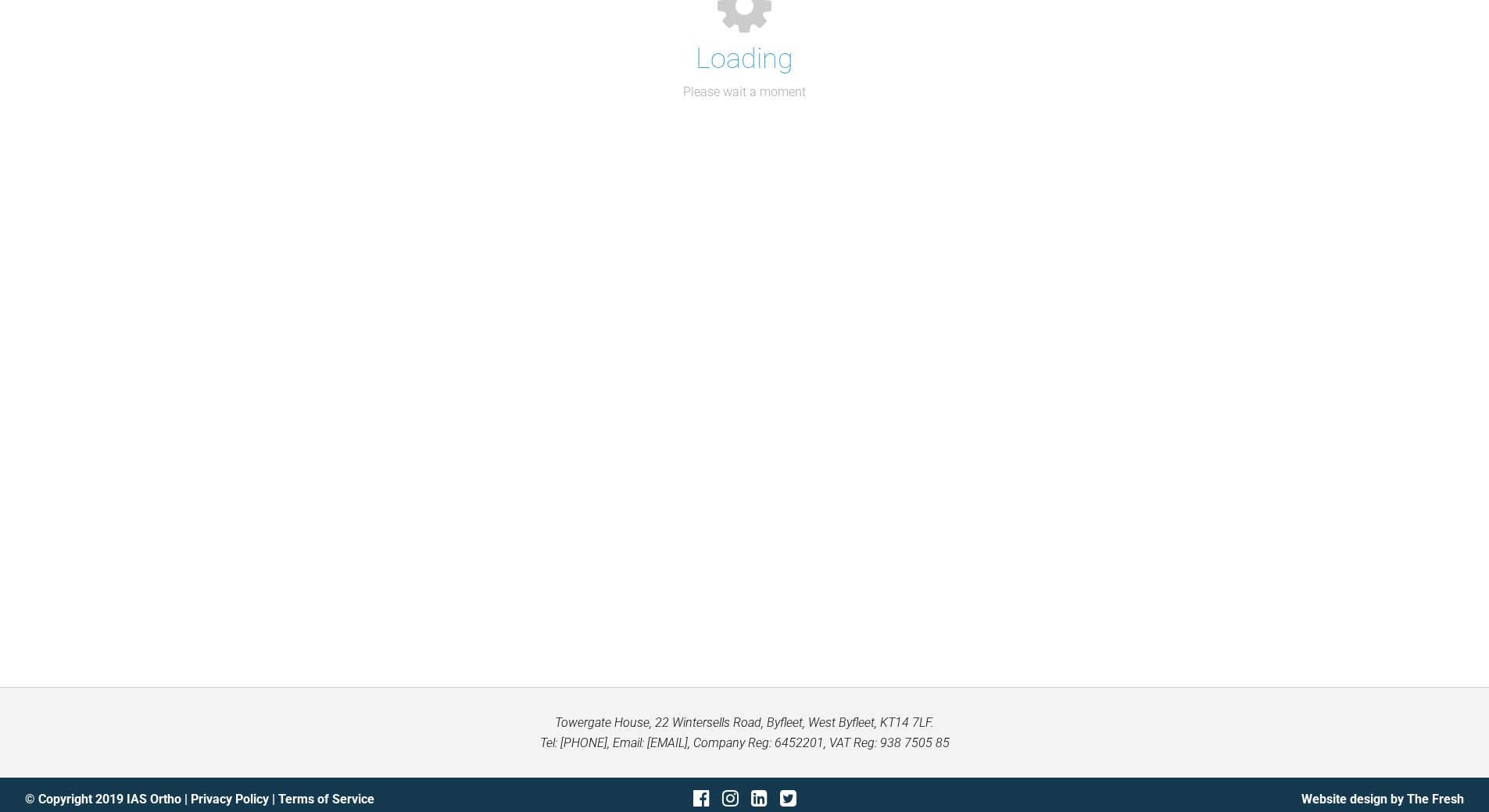 scroll, scrollTop: 728, scrollLeft: 0, axis: vertical 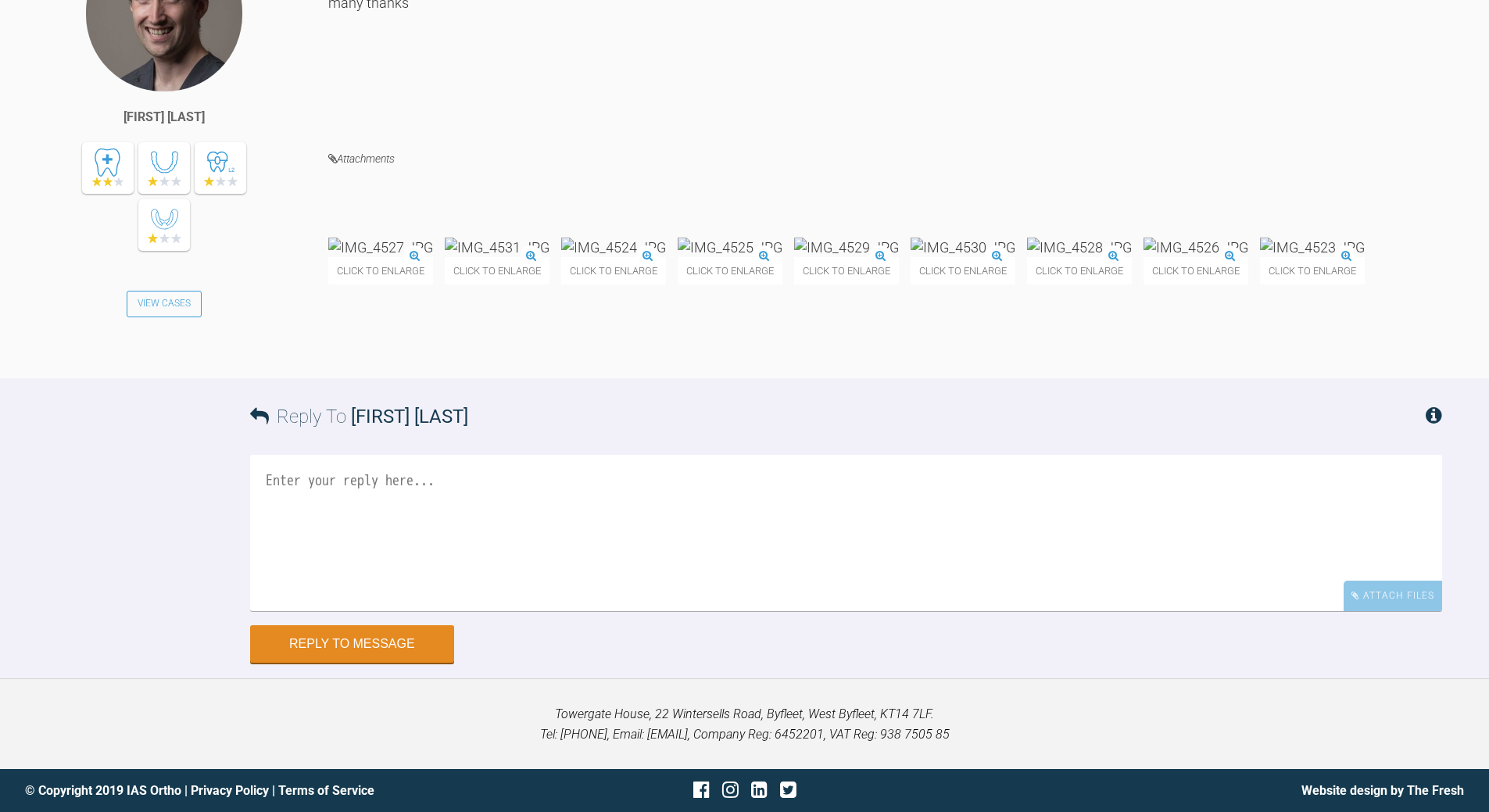 click at bounding box center (963, 247) 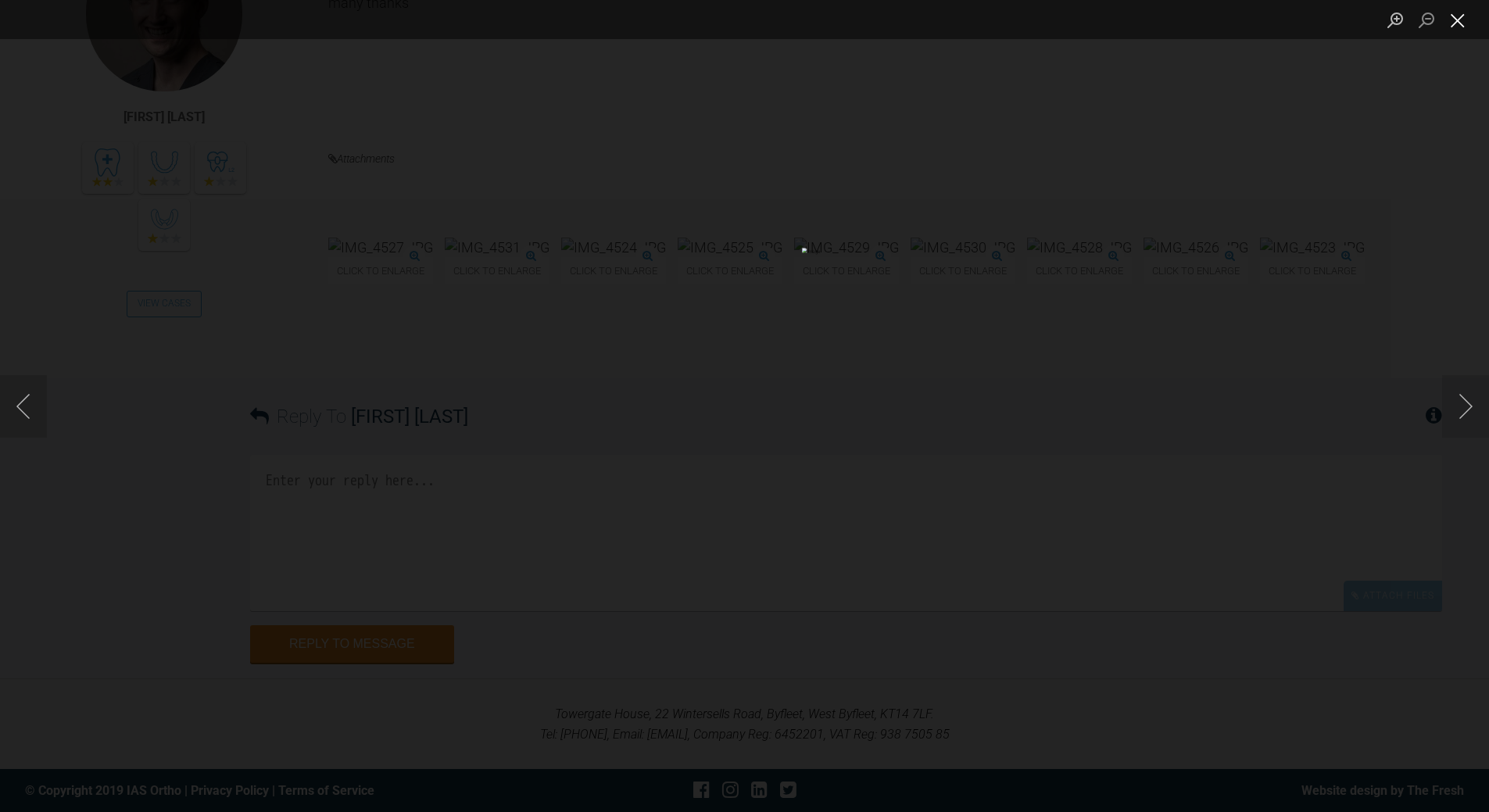 click at bounding box center [1458, 20] 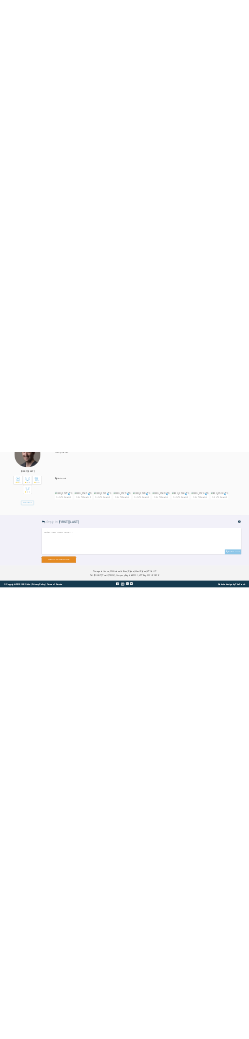 scroll, scrollTop: 13189, scrollLeft: 0, axis: vertical 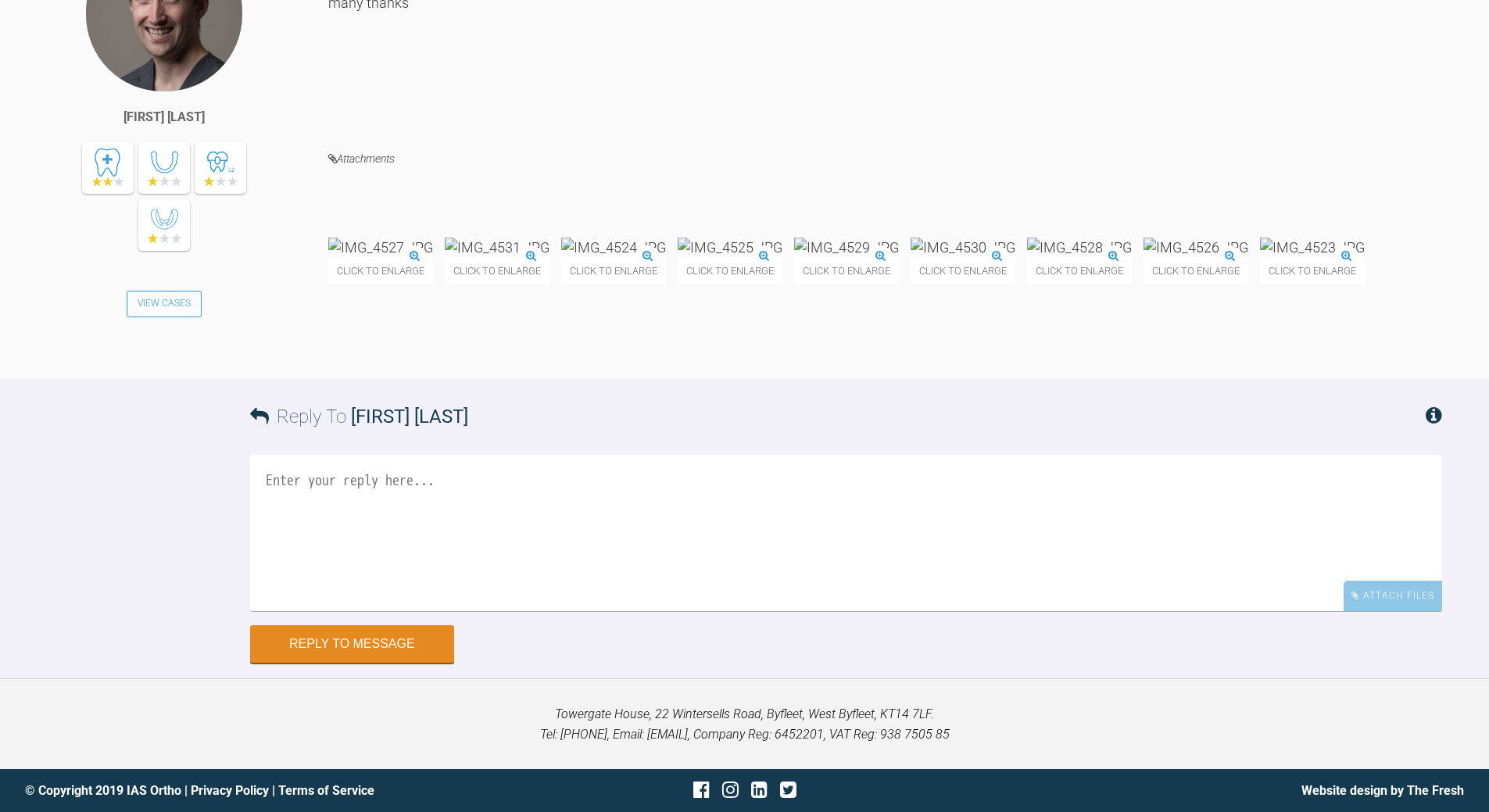click at bounding box center (846, 533) 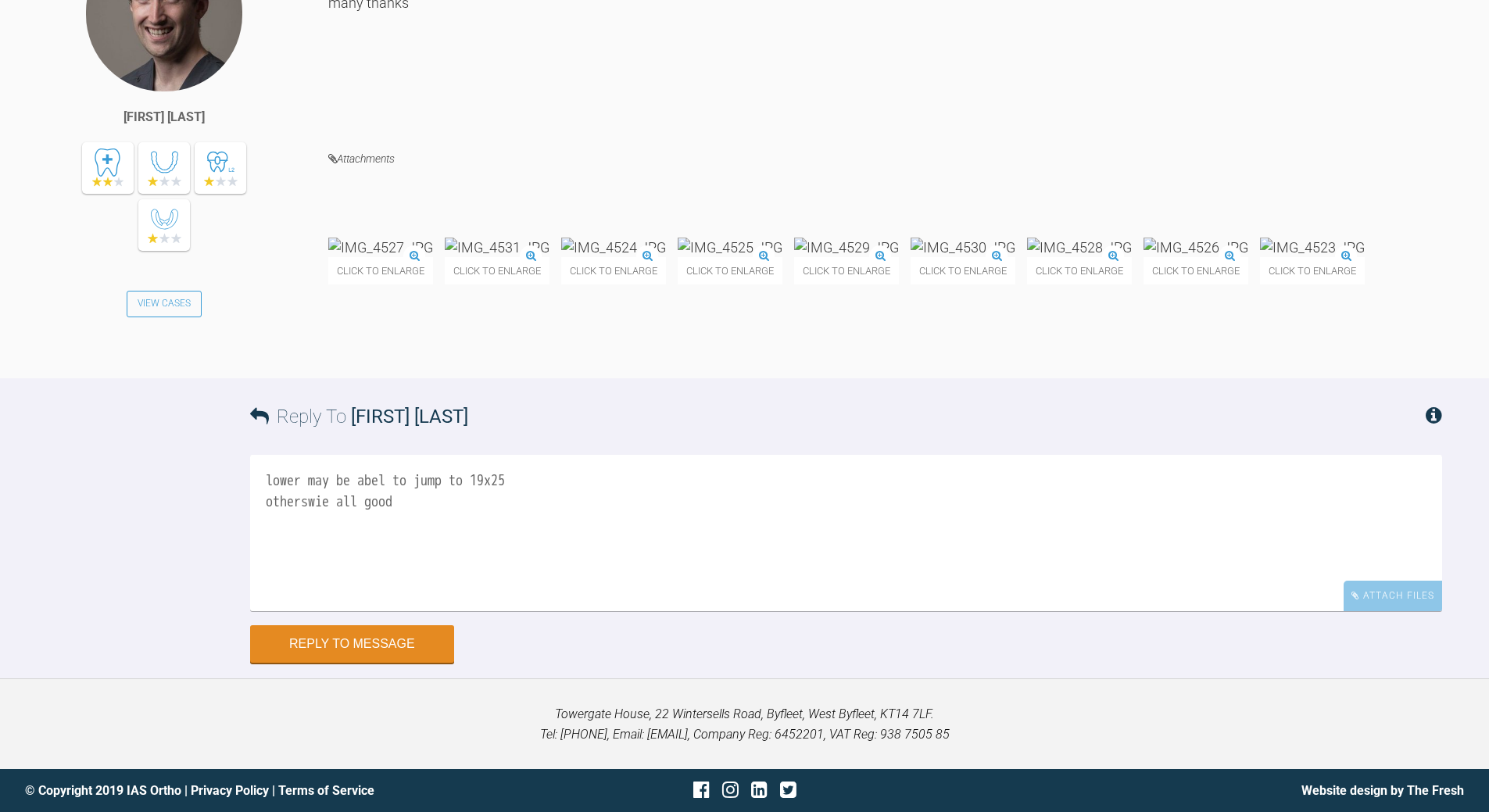 click on "lower may be abel to jump to 19x25
otherswie all good" at bounding box center (846, 533) 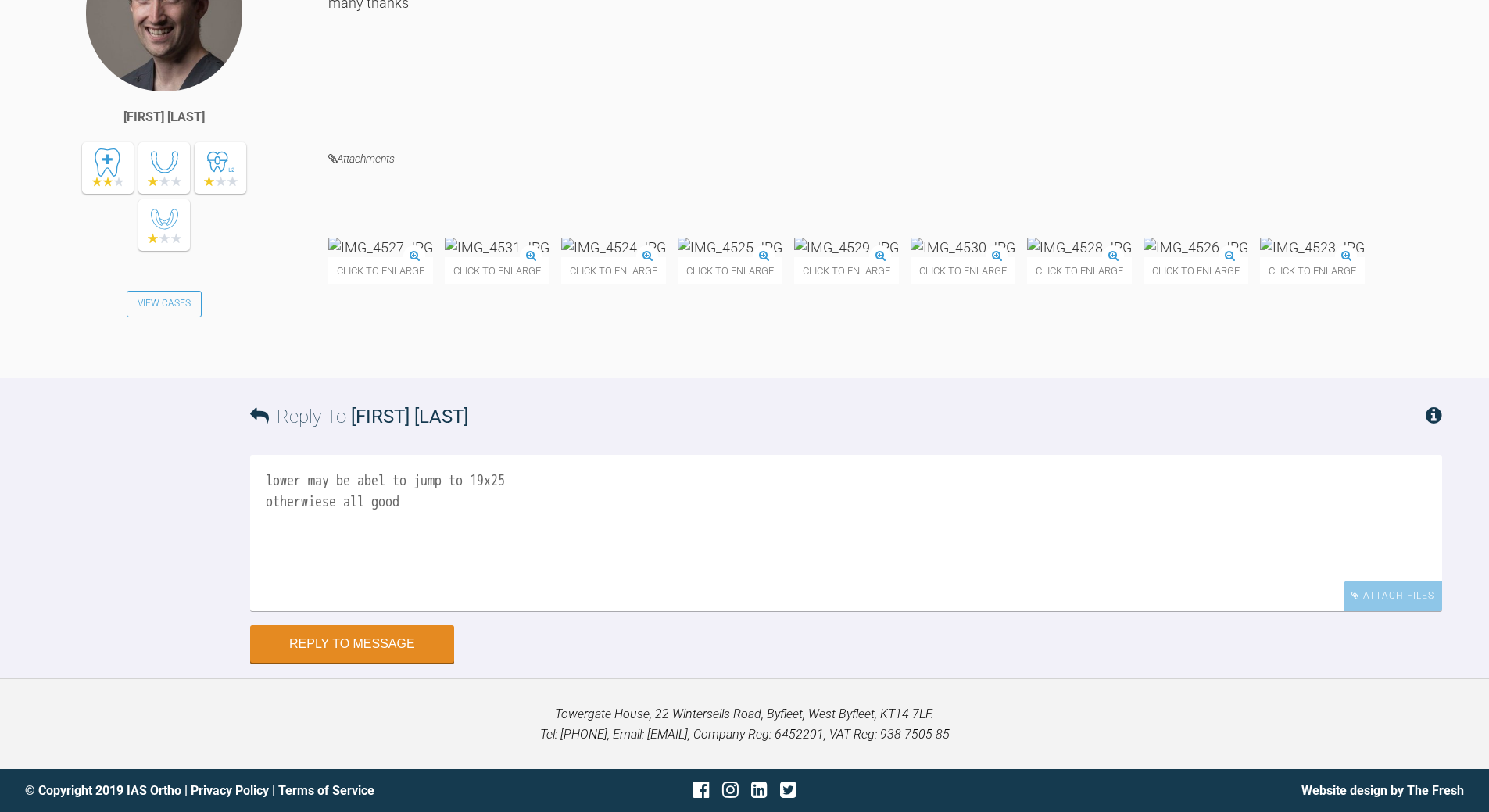 scroll, scrollTop: 10307, scrollLeft: 0, axis: vertical 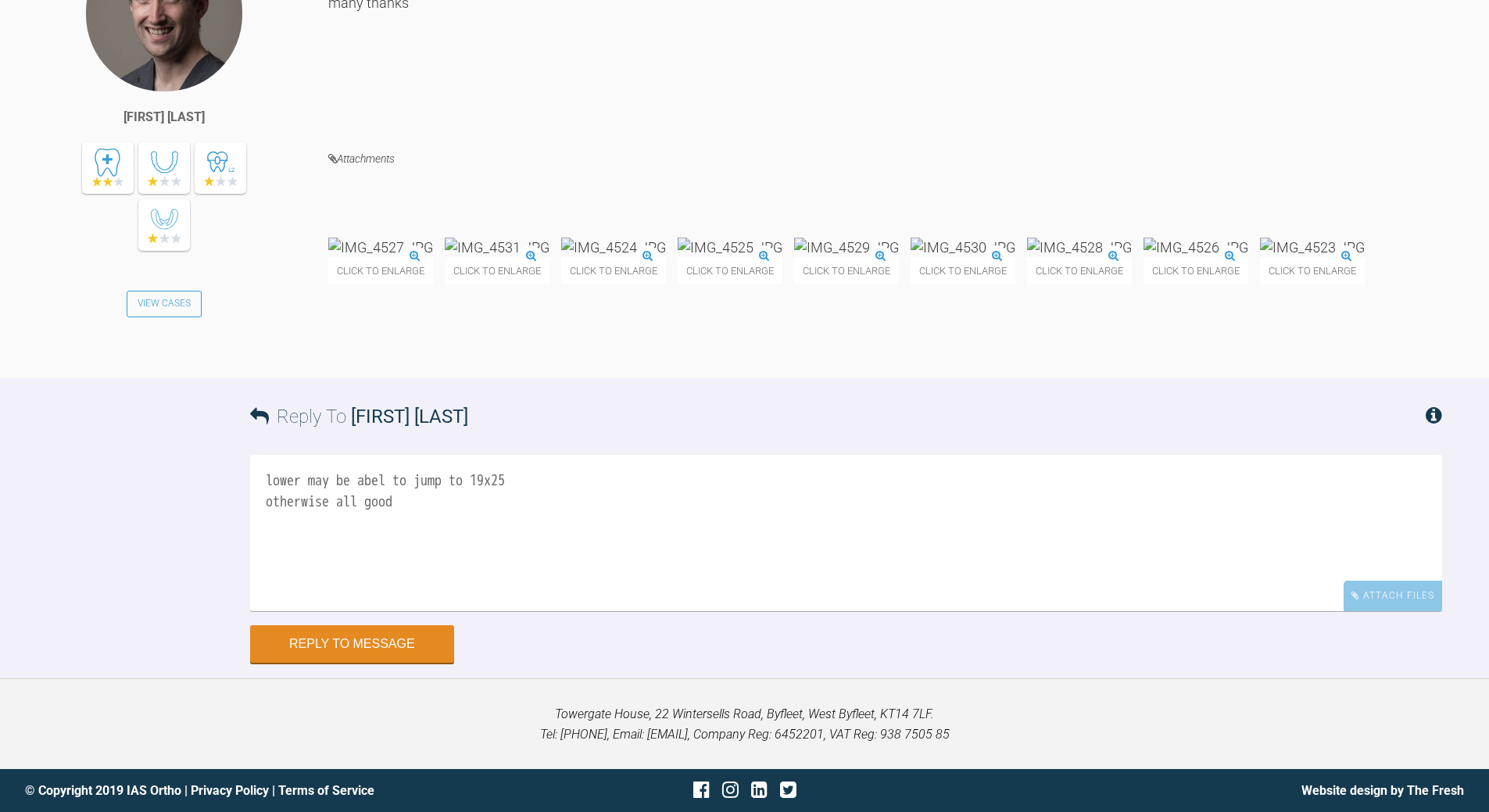 click on "lower may be abel to jump to 19x25
otherwise all good" at bounding box center (846, 533) 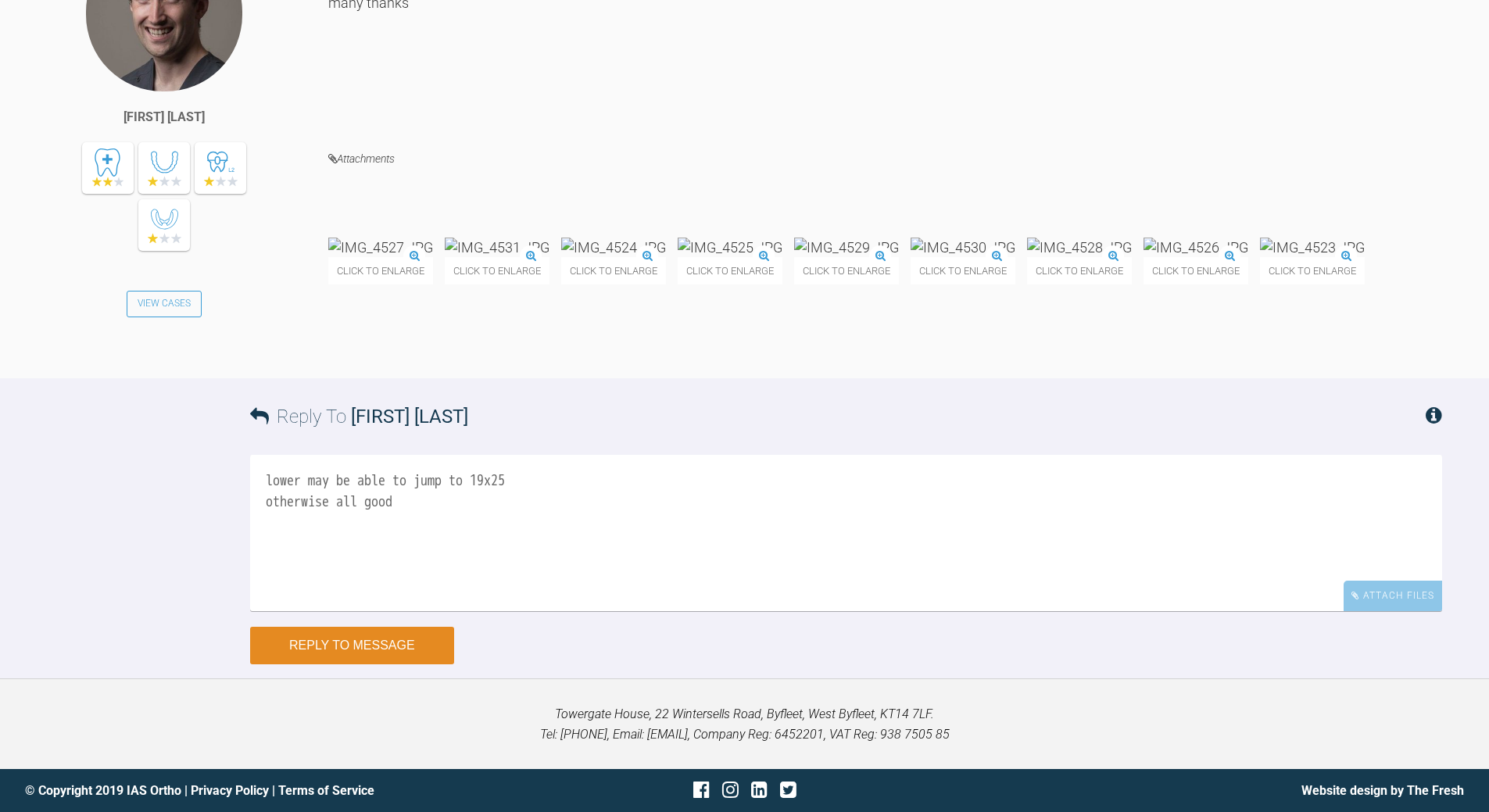 type on "lower may be able to jump to 19x25
otherwise all good" 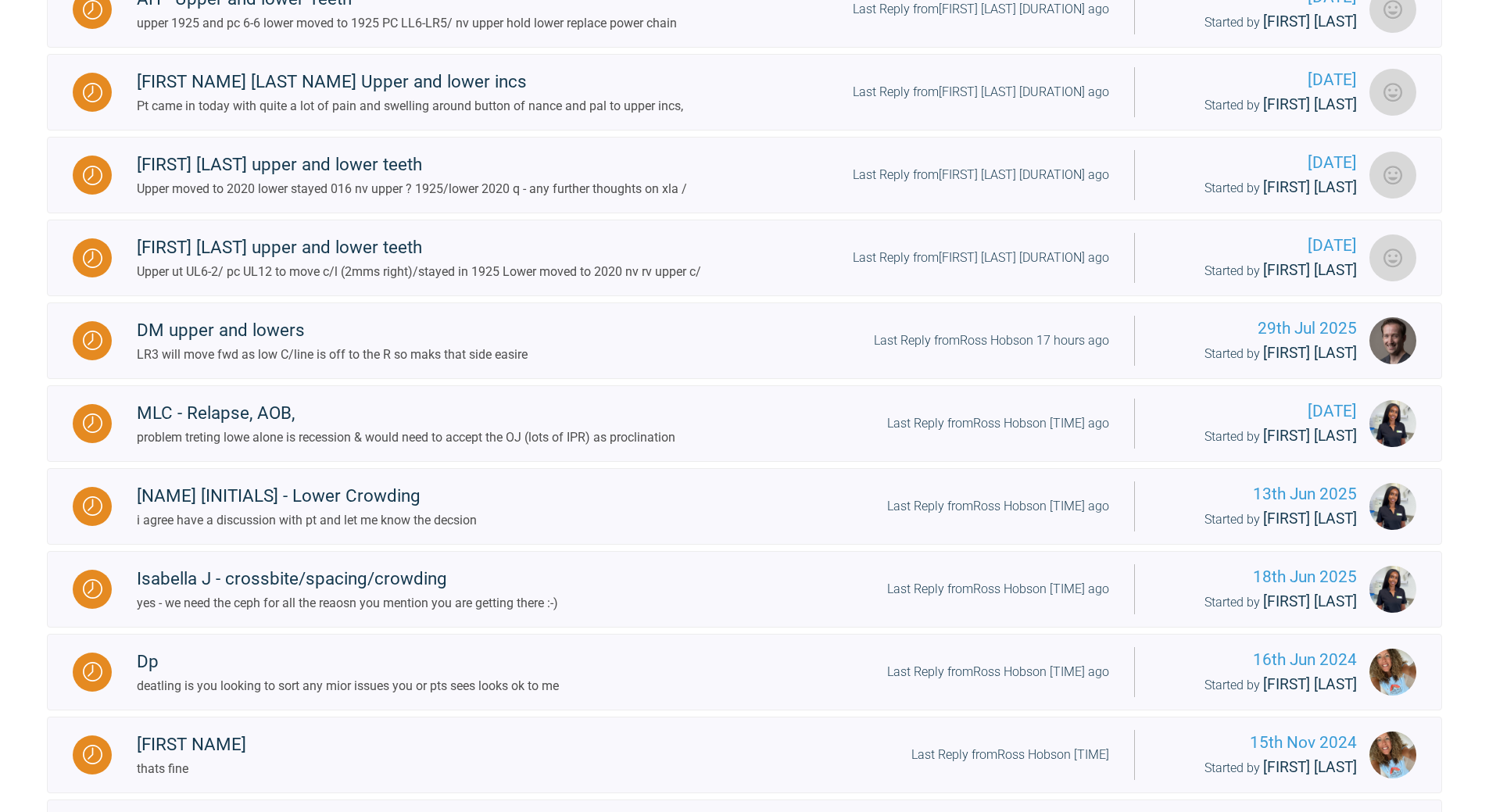 scroll, scrollTop: 415, scrollLeft: 0, axis: vertical 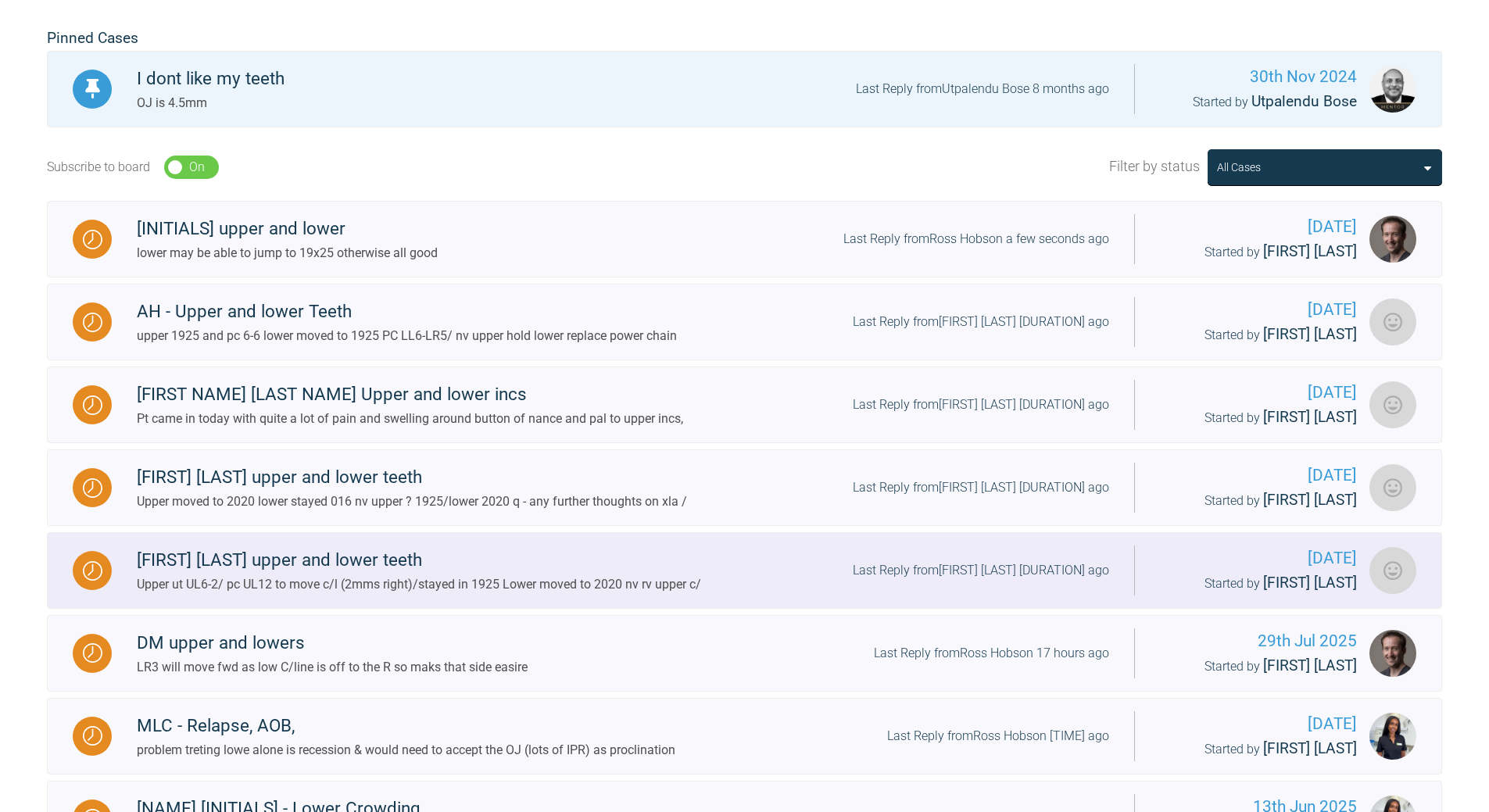 click on "Last Reply from  [LAST NAME]   12 hours ago" at bounding box center [981, 571] 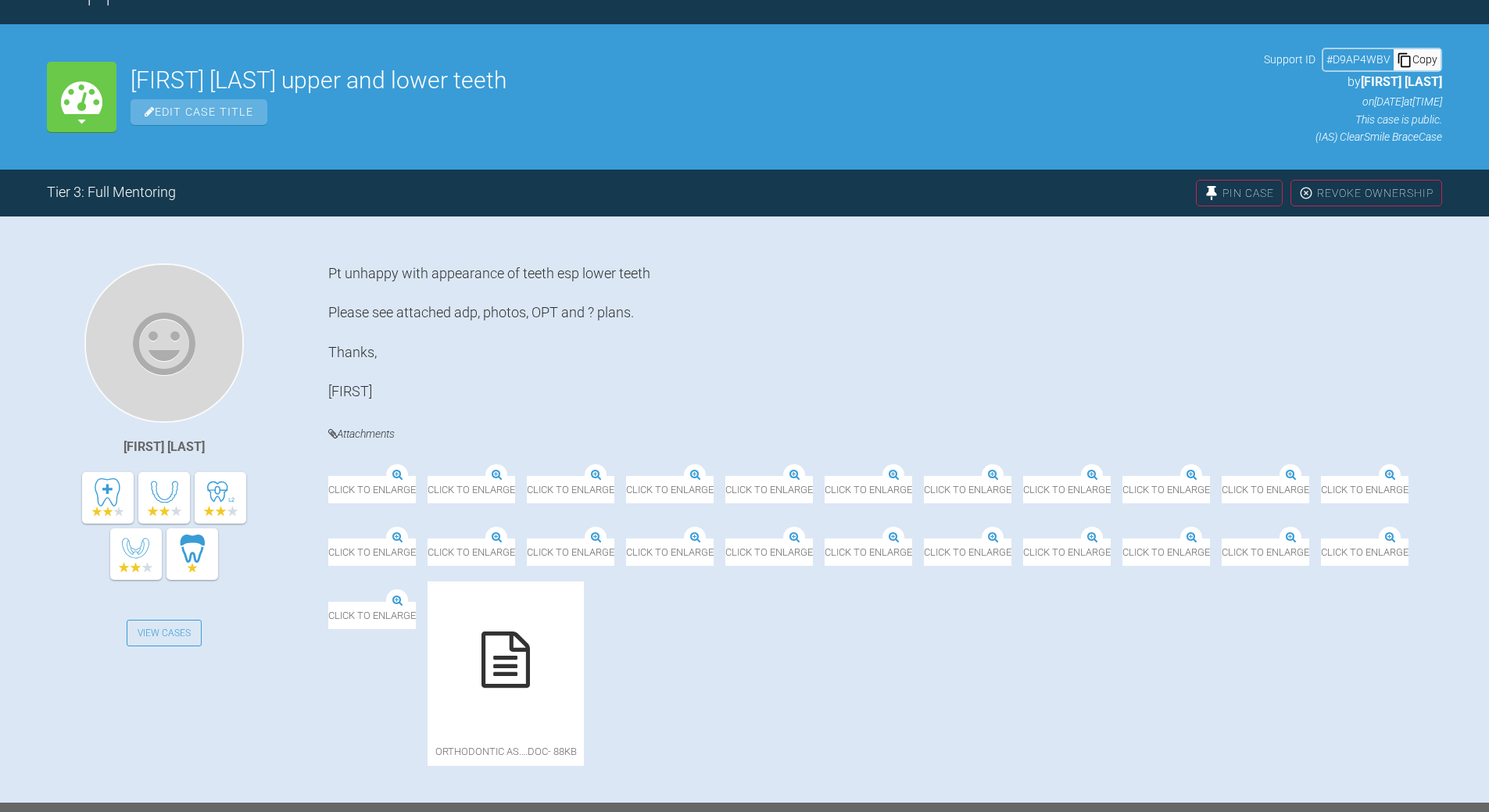 scroll, scrollTop: 415, scrollLeft: 0, axis: vertical 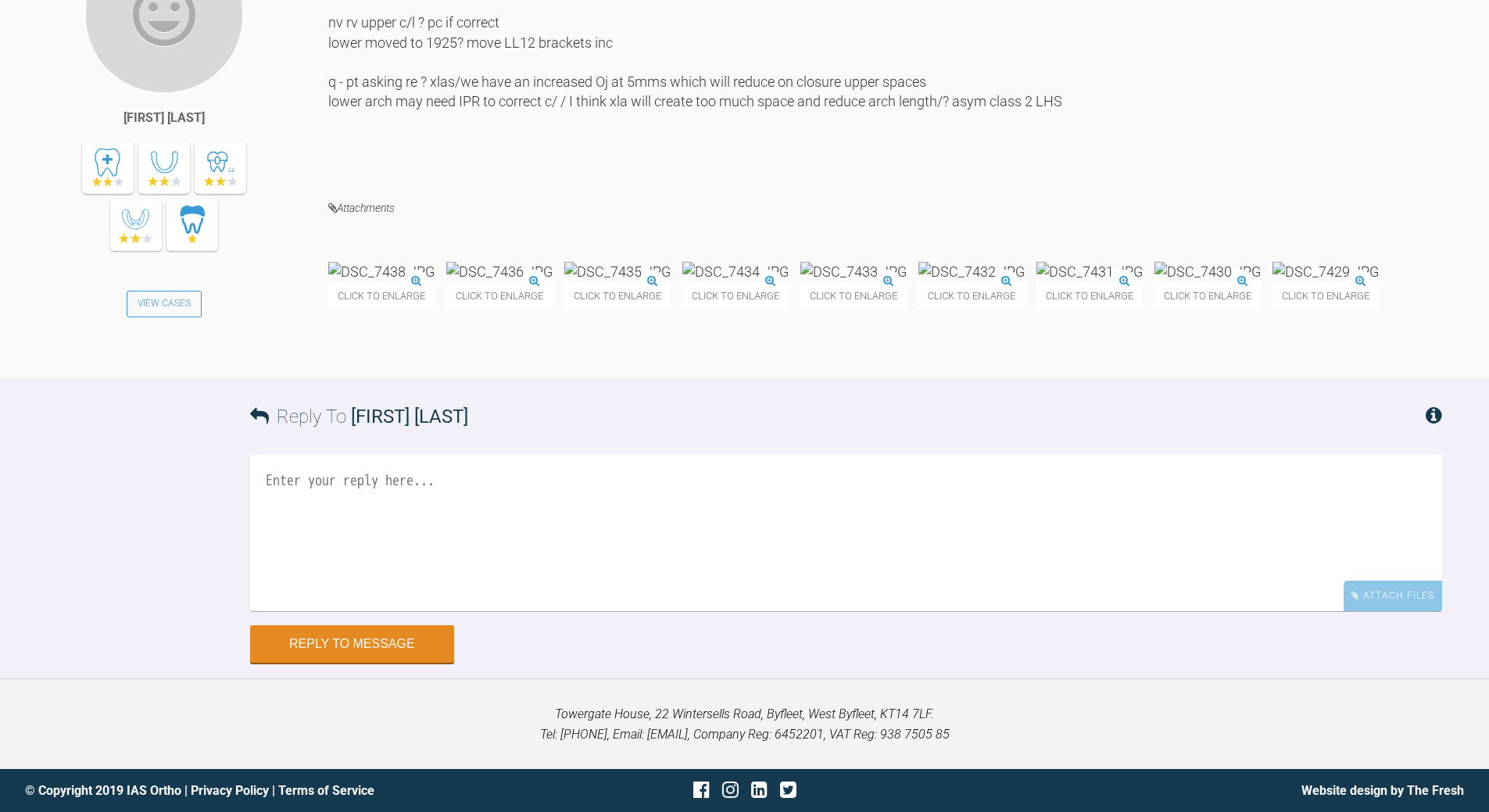 click at bounding box center (381, 271) 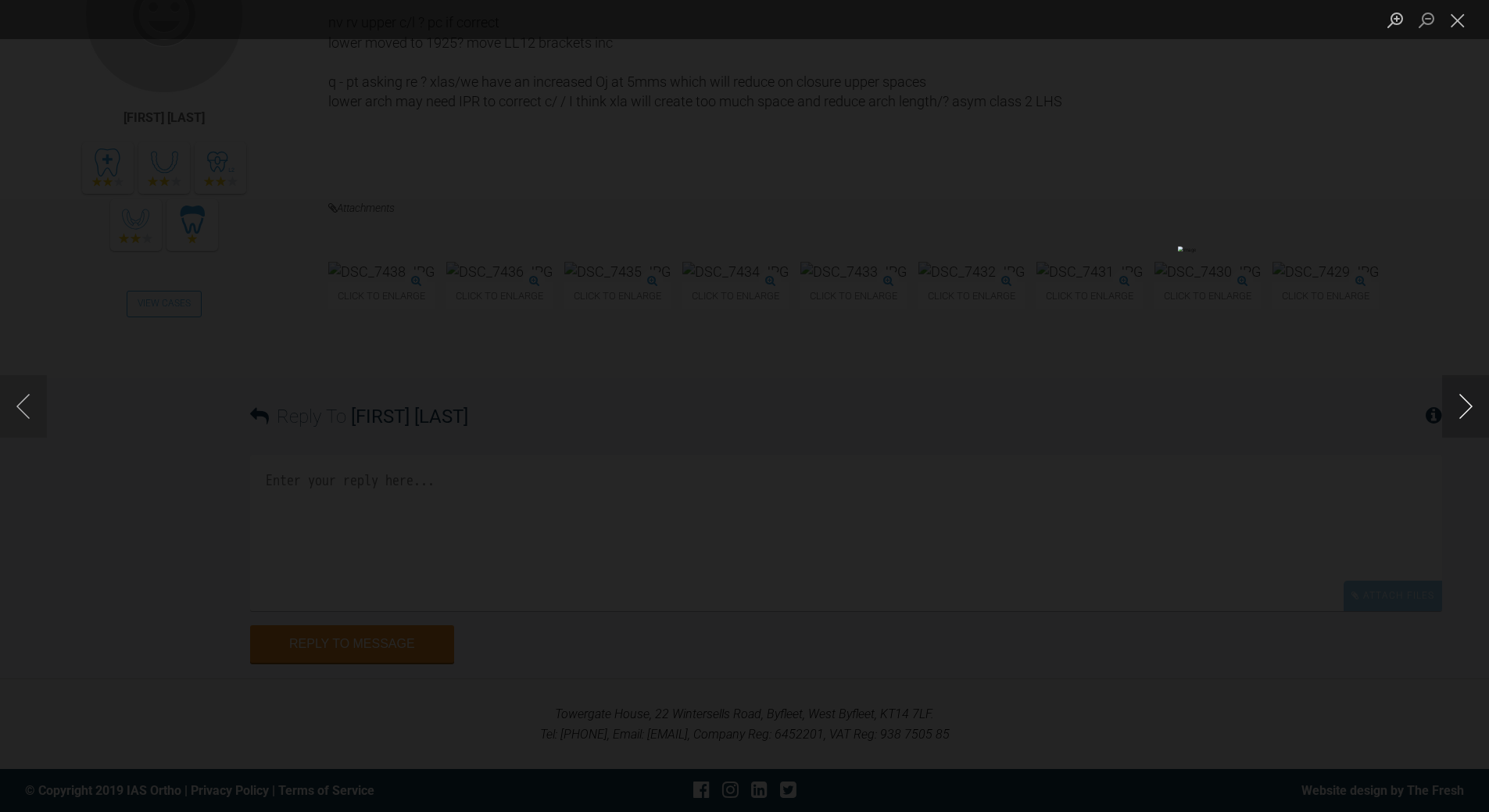 click at bounding box center (1466, 406) 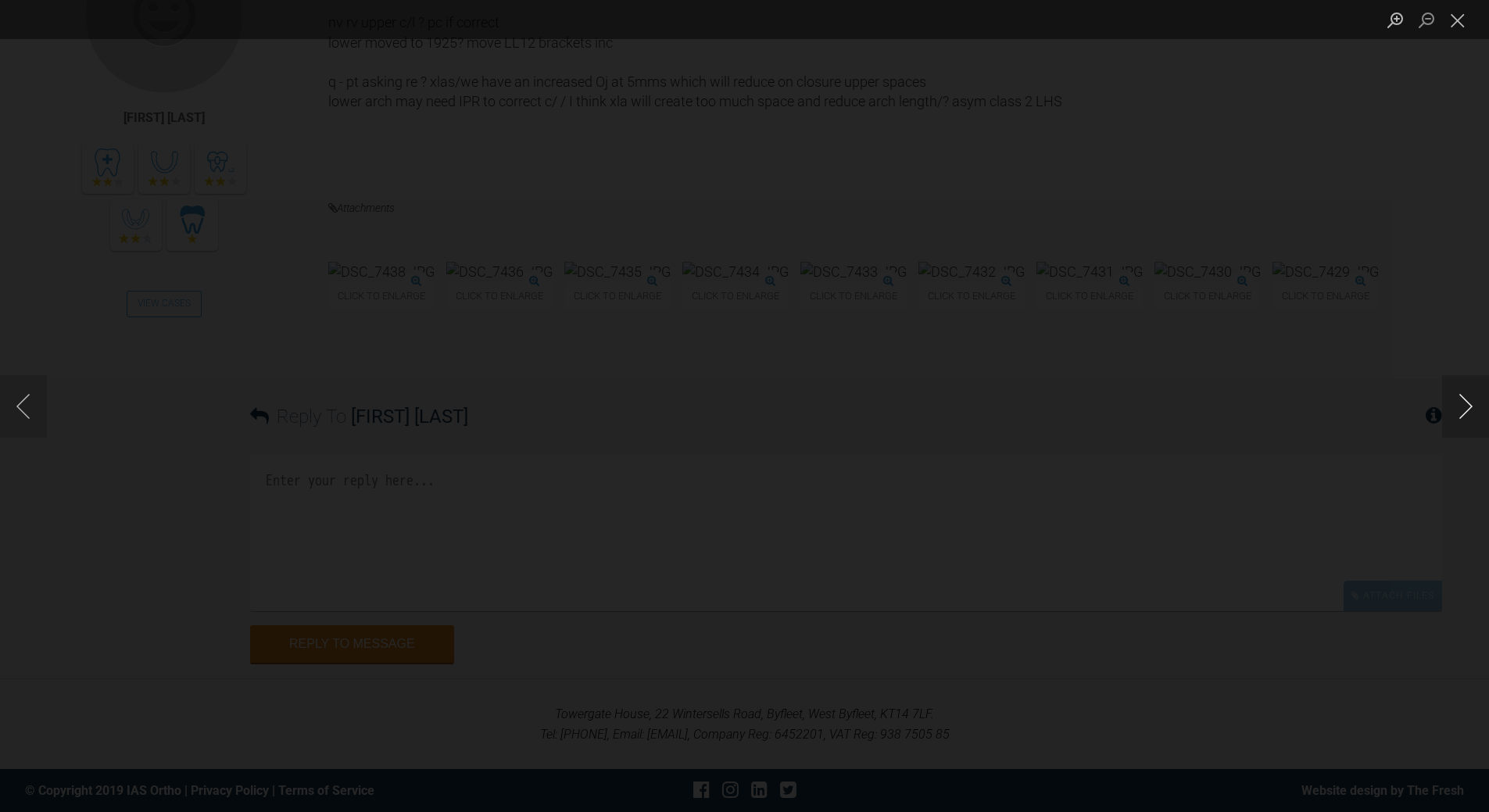 click at bounding box center (1466, 406) 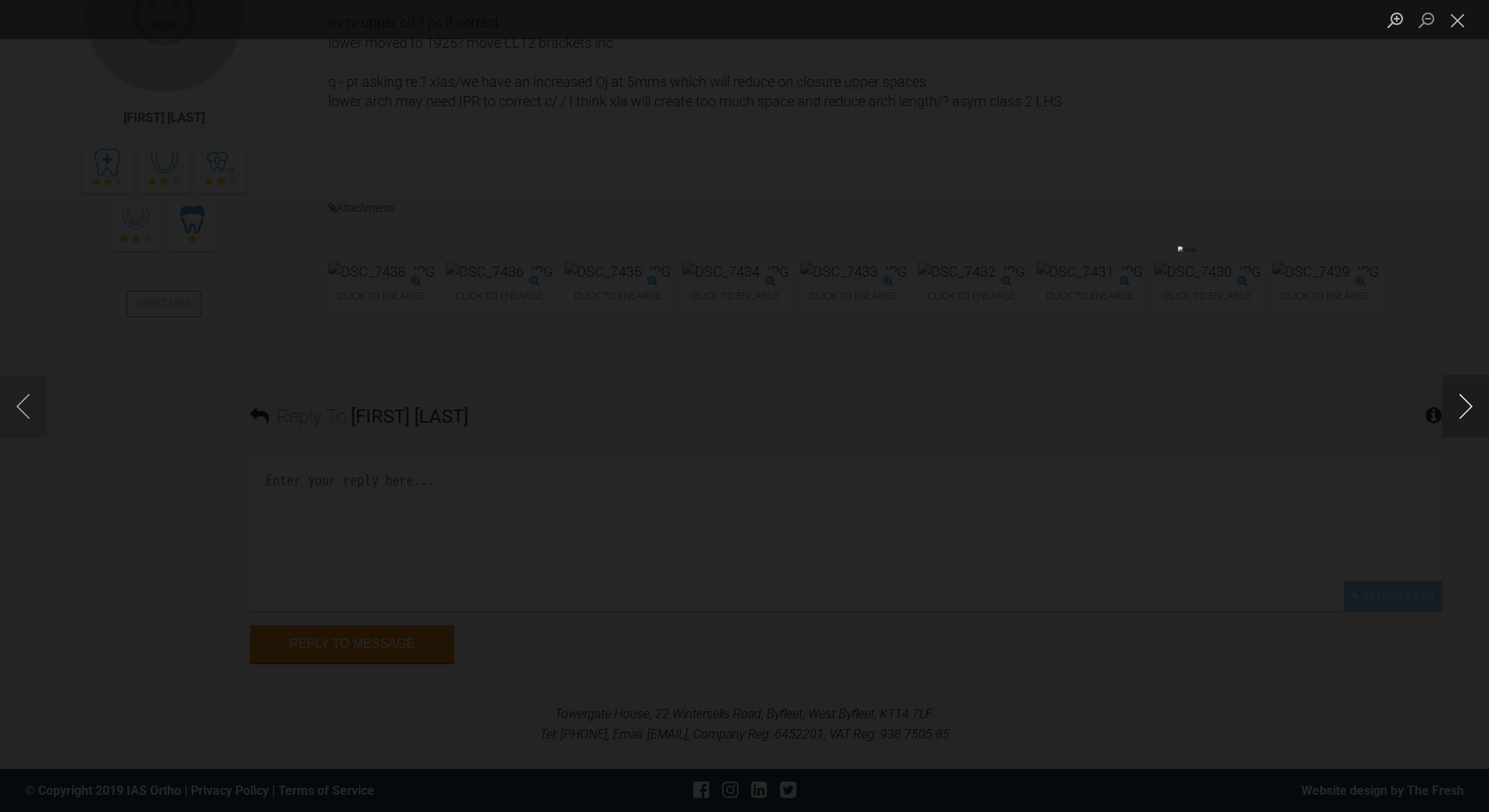 click at bounding box center (1466, 406) 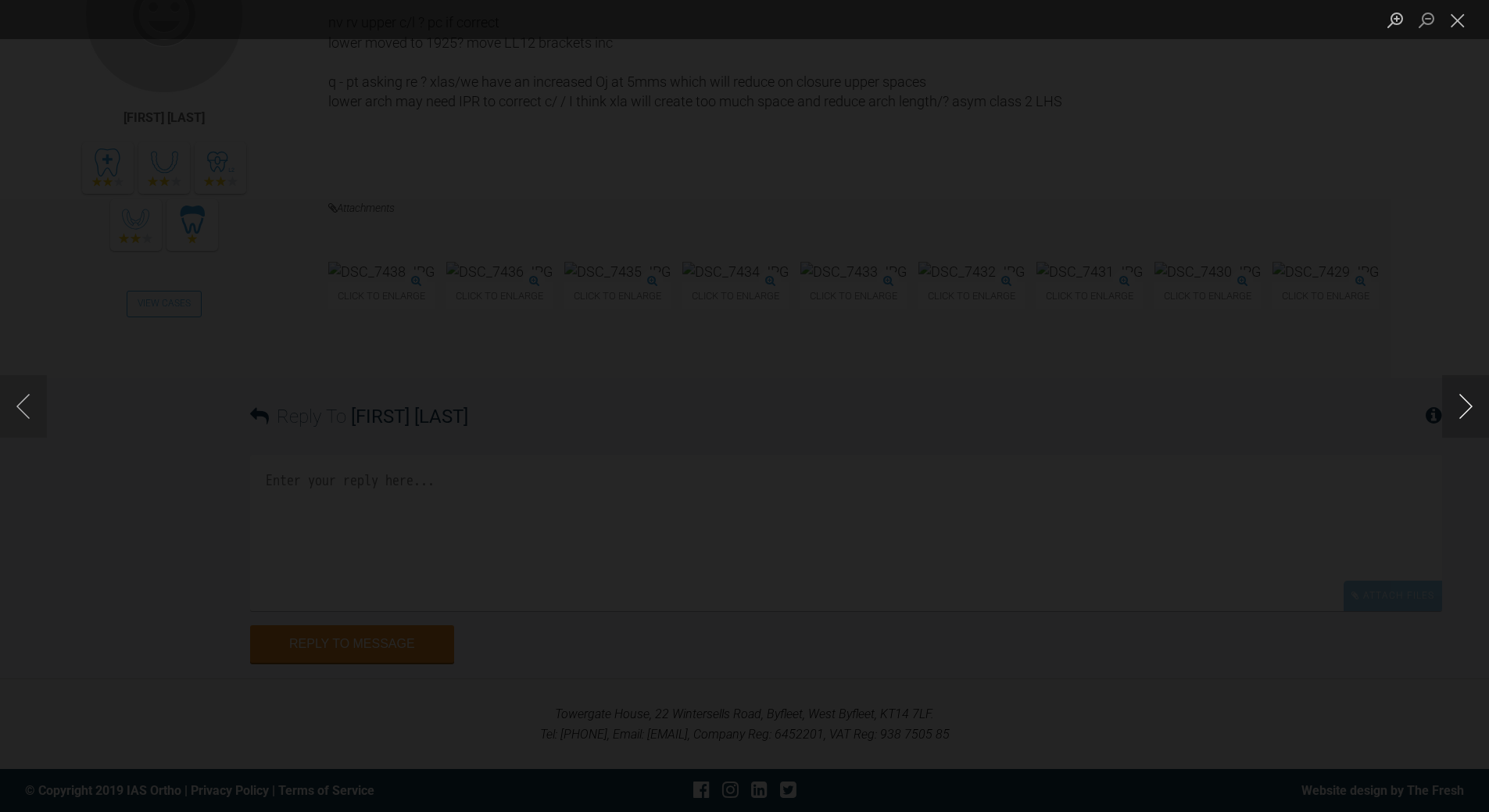click at bounding box center [1466, 406] 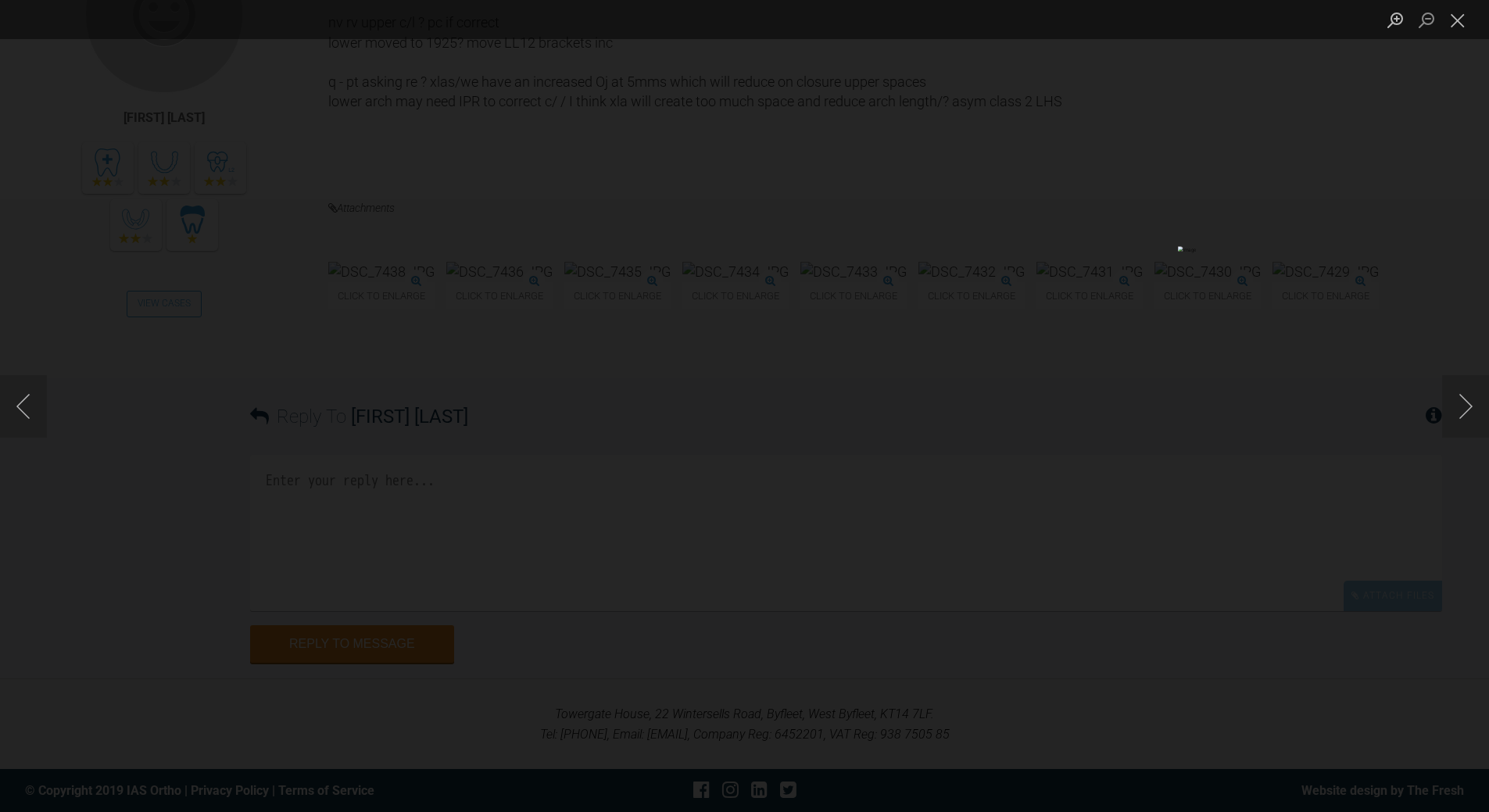 drag, startPoint x: 1457, startPoint y: 24, endPoint x: 1401, endPoint y: 66, distance: 70 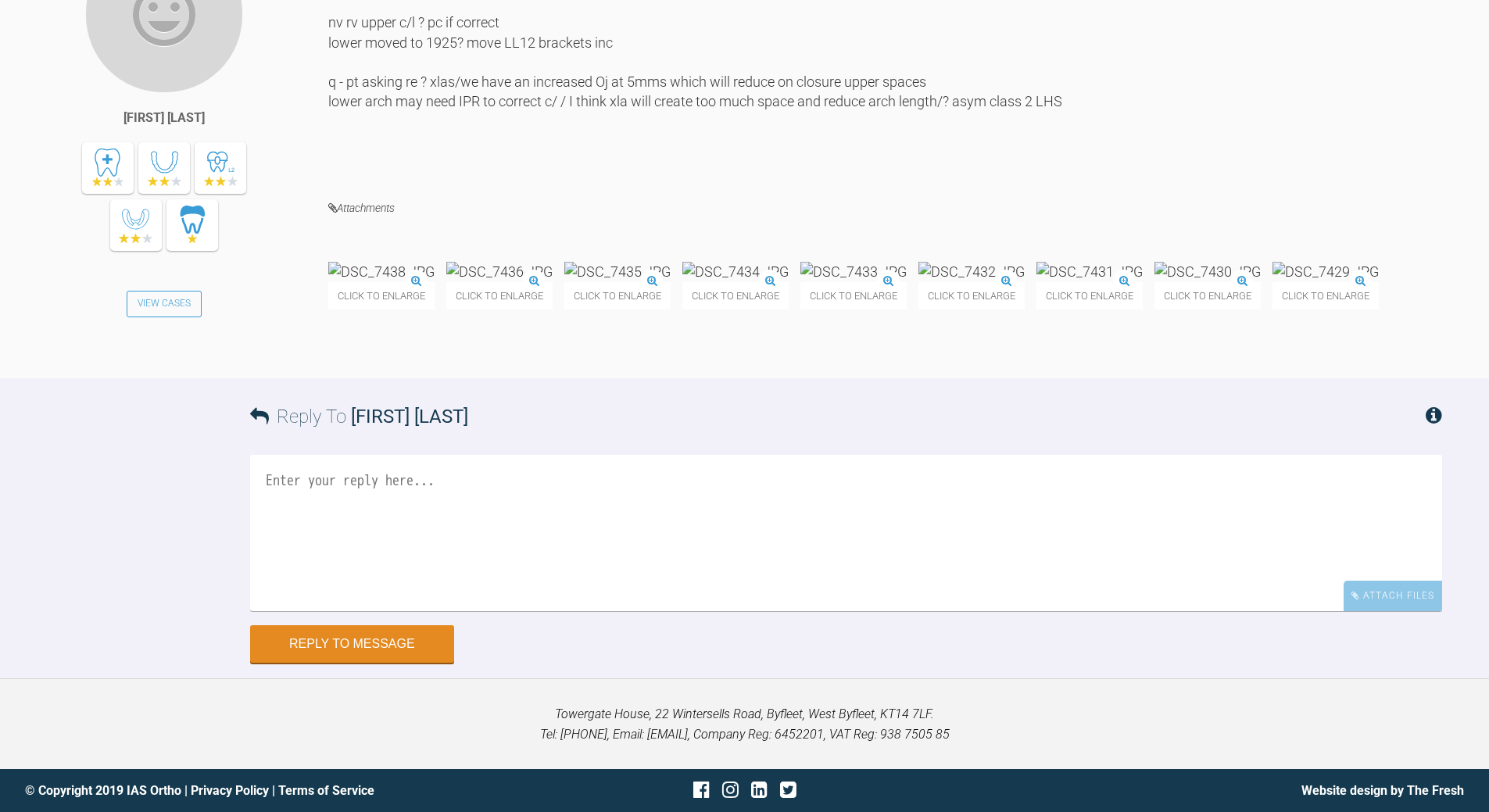 click at bounding box center [846, 533] 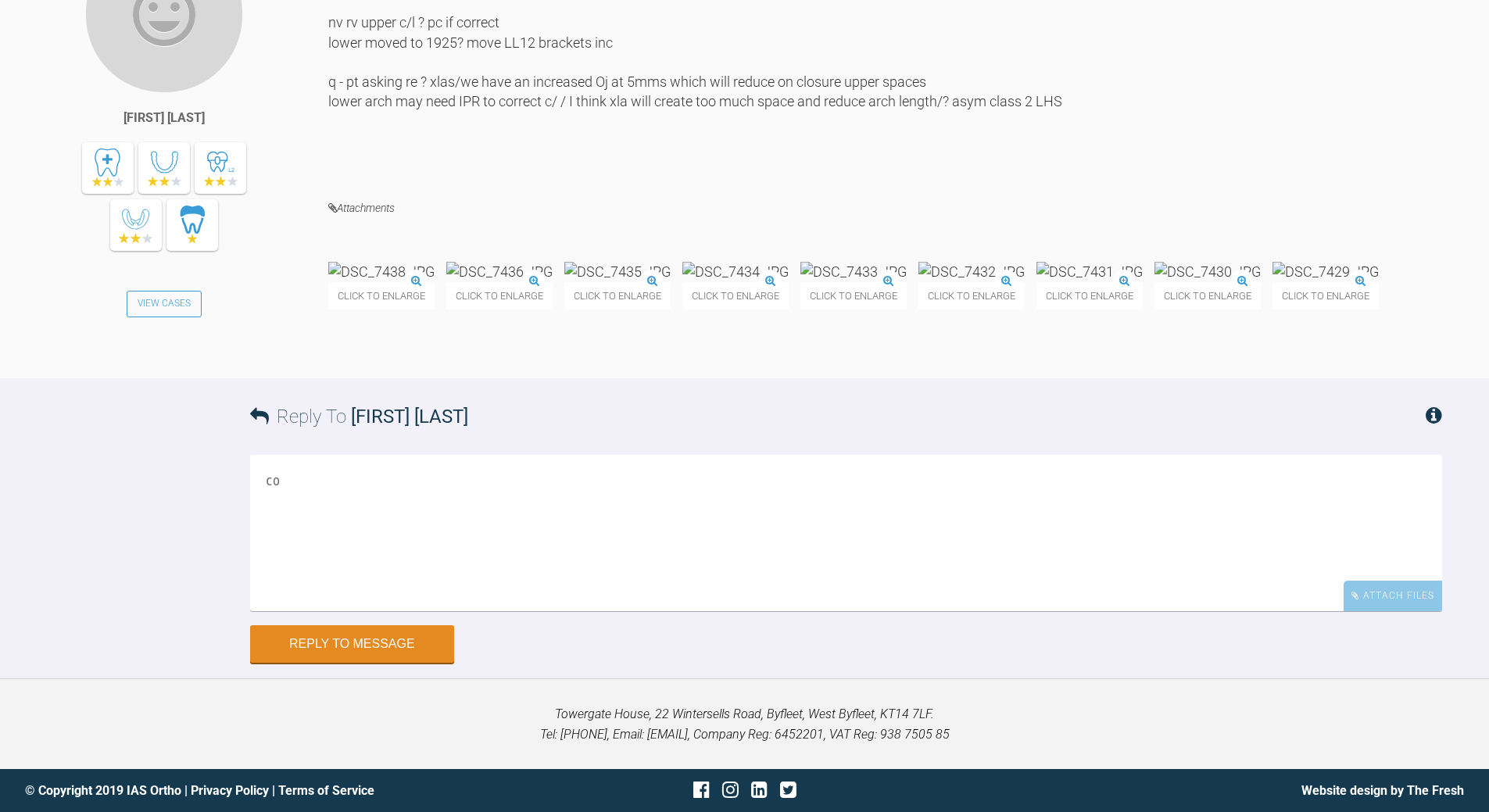 type on "c" 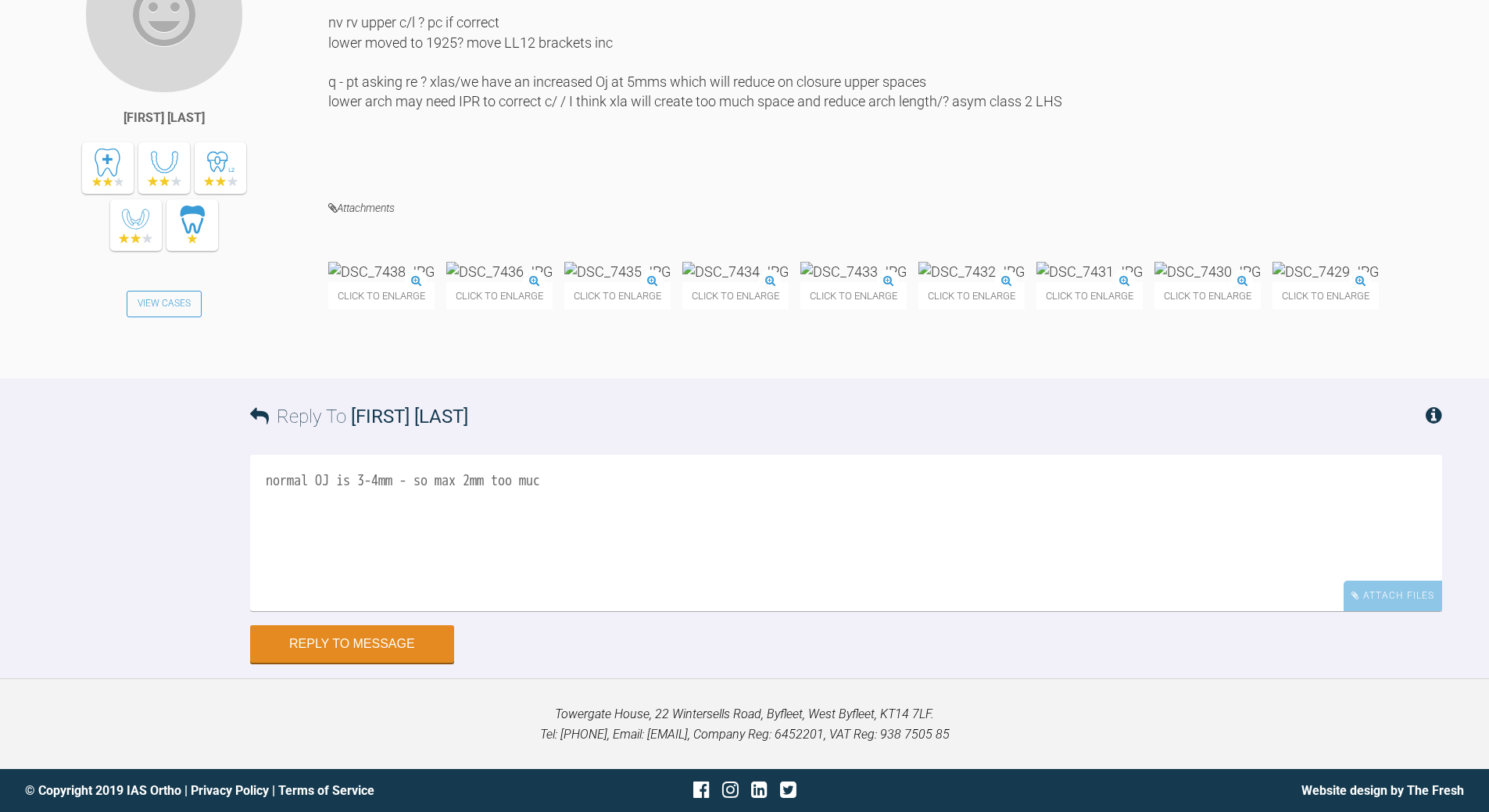 click on "normal OJ is 3-4mm - so max 2mm too muc" at bounding box center (846, 533) 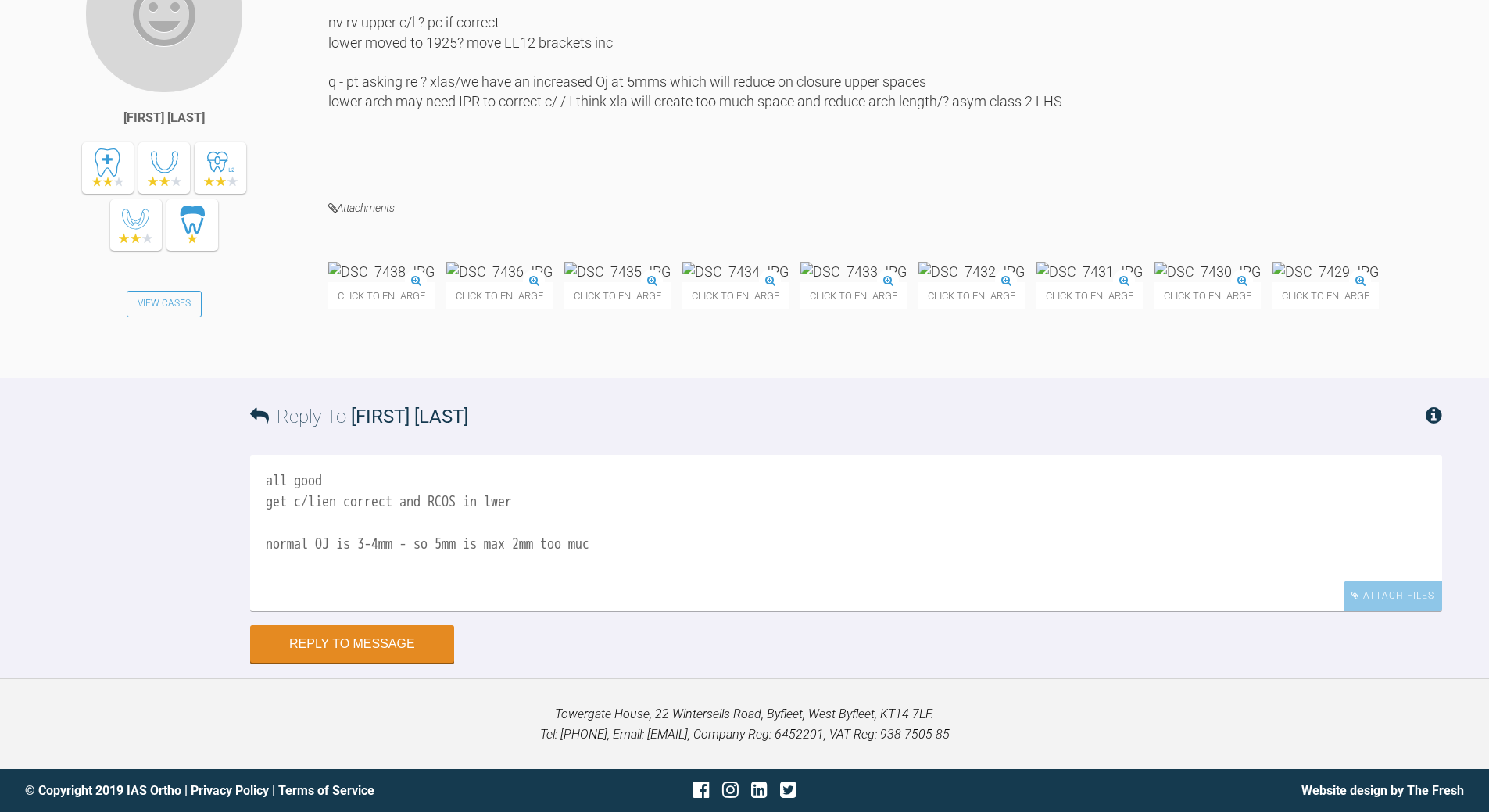 click on "all good
get c/lien correct and RCOS in lwer
normal OJ is 3-4mm - so 5mm is max 2mm too muc" at bounding box center (846, 533) 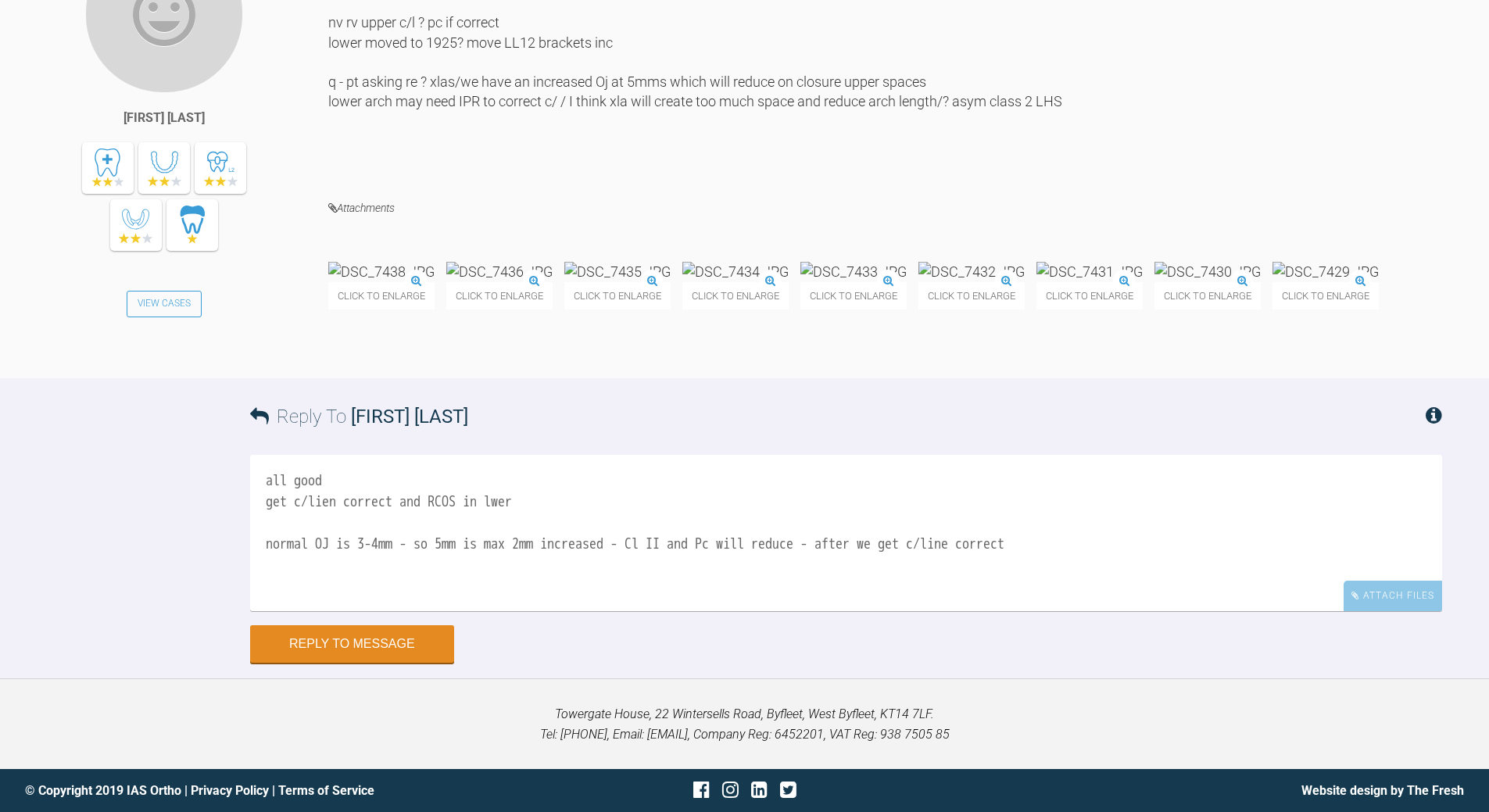 scroll, scrollTop: 11320, scrollLeft: 0, axis: vertical 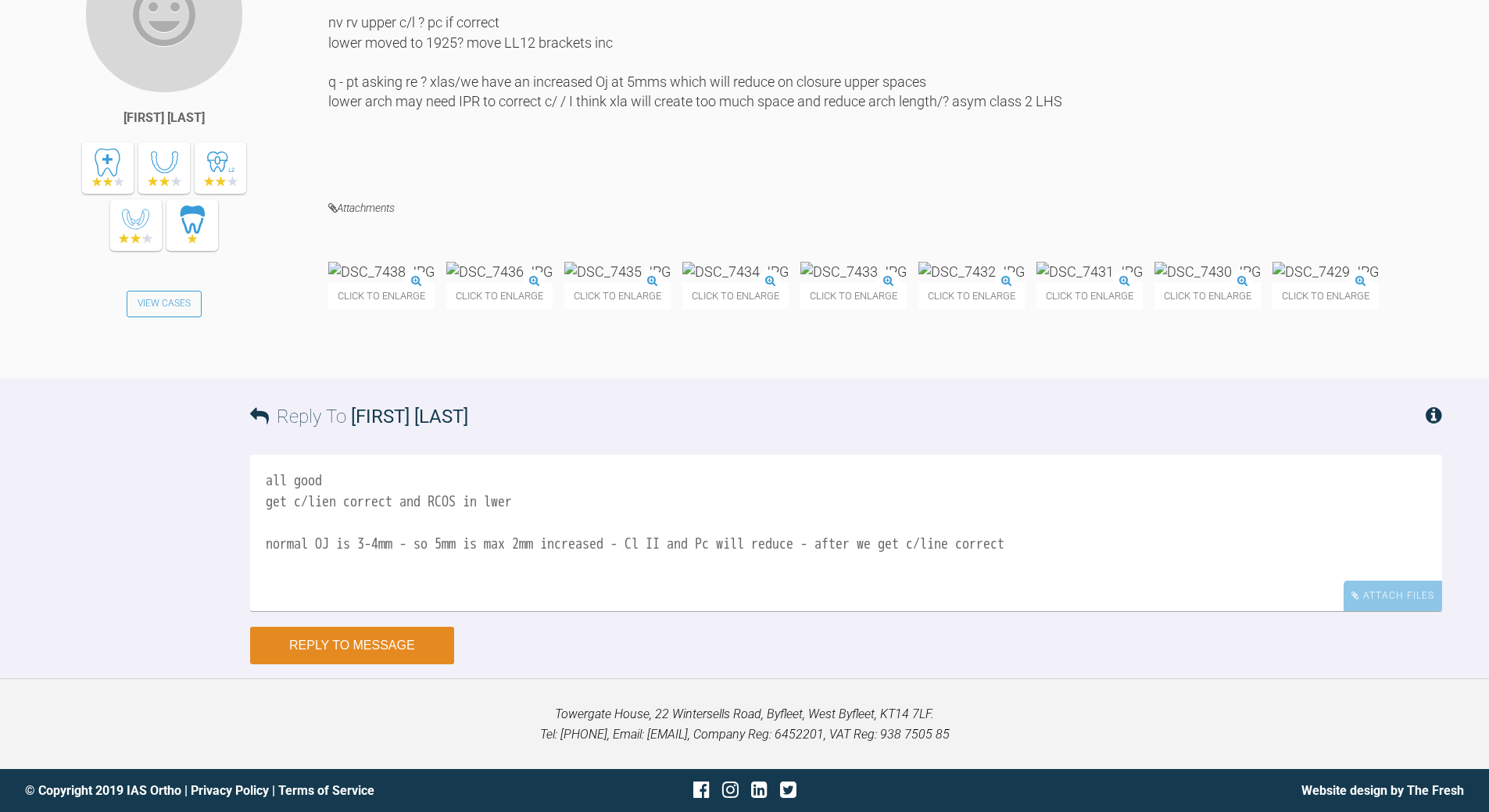 type on "all good
get c/lien correct and RCOS in lwer
normal OJ is 3-4mm - so 5mm is max 2mm increased - Cl II and Pc will reduce - after we get c/line correct" 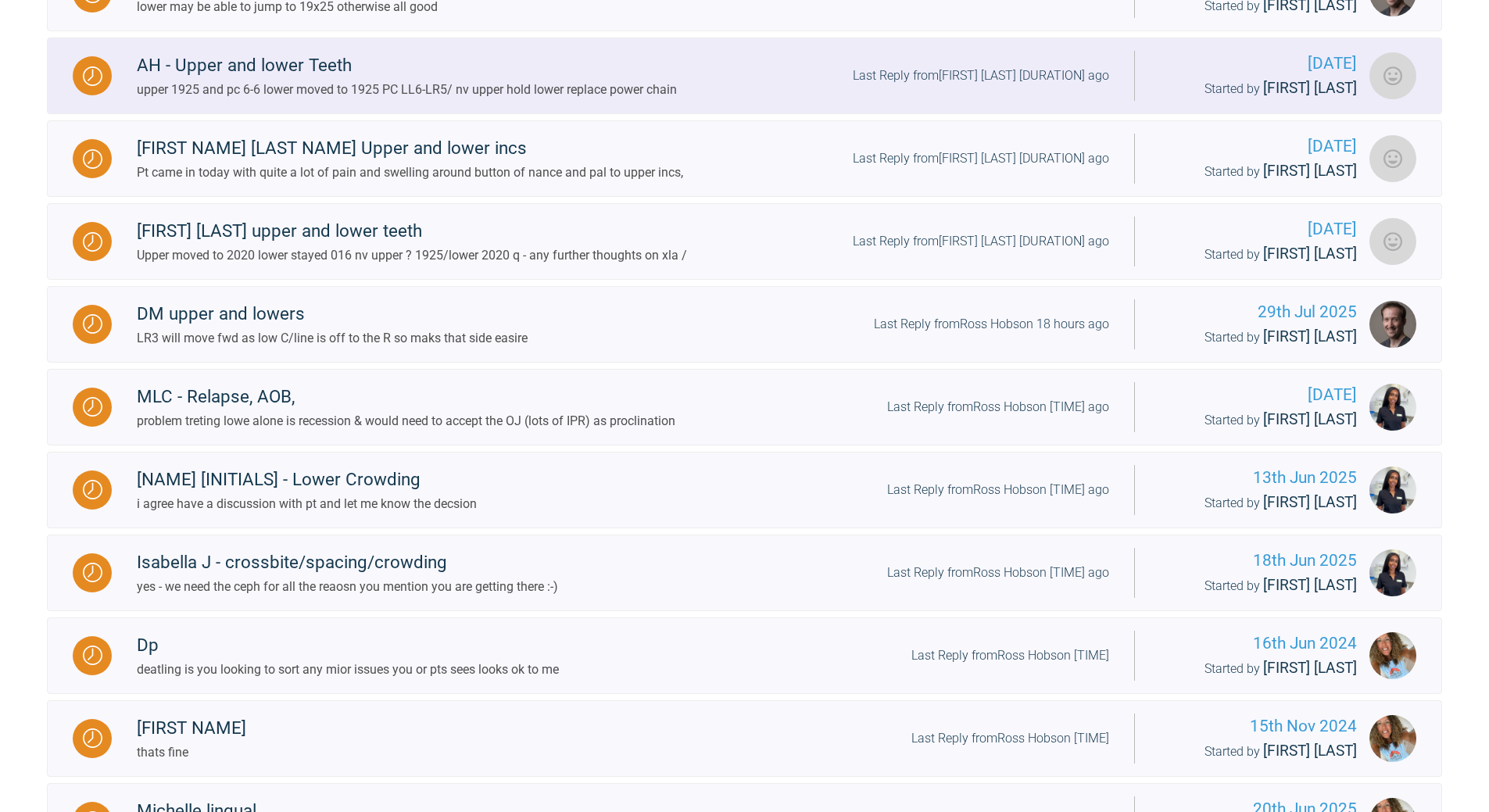 scroll, scrollTop: 649, scrollLeft: 0, axis: vertical 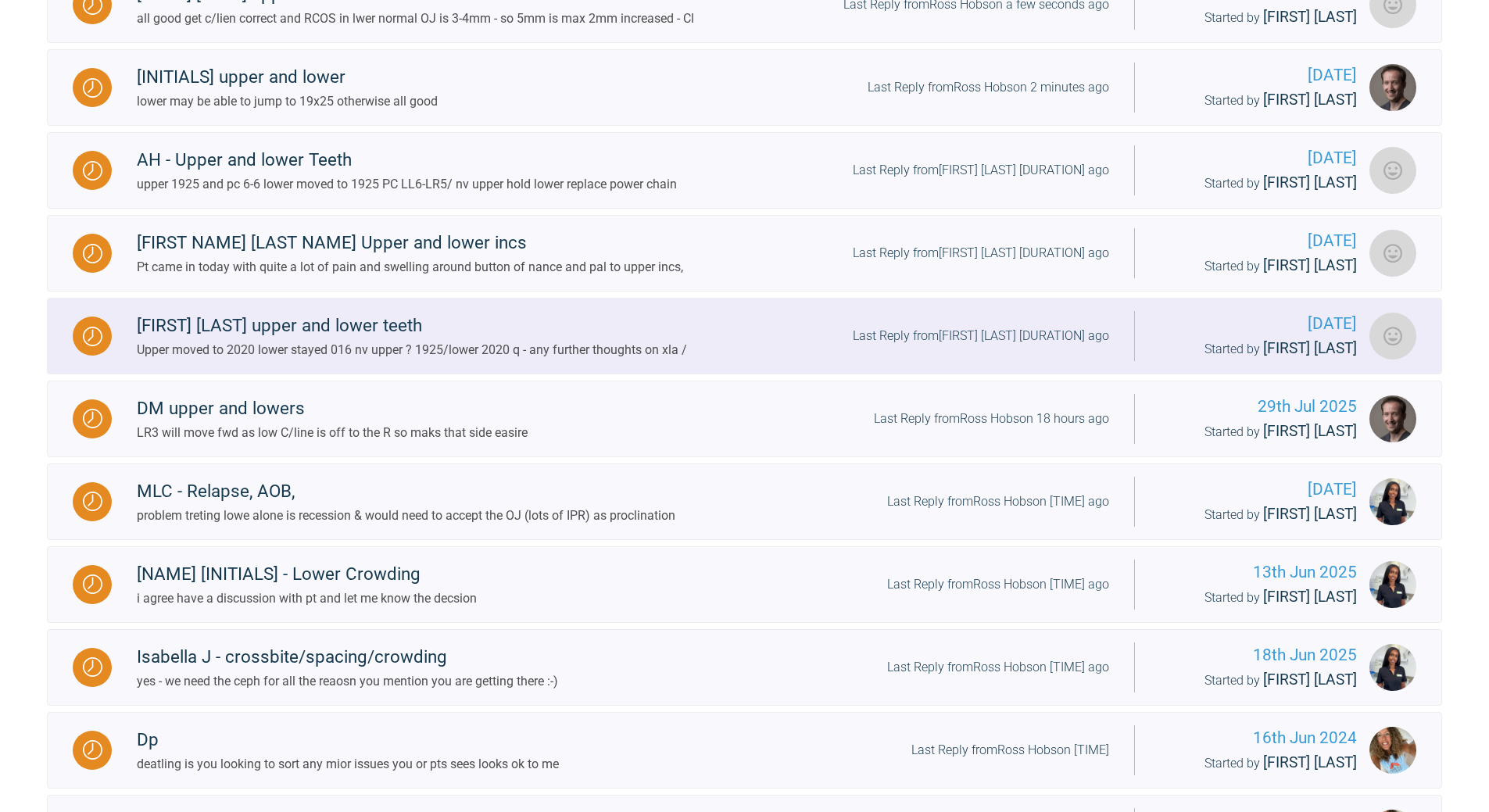 click on "Last Reply from  [LAST NAME]   12 hours ago" at bounding box center (981, 336) 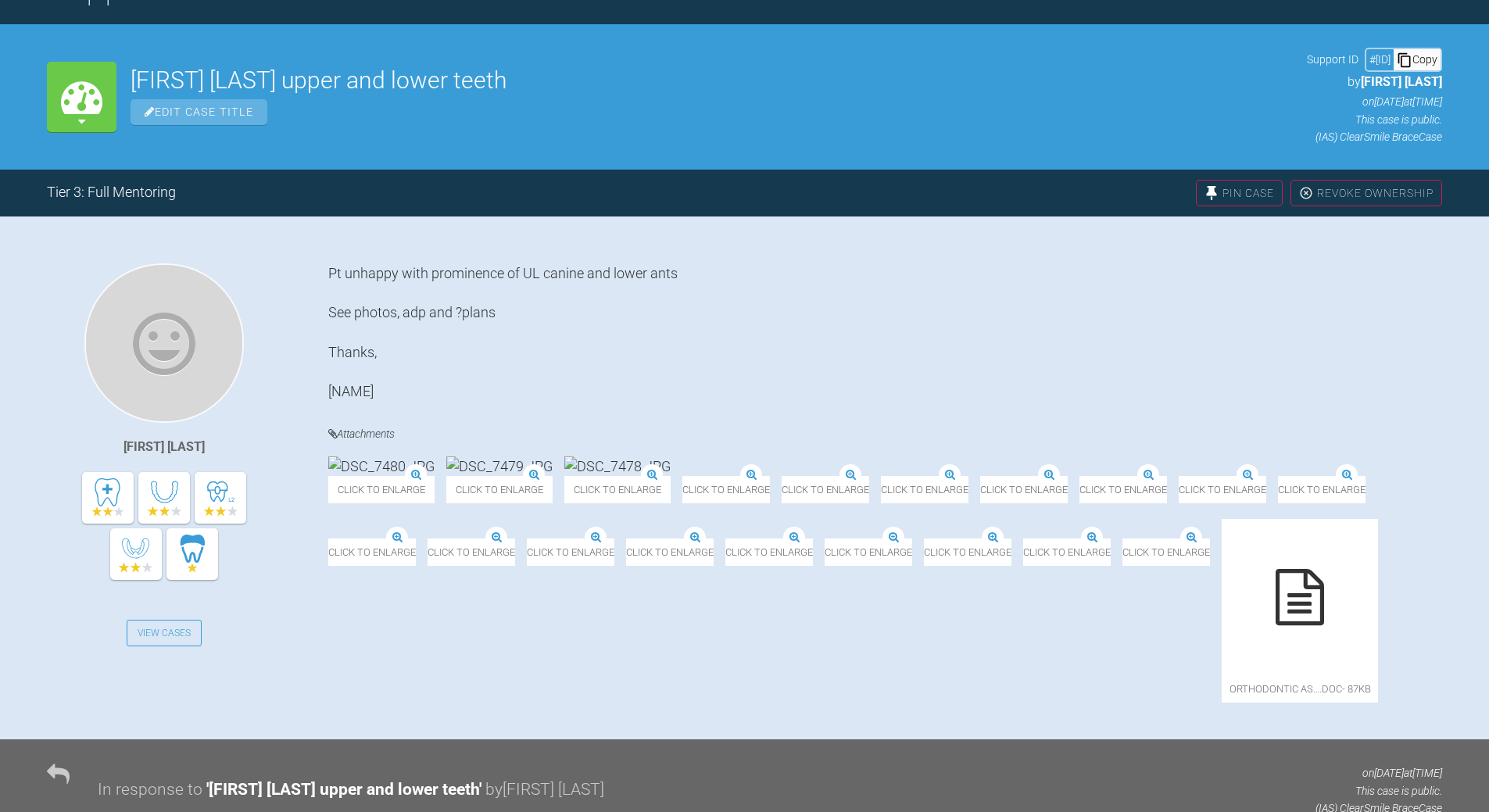 scroll, scrollTop: 649, scrollLeft: 0, axis: vertical 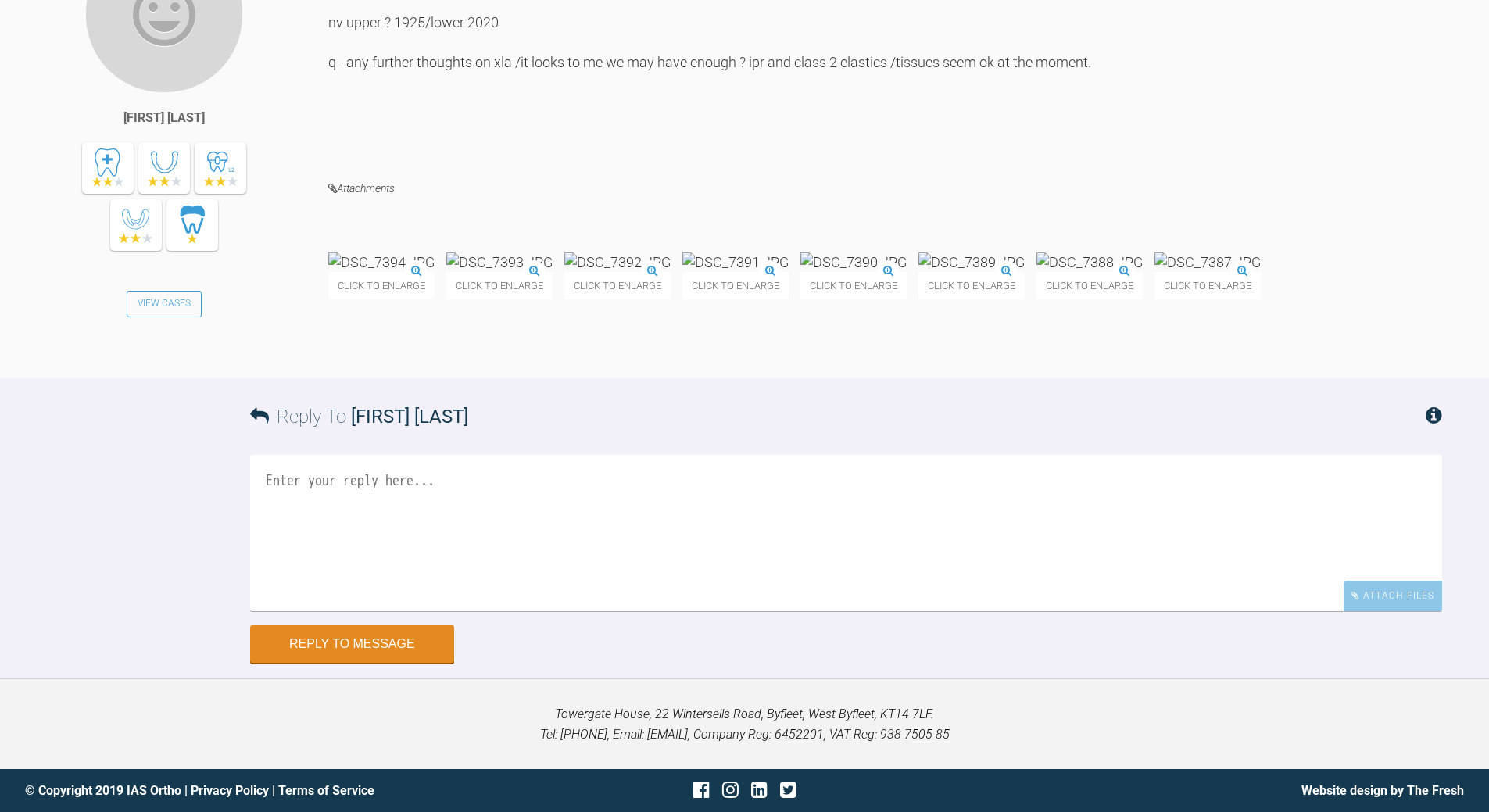 click at bounding box center (381, 262) 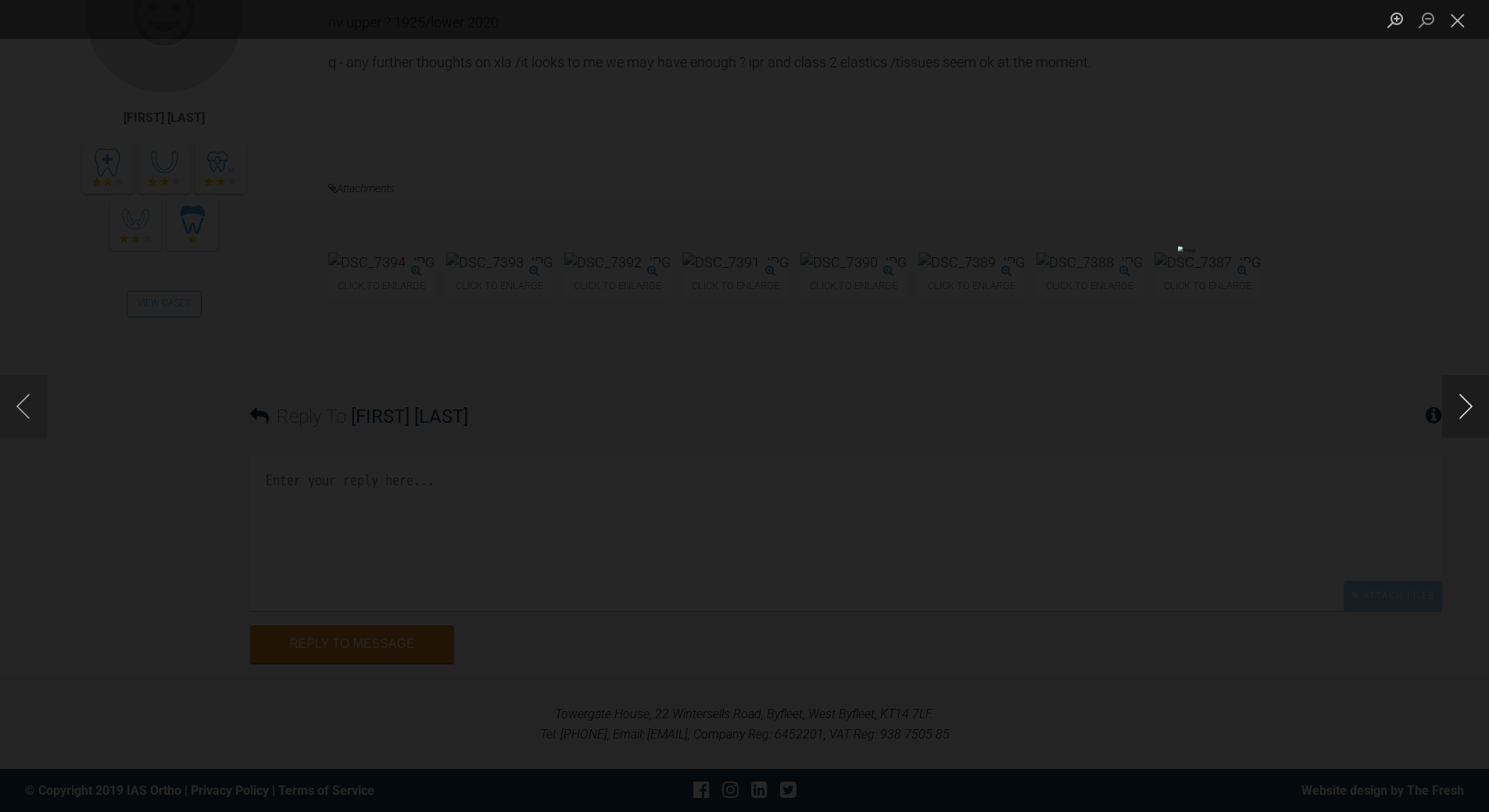 click at bounding box center [1466, 406] 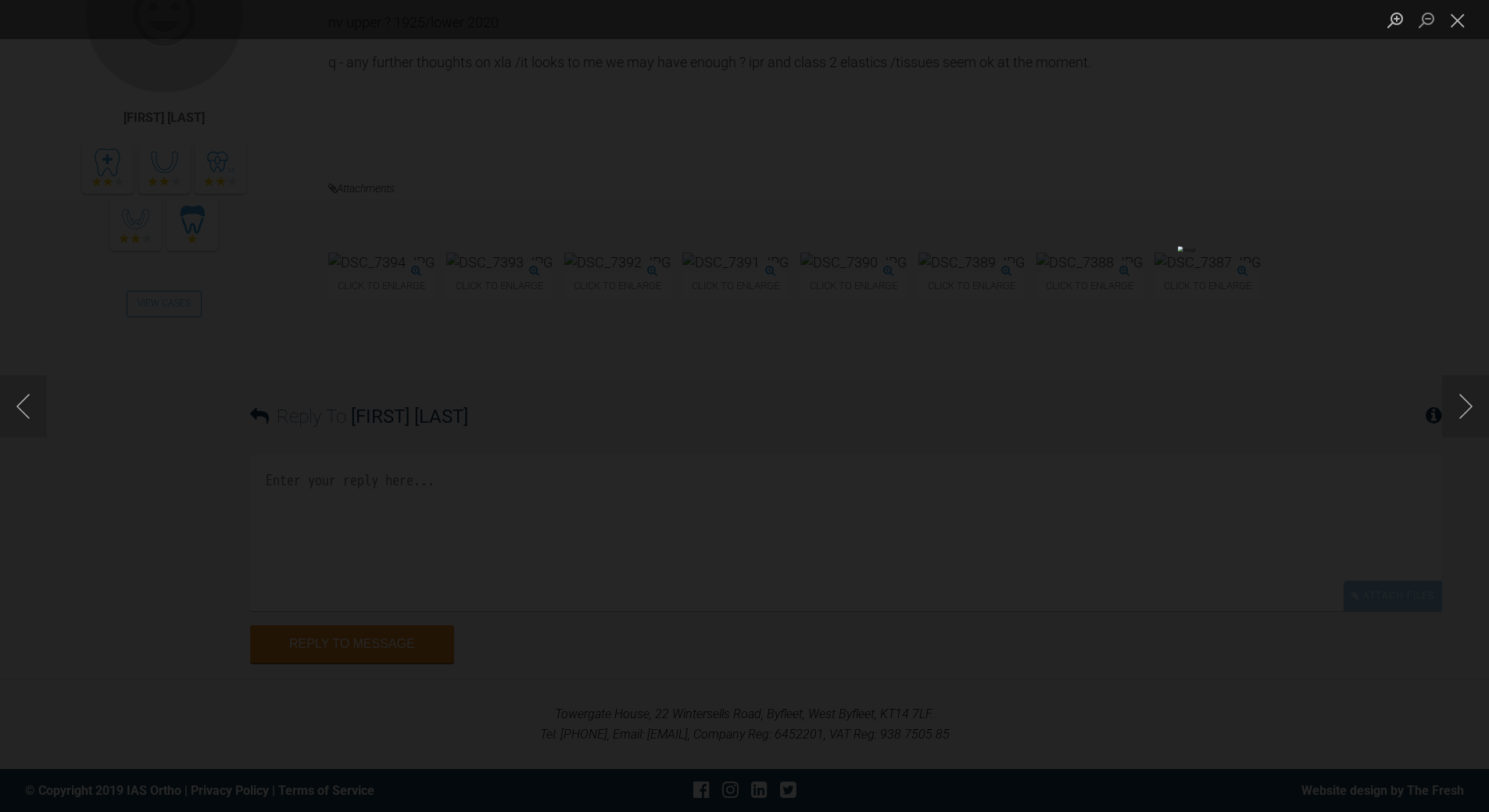 click at bounding box center (1458, 20) 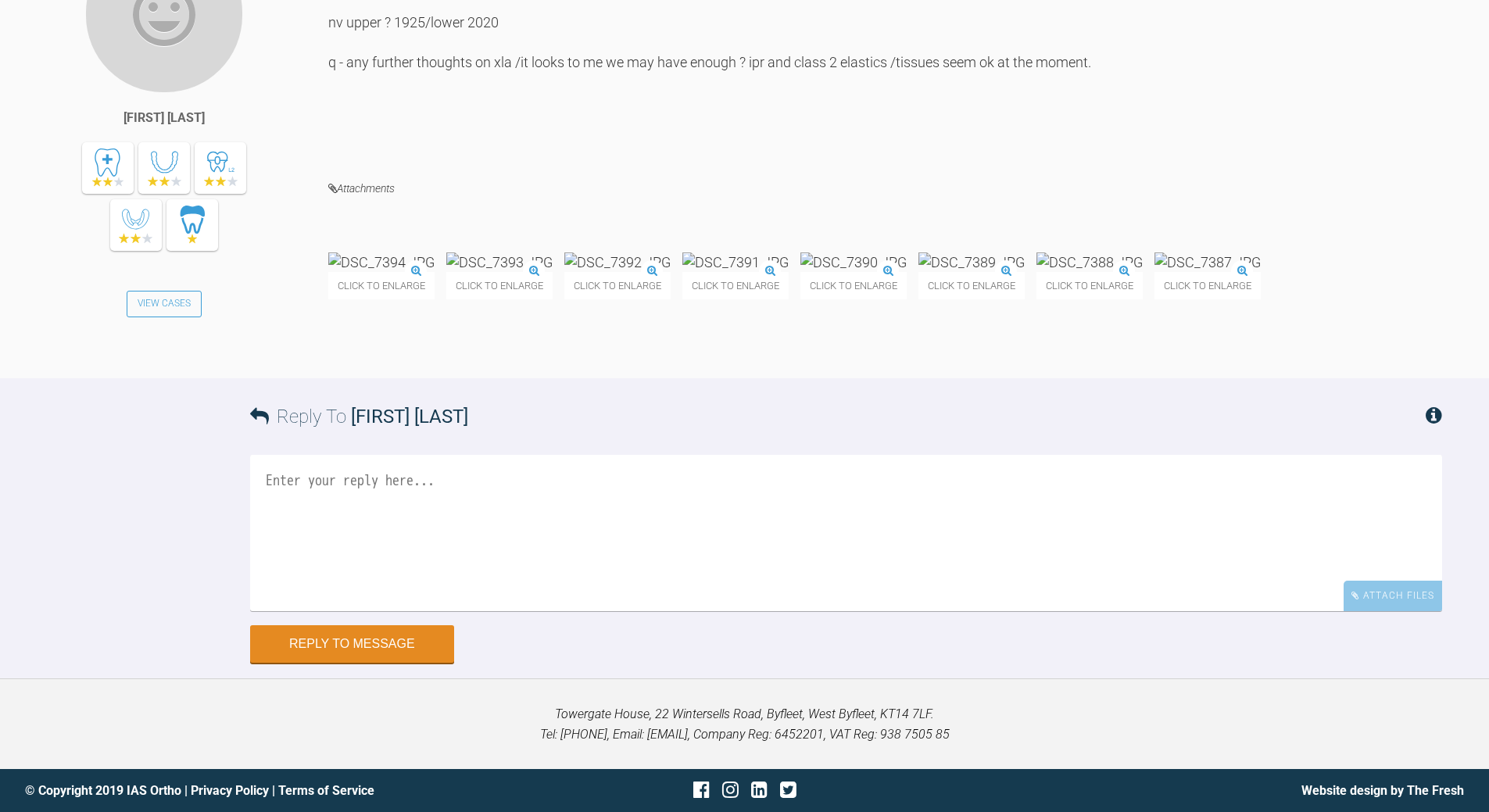 click at bounding box center [846, 533] 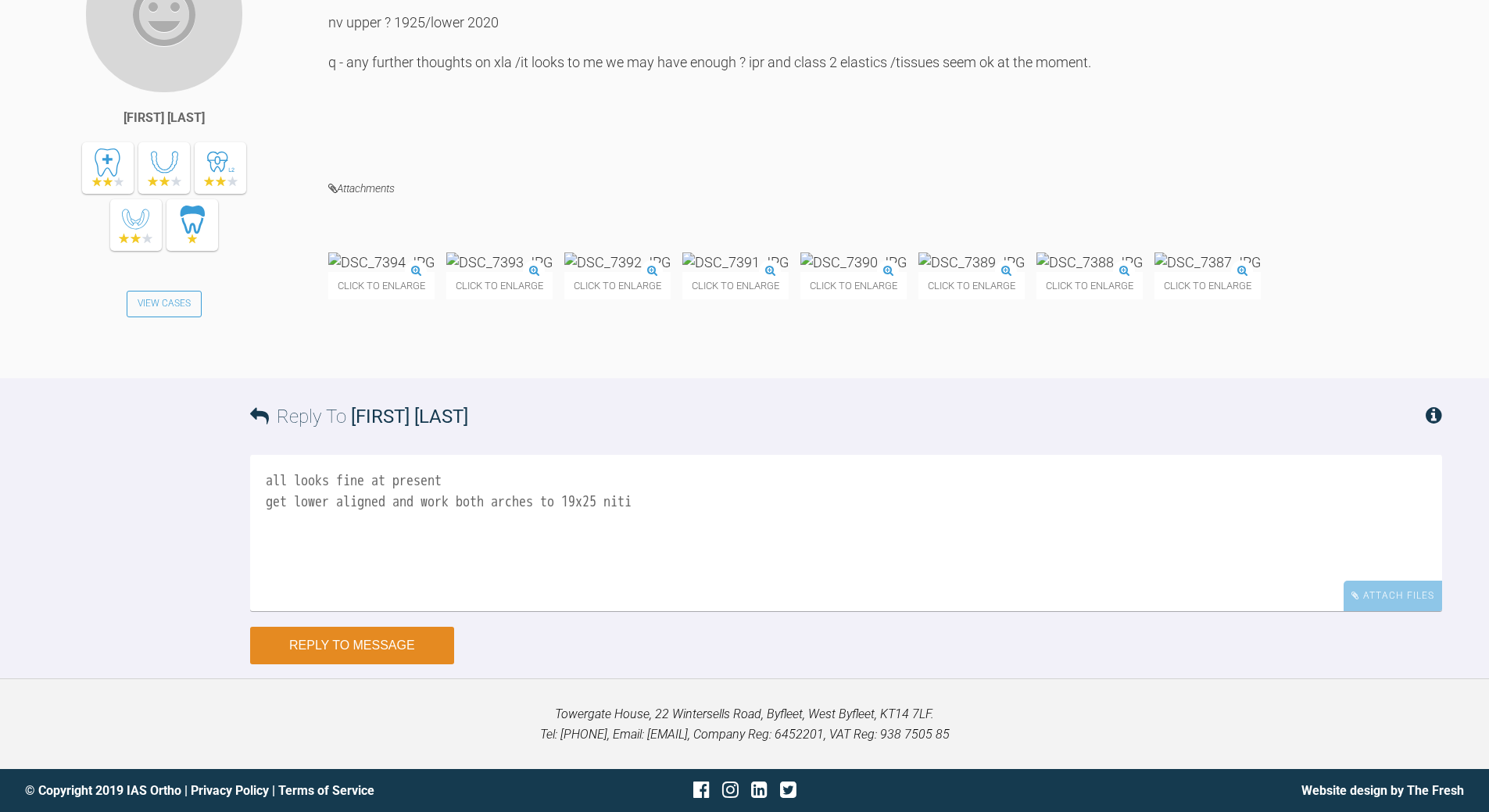 scroll, scrollTop: 11379, scrollLeft: 0, axis: vertical 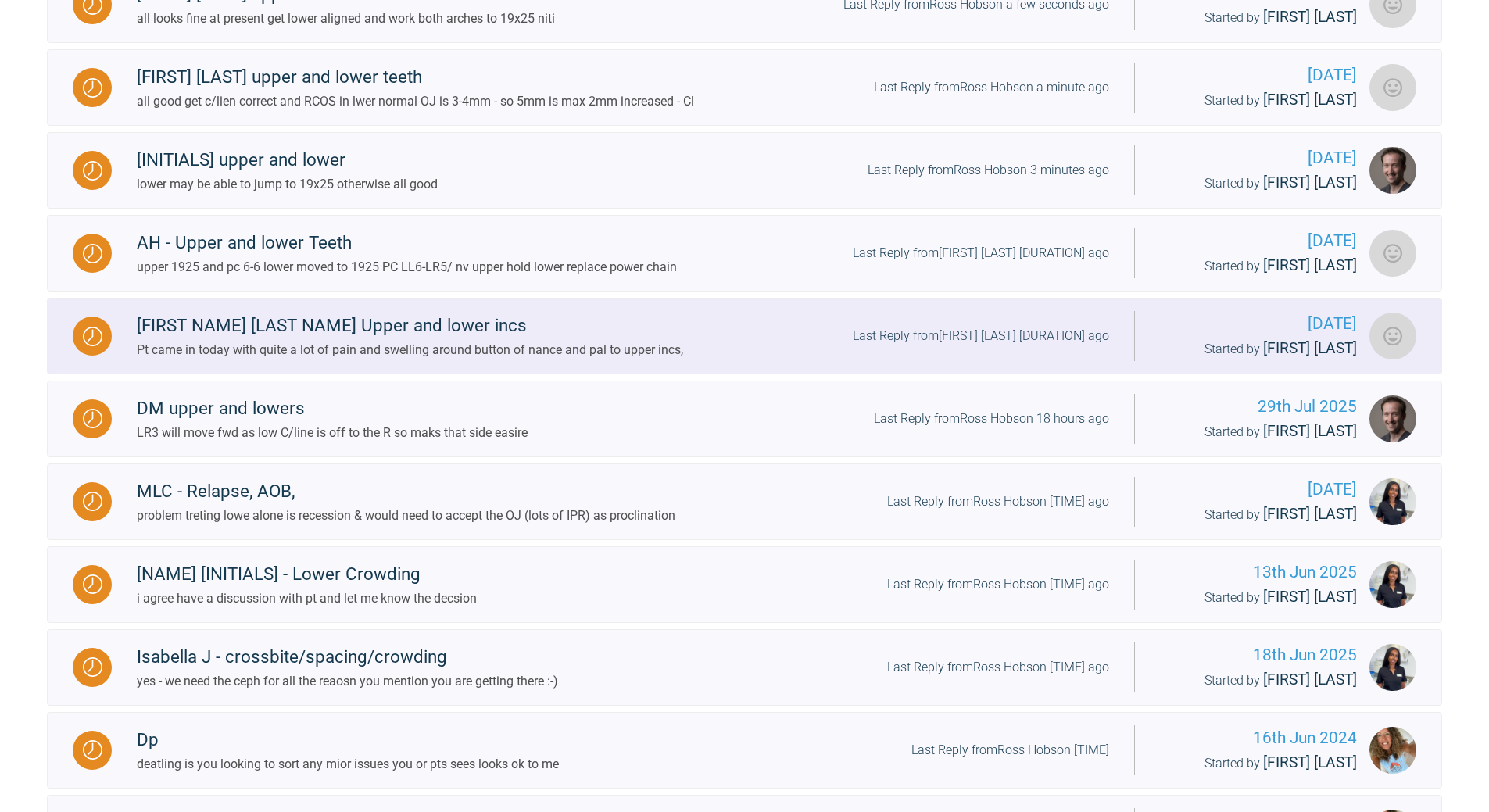 click on "Last Reply from  [LAST NAME]   12 hours ago" at bounding box center (981, 336) 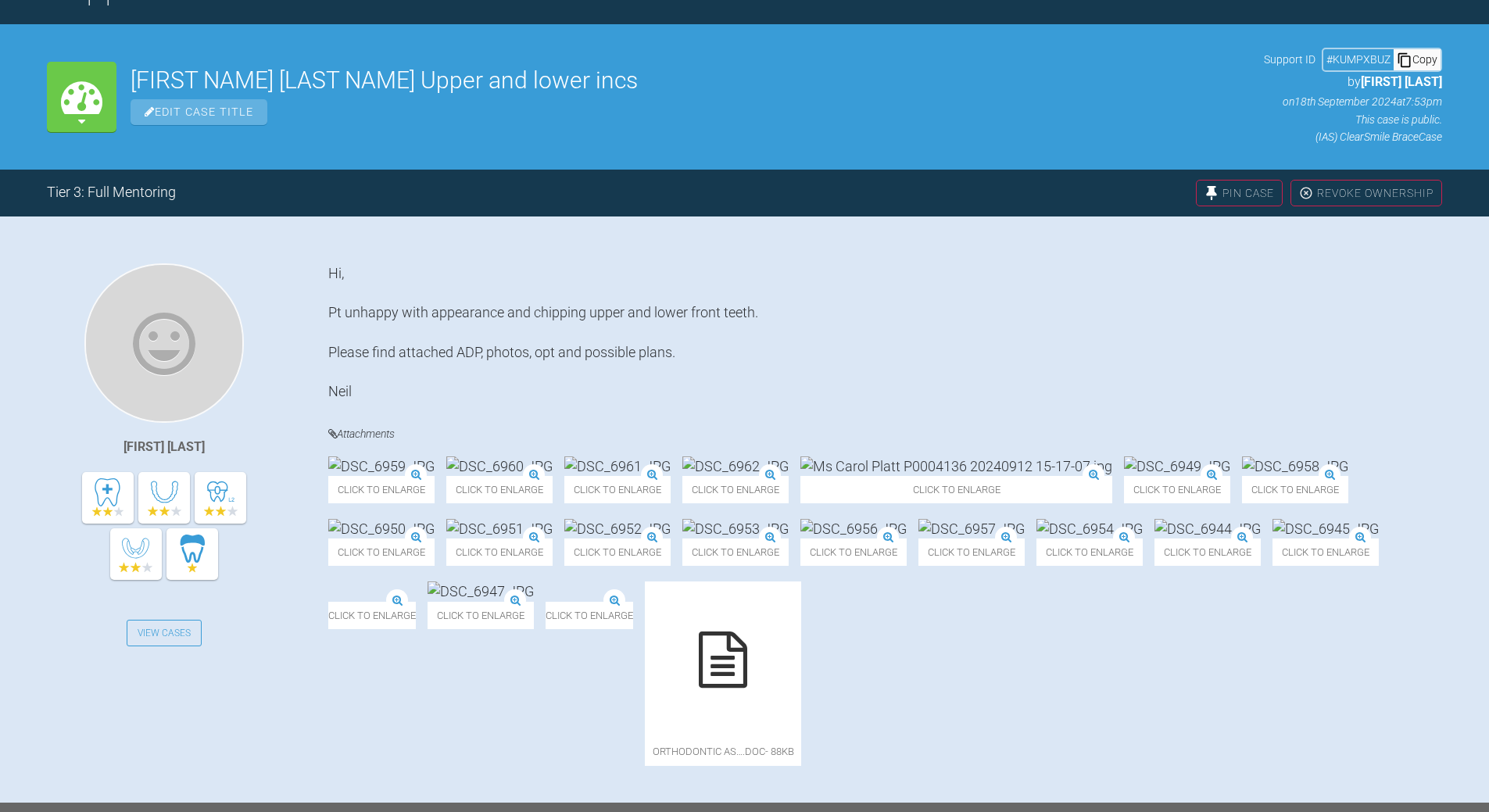 scroll, scrollTop: 649, scrollLeft: 0, axis: vertical 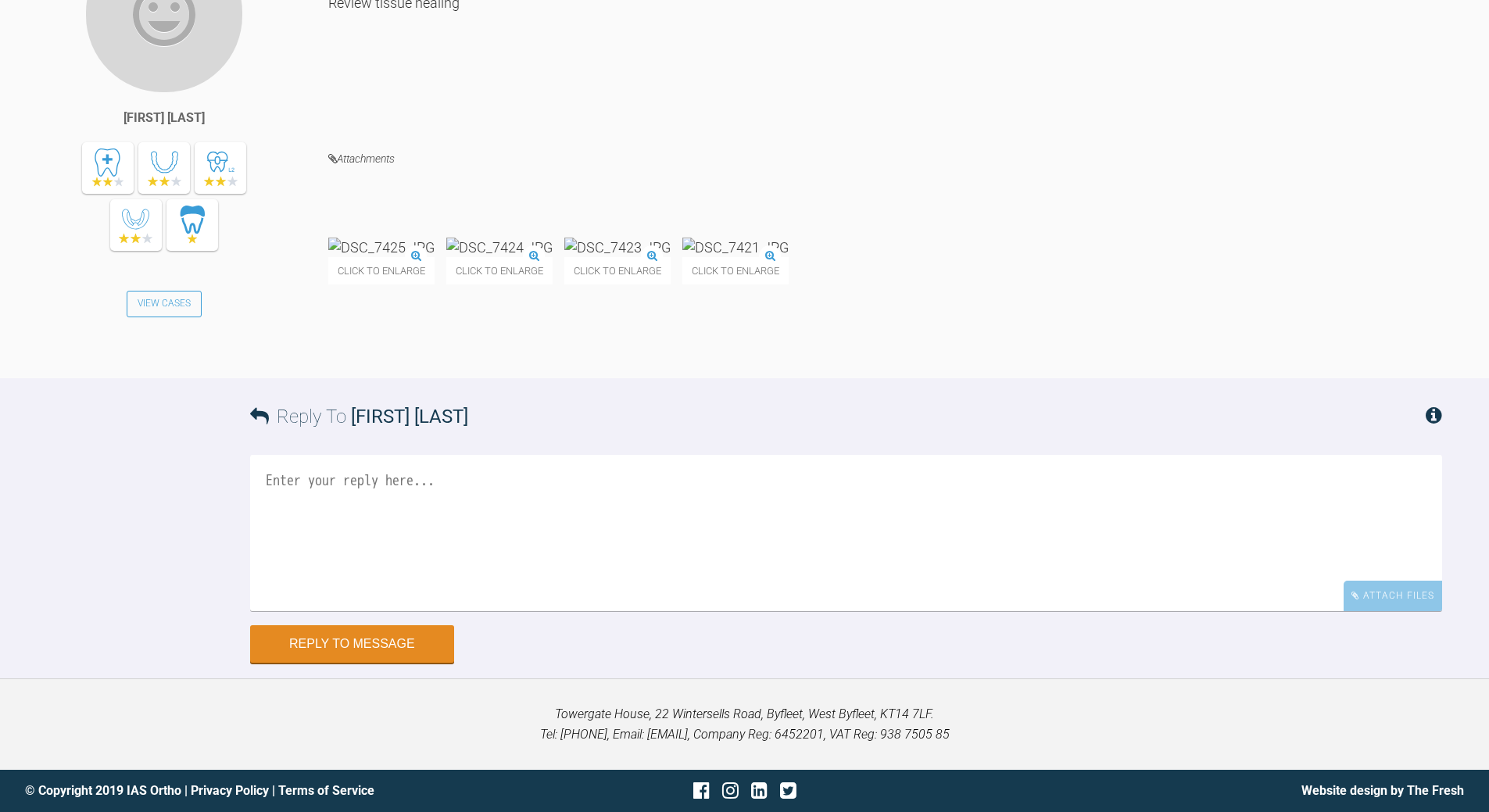 click at bounding box center (381, 247) 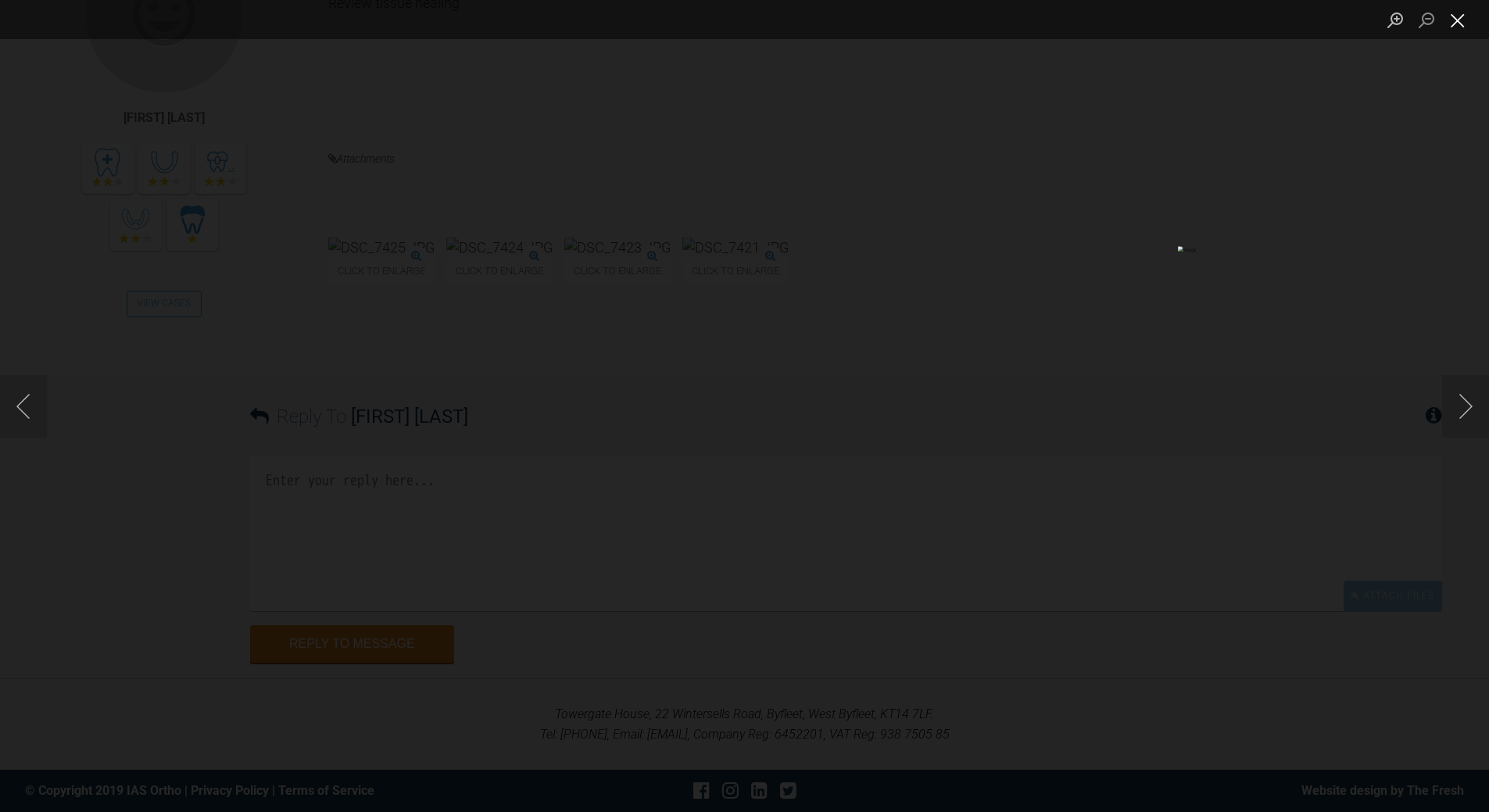 click at bounding box center (1458, 20) 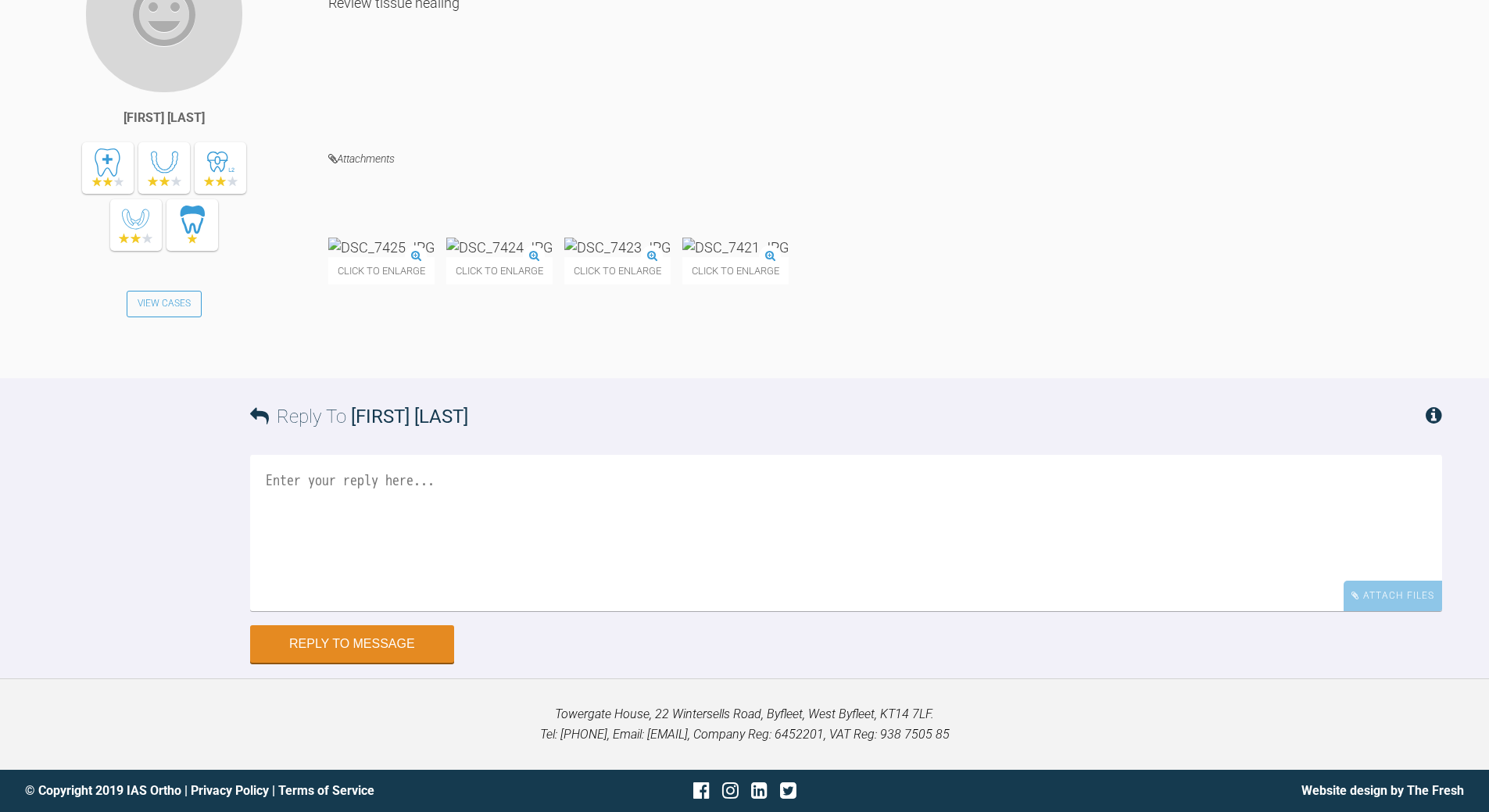 scroll, scrollTop: 26183, scrollLeft: 0, axis: vertical 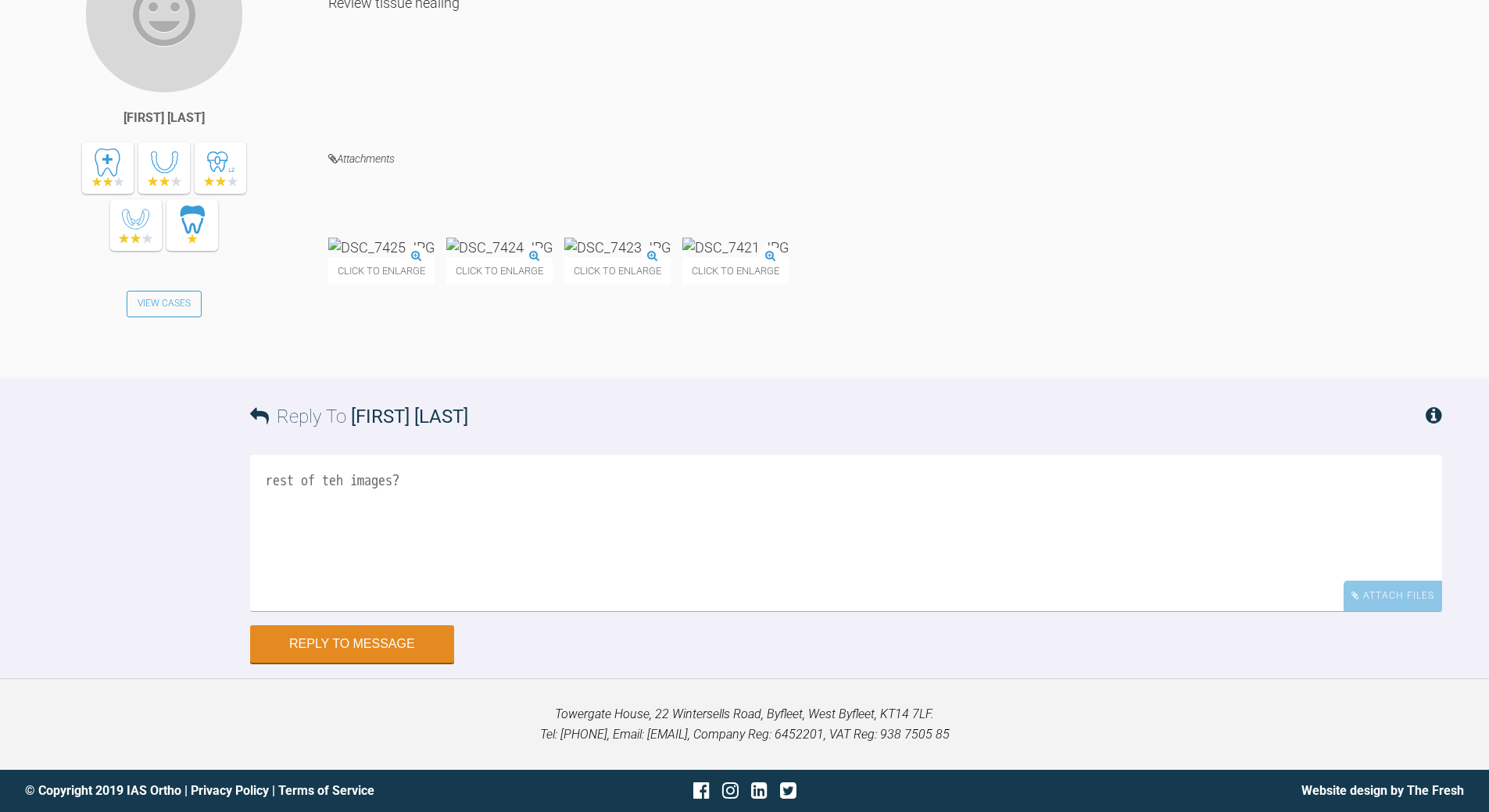 click at bounding box center (381, 247) 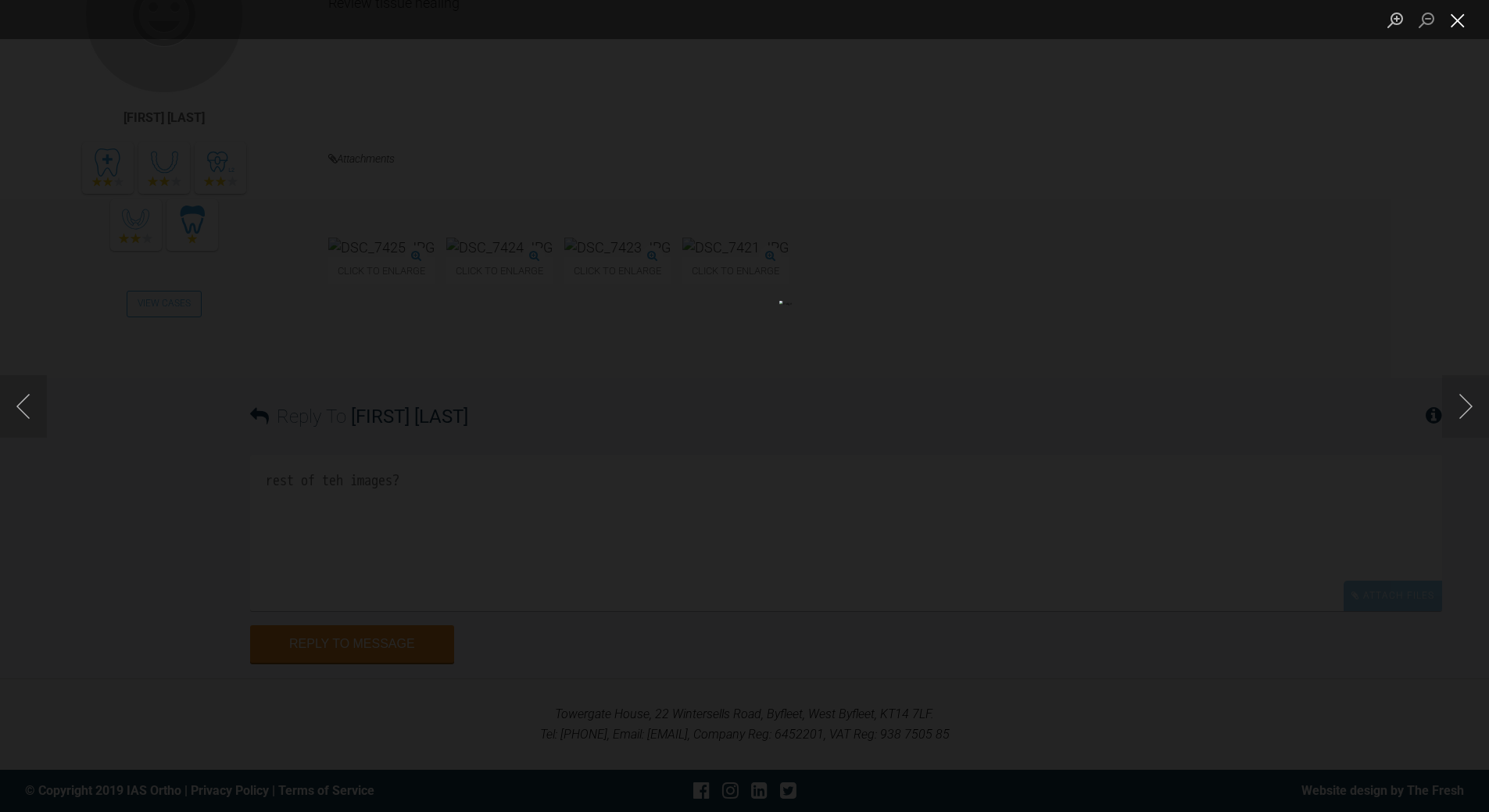 click at bounding box center [1458, 20] 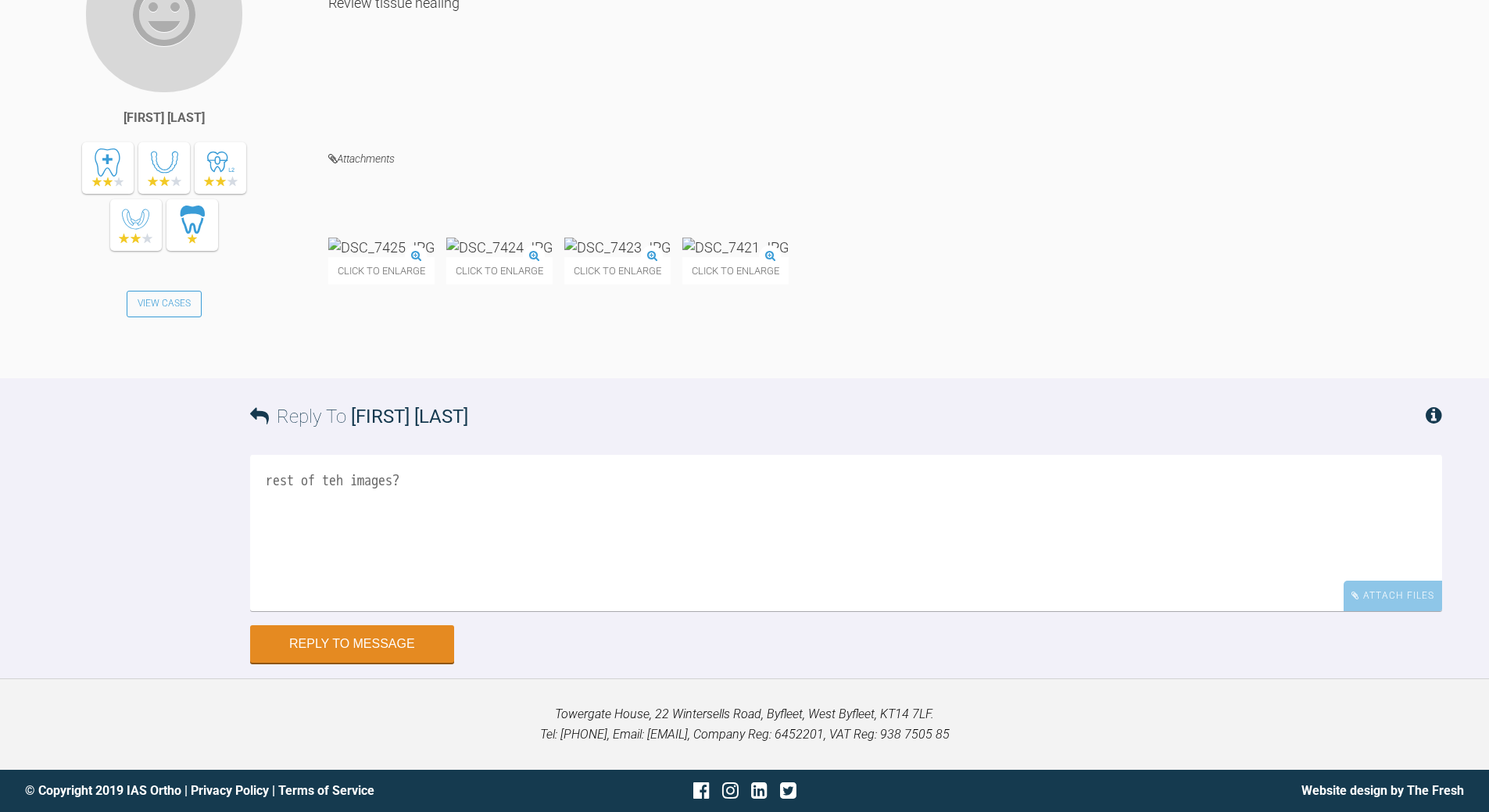 click on "rest of teh images?" at bounding box center [846, 533] 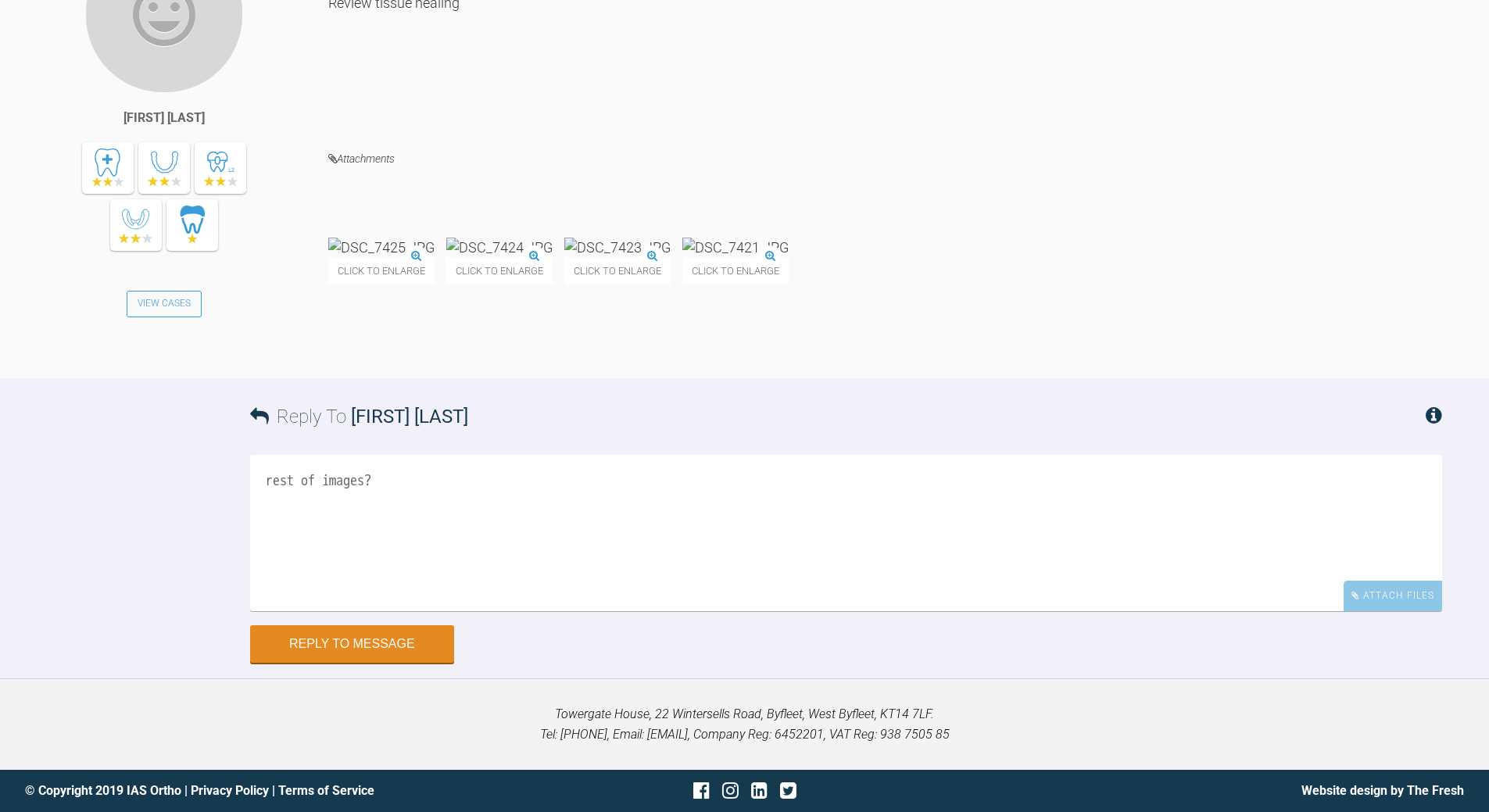 scroll, scrollTop: 26261, scrollLeft: 0, axis: vertical 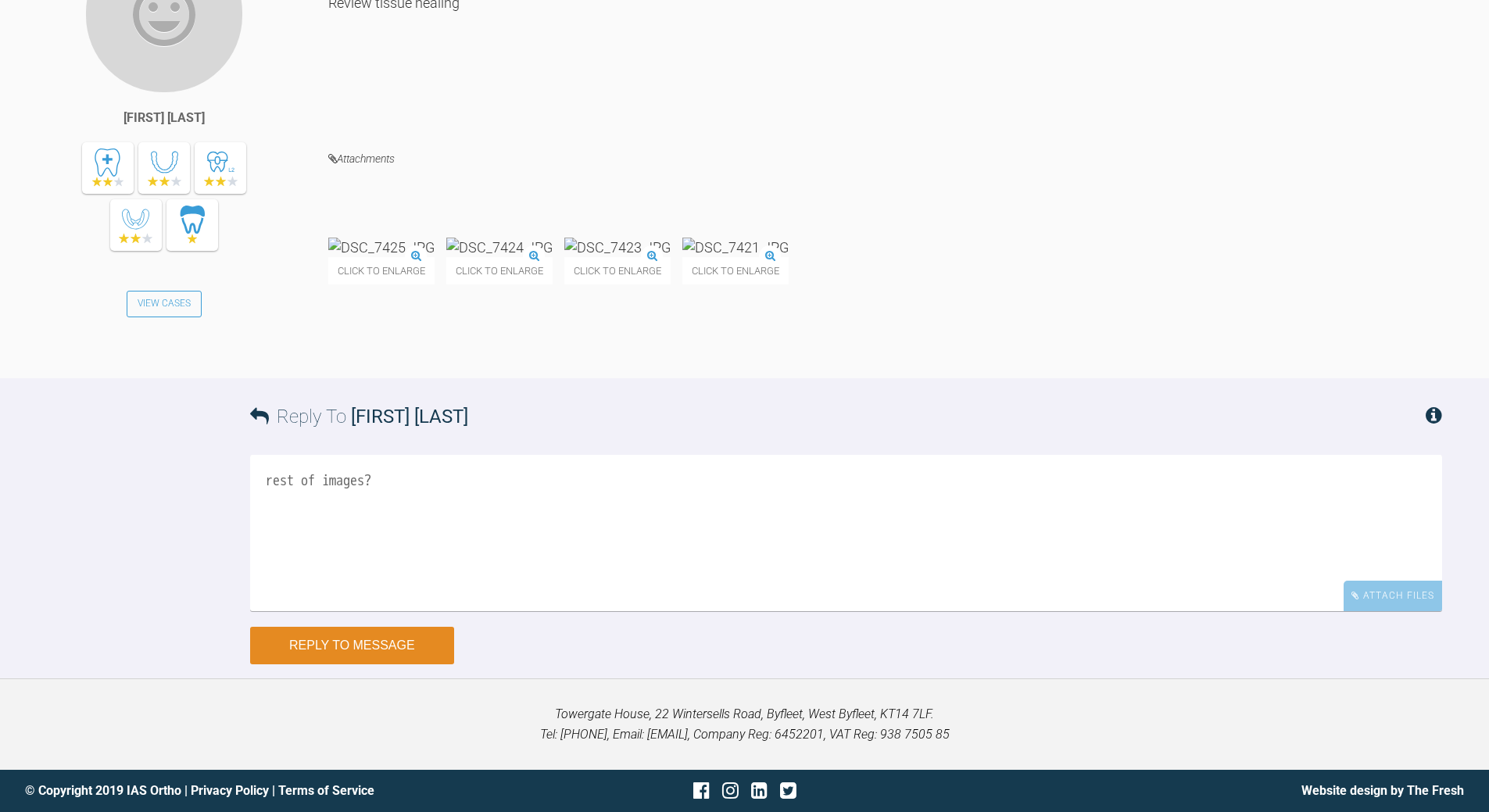 type on "rest of images?" 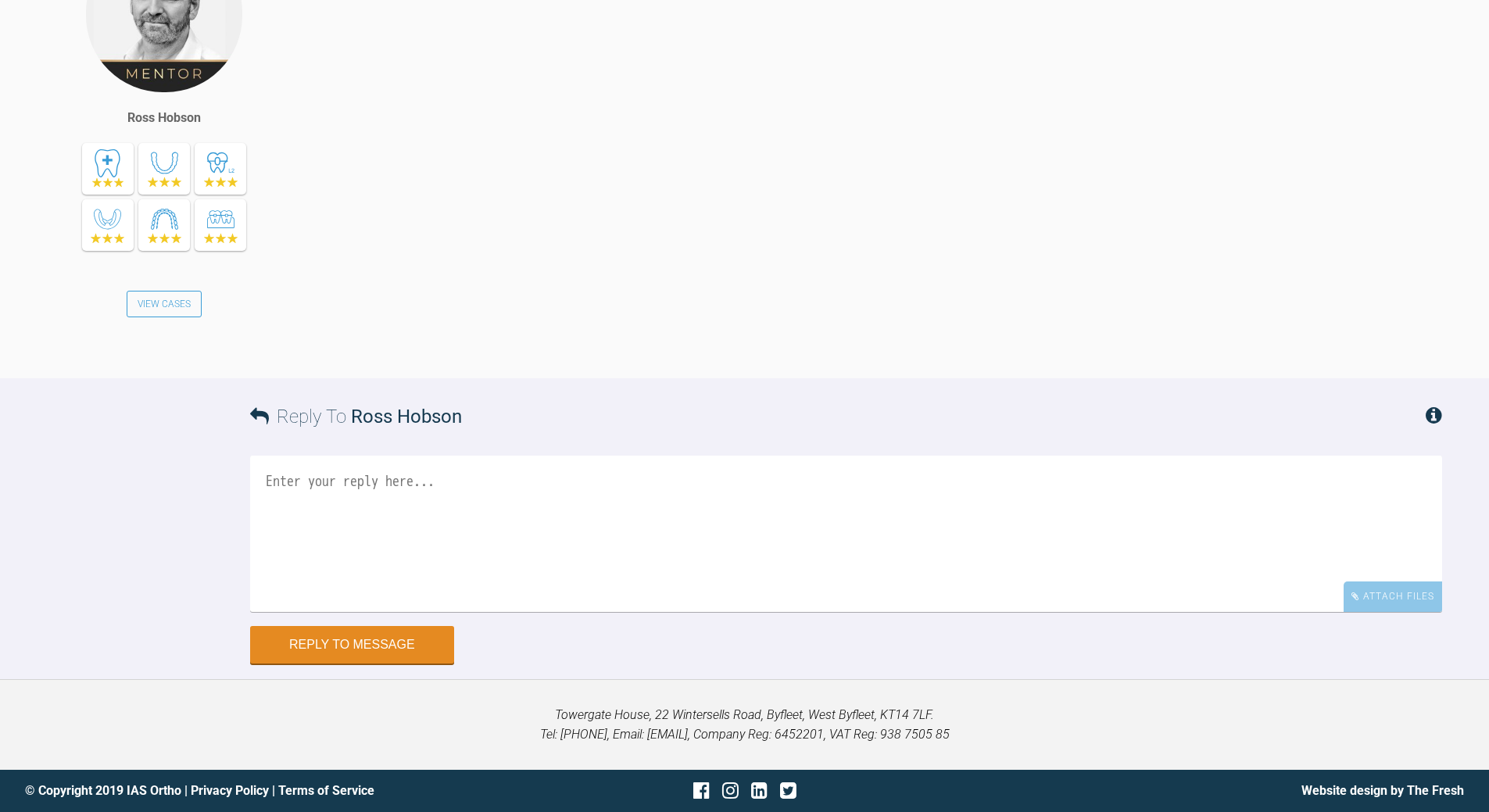 scroll, scrollTop: 26854, scrollLeft: 0, axis: vertical 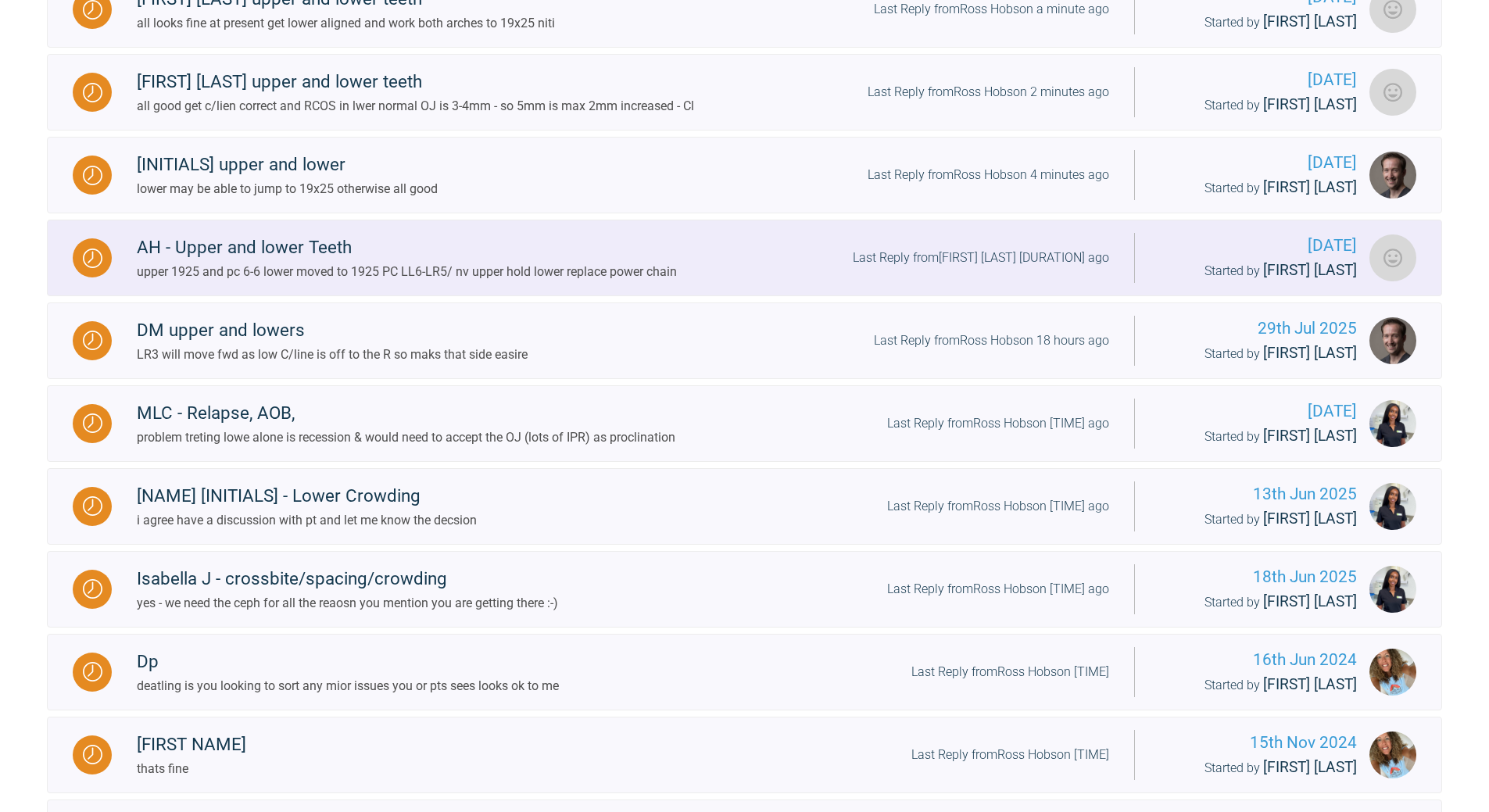 click on "AH - Upper and lower Teeth upper 1925 and pc 6-6
lower moved to 1925 PC LL6-LR5/
nv upper hold
lower replace power chain Last Reply from  [LAST NAME]   12 hours ago" at bounding box center [623, 257] 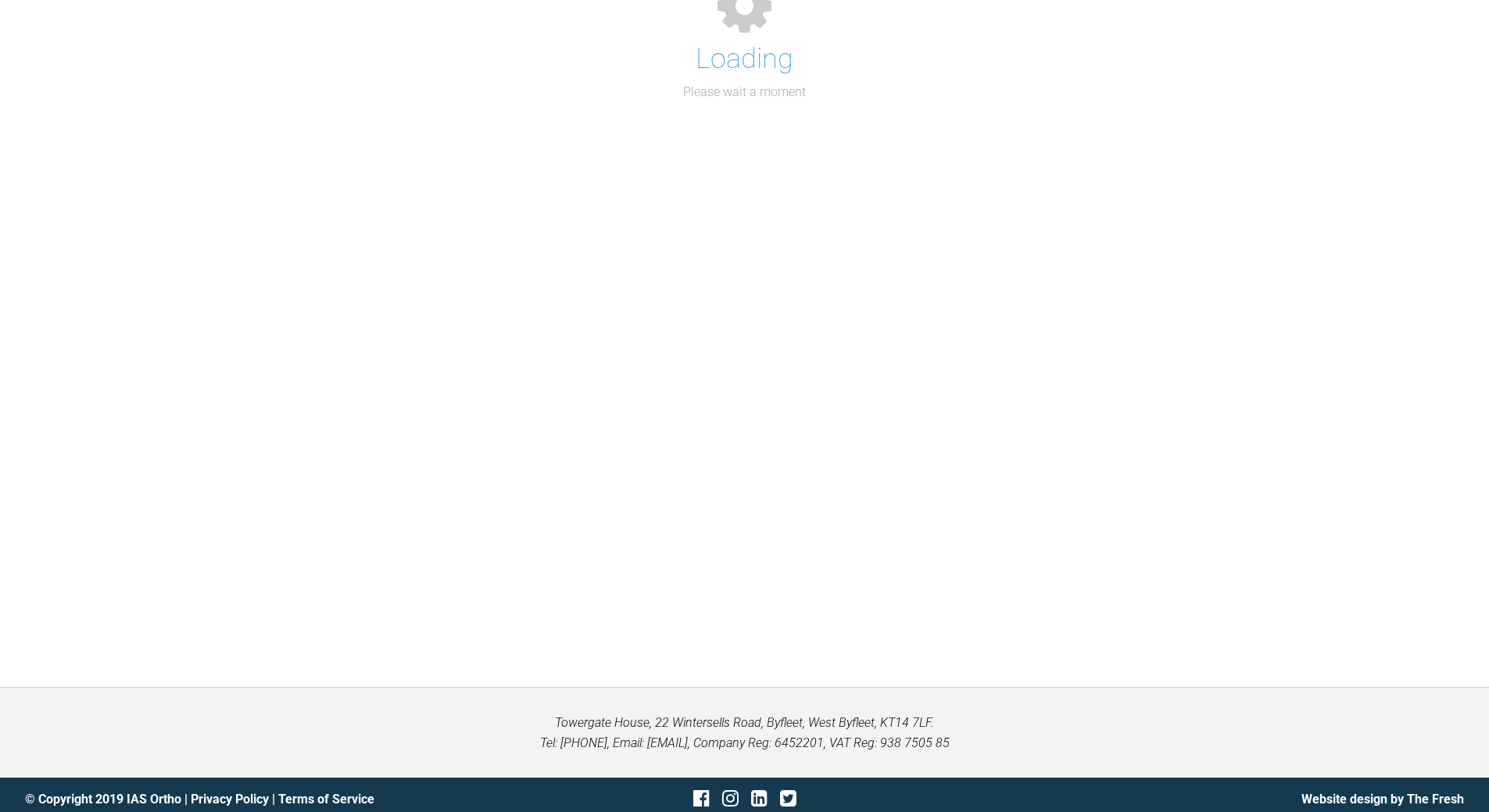 scroll, scrollTop: 728, scrollLeft: 0, axis: vertical 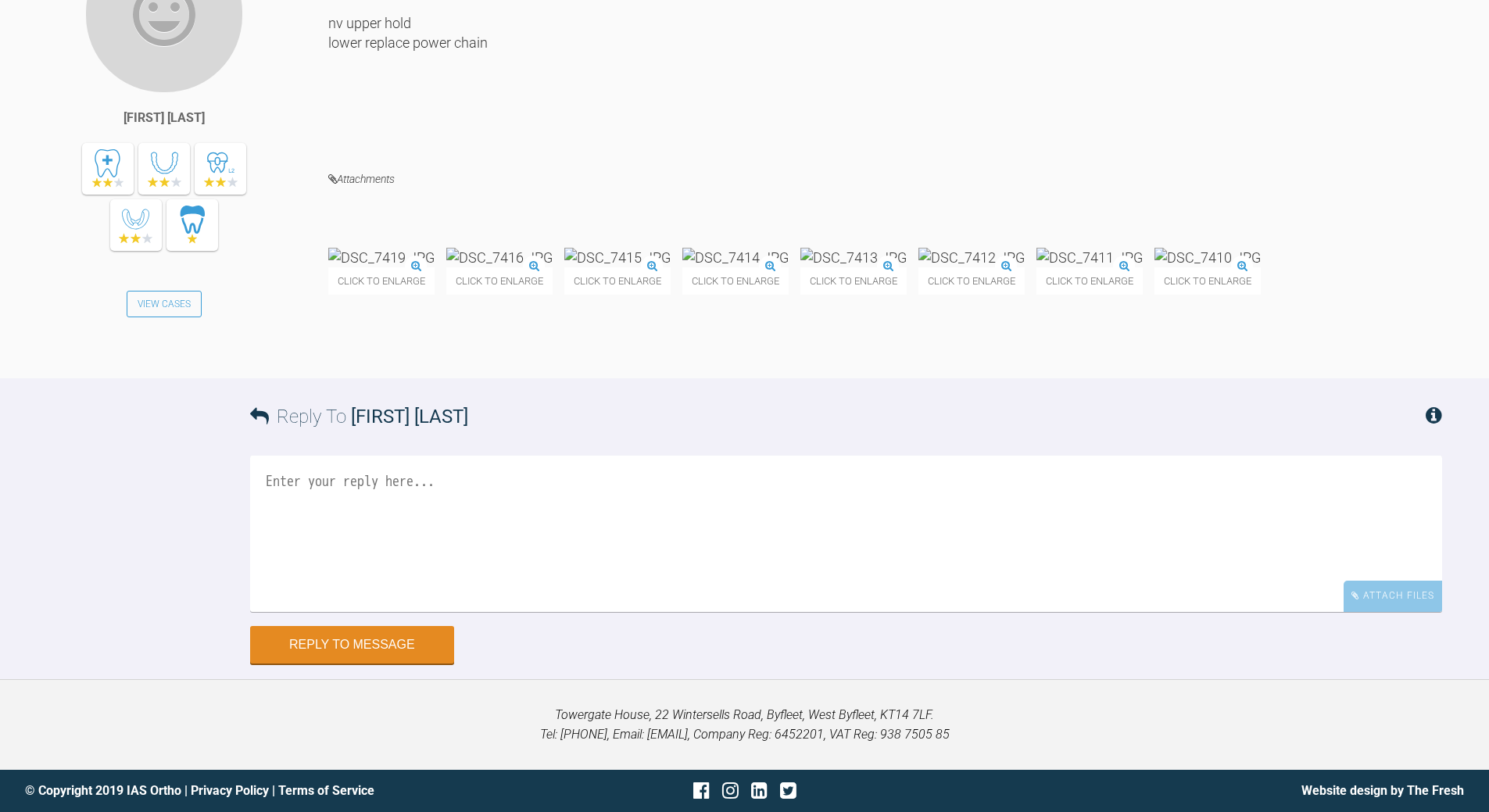 click at bounding box center [846, 534] 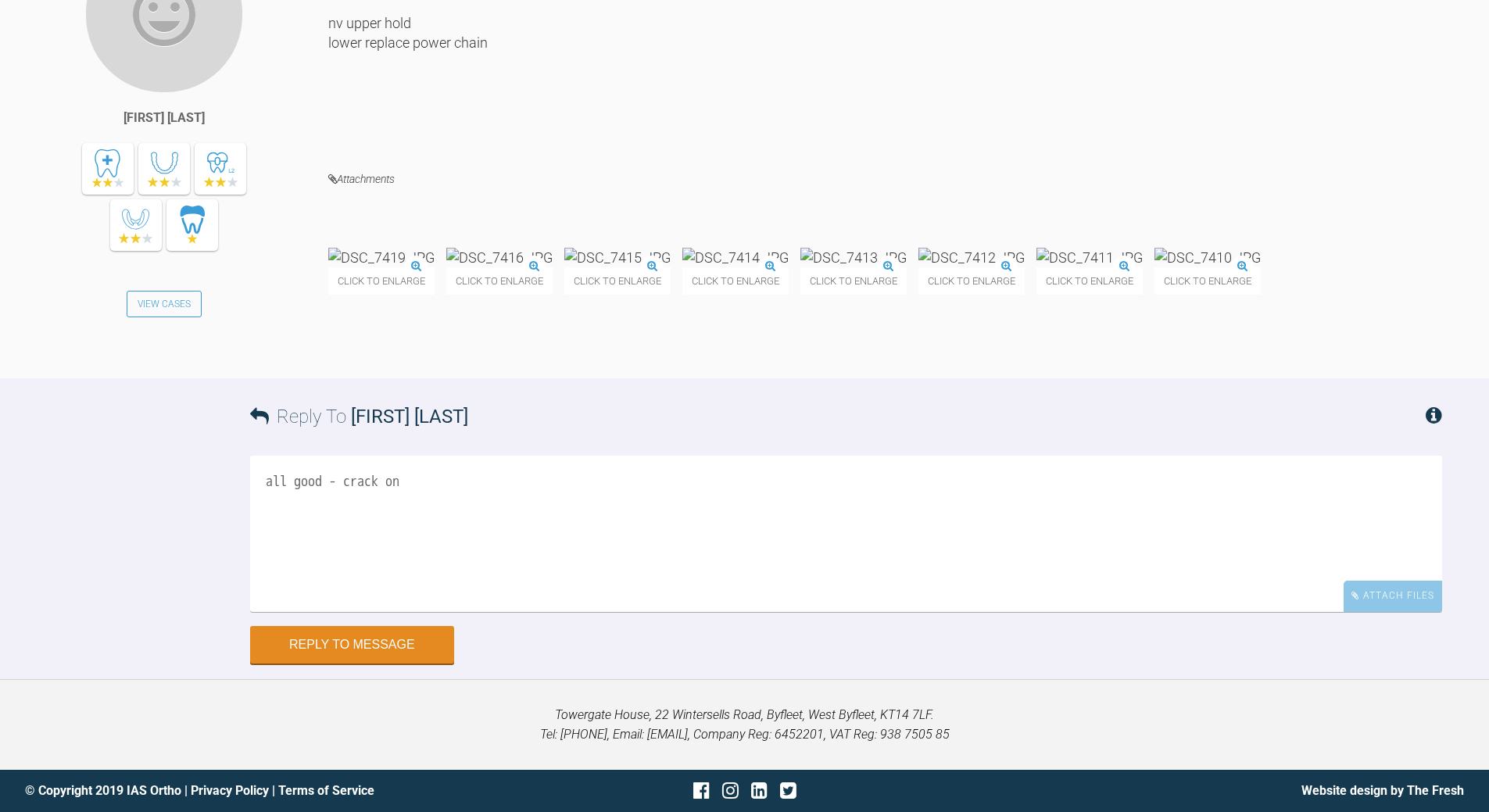 scroll, scrollTop: 18606, scrollLeft: 0, axis: vertical 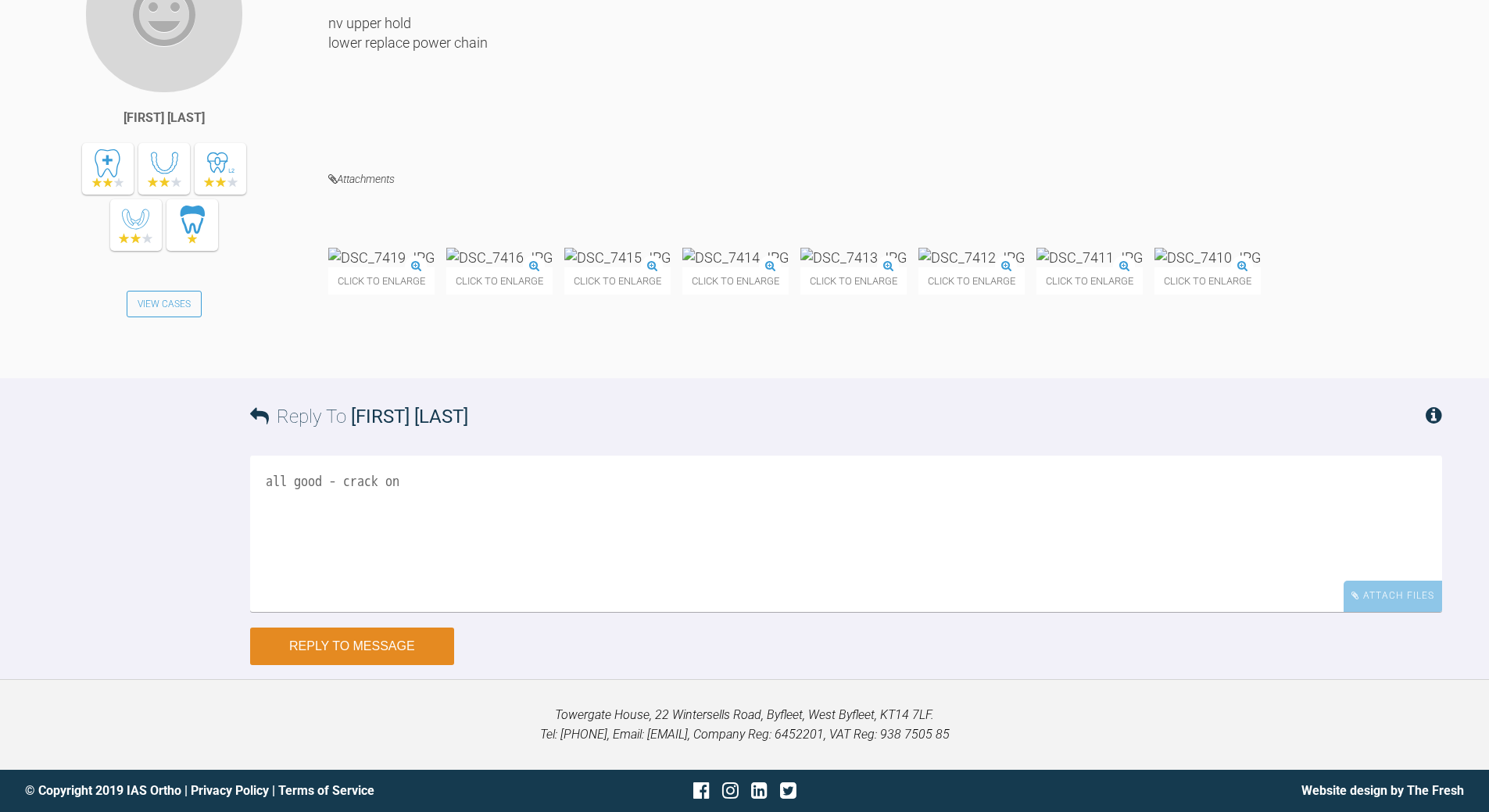 type on "all good - crack on" 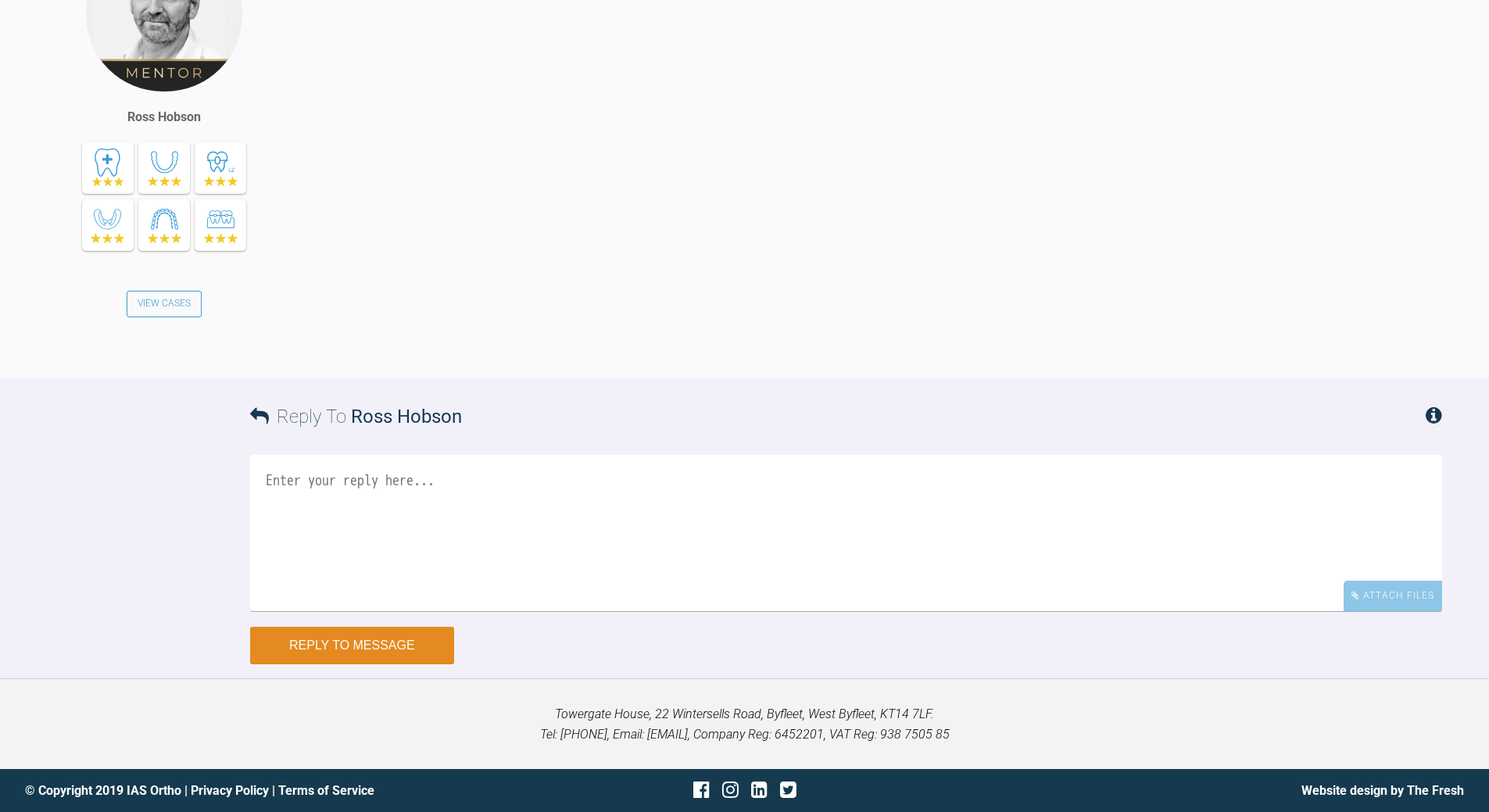 scroll, scrollTop: 19198, scrollLeft: 0, axis: vertical 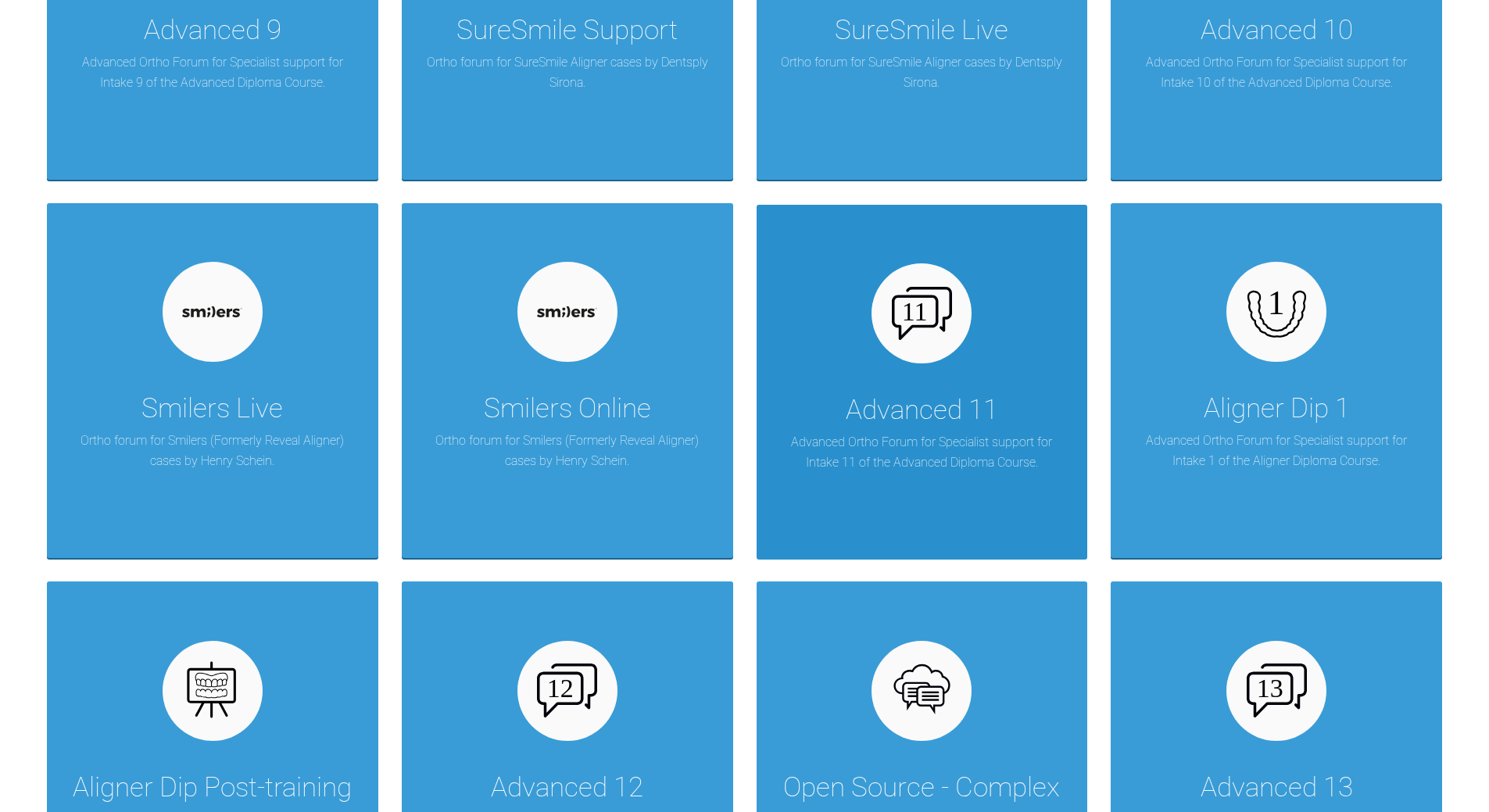 click at bounding box center [922, 313] 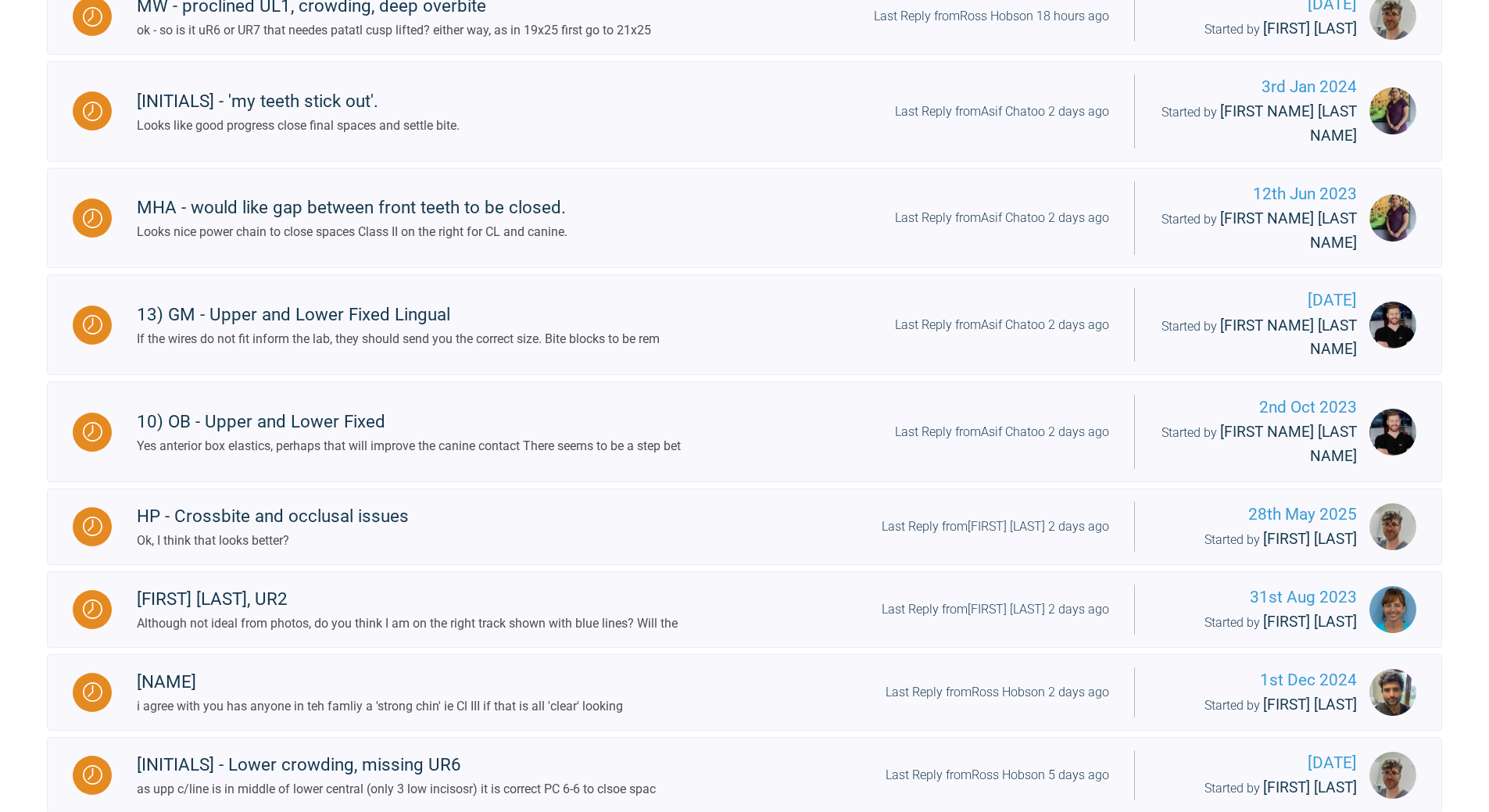 scroll, scrollTop: 169, scrollLeft: 0, axis: vertical 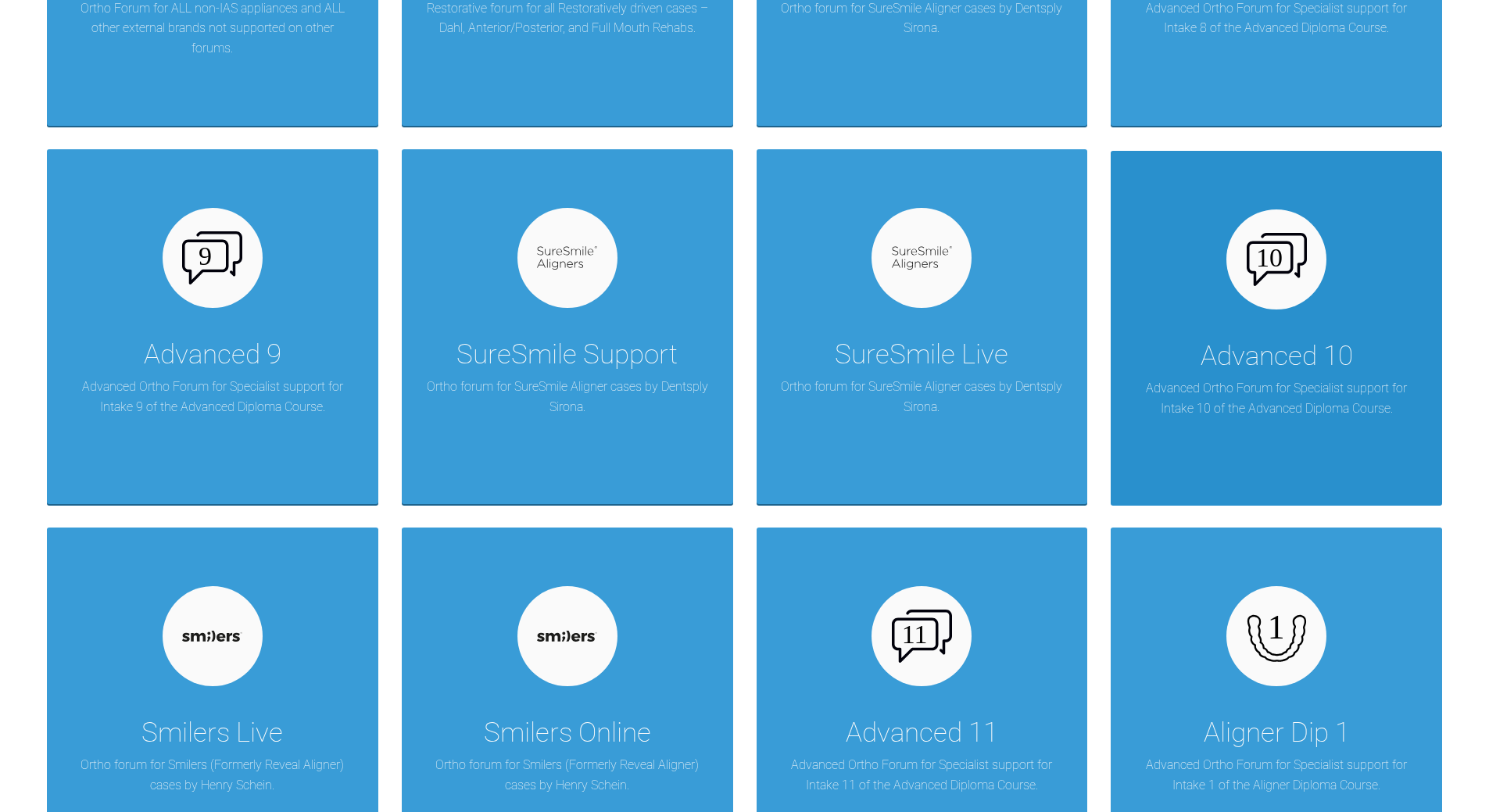 click on "Advanced 10 Advanced Ortho Forum for Specialist support for Intake 10 of the Advanced Diploma Course." at bounding box center [1276, 328] 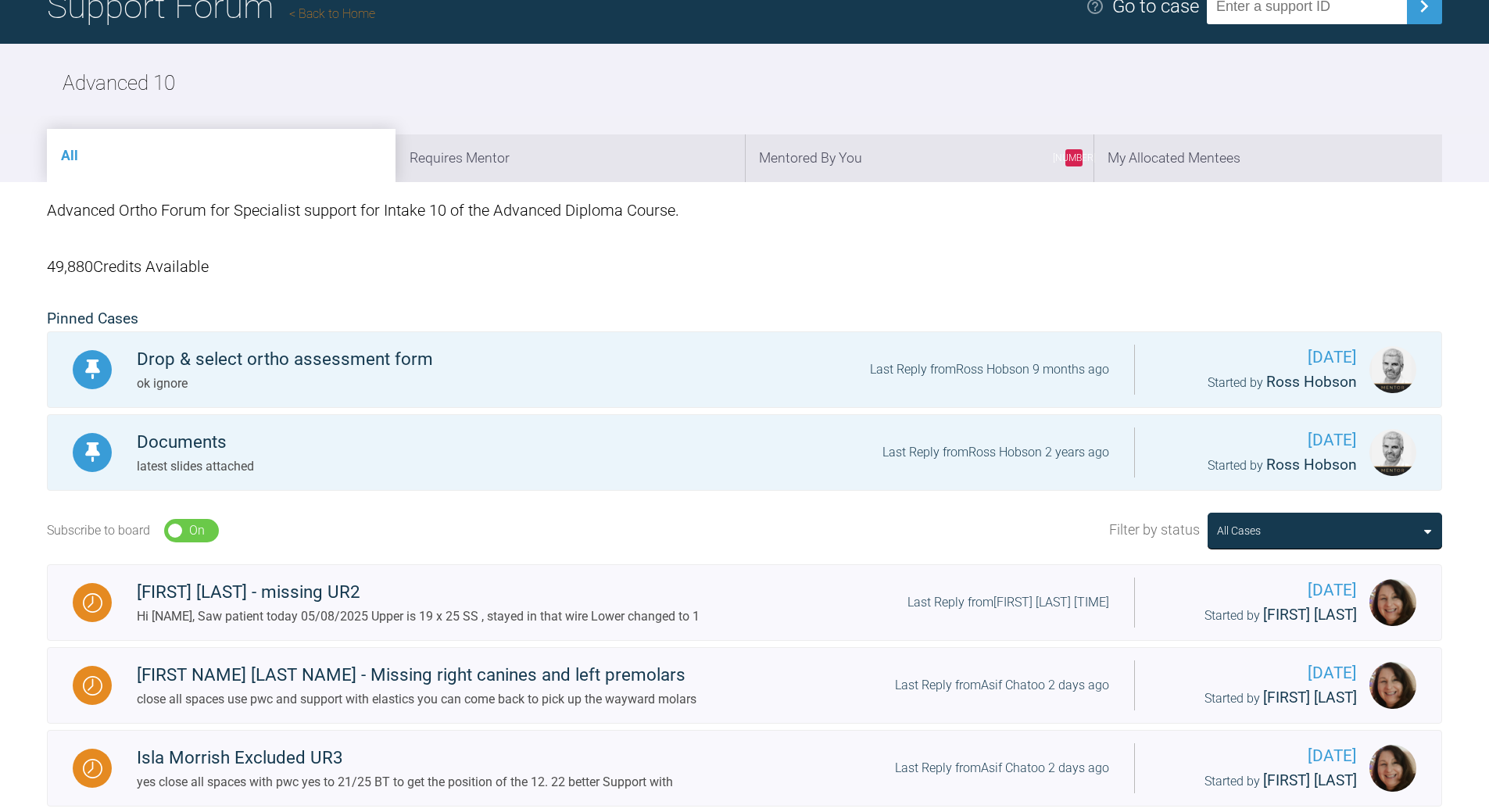 scroll, scrollTop: 0, scrollLeft: 0, axis: both 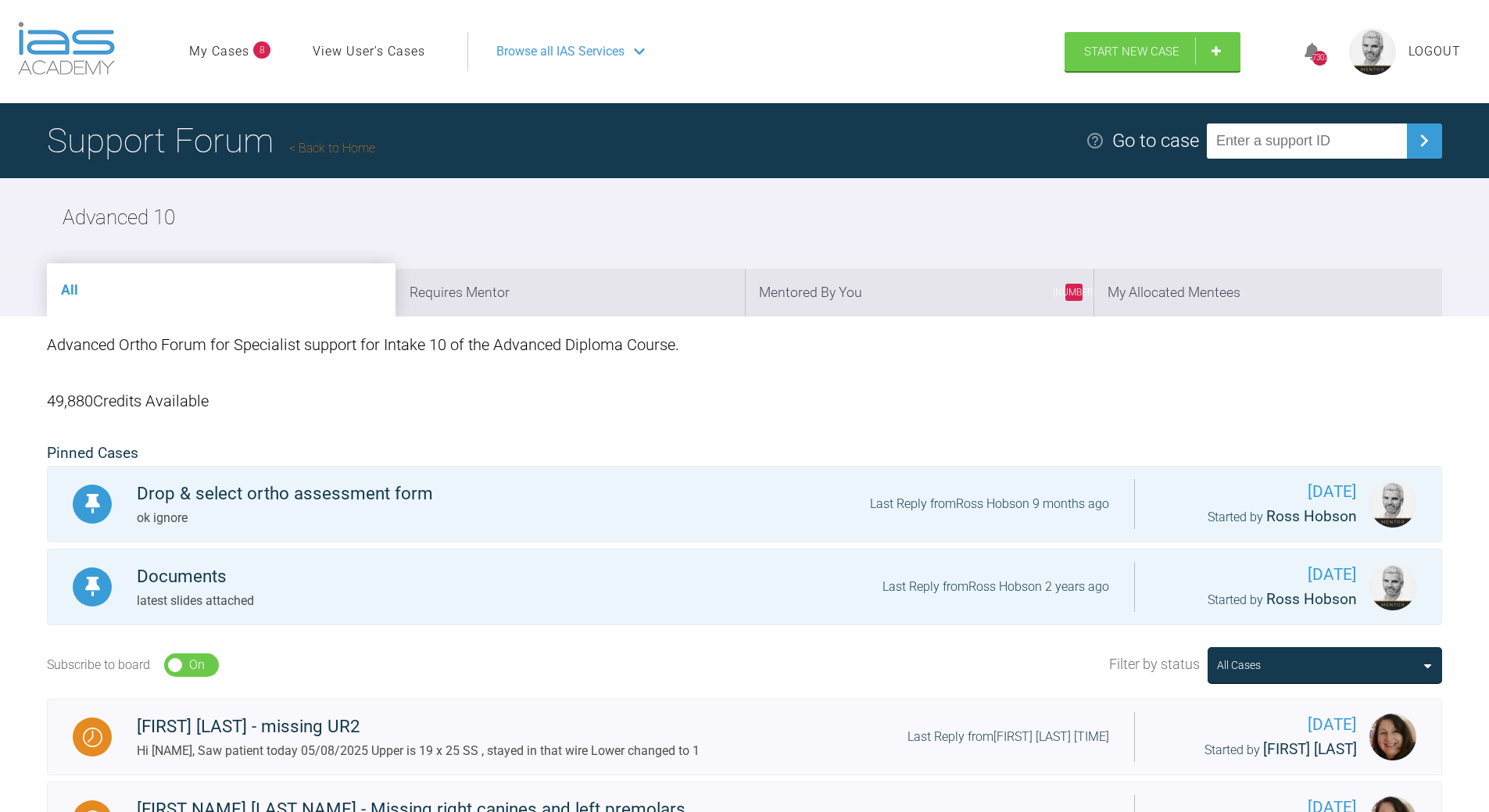 click on "Back to Home" at bounding box center (332, 148) 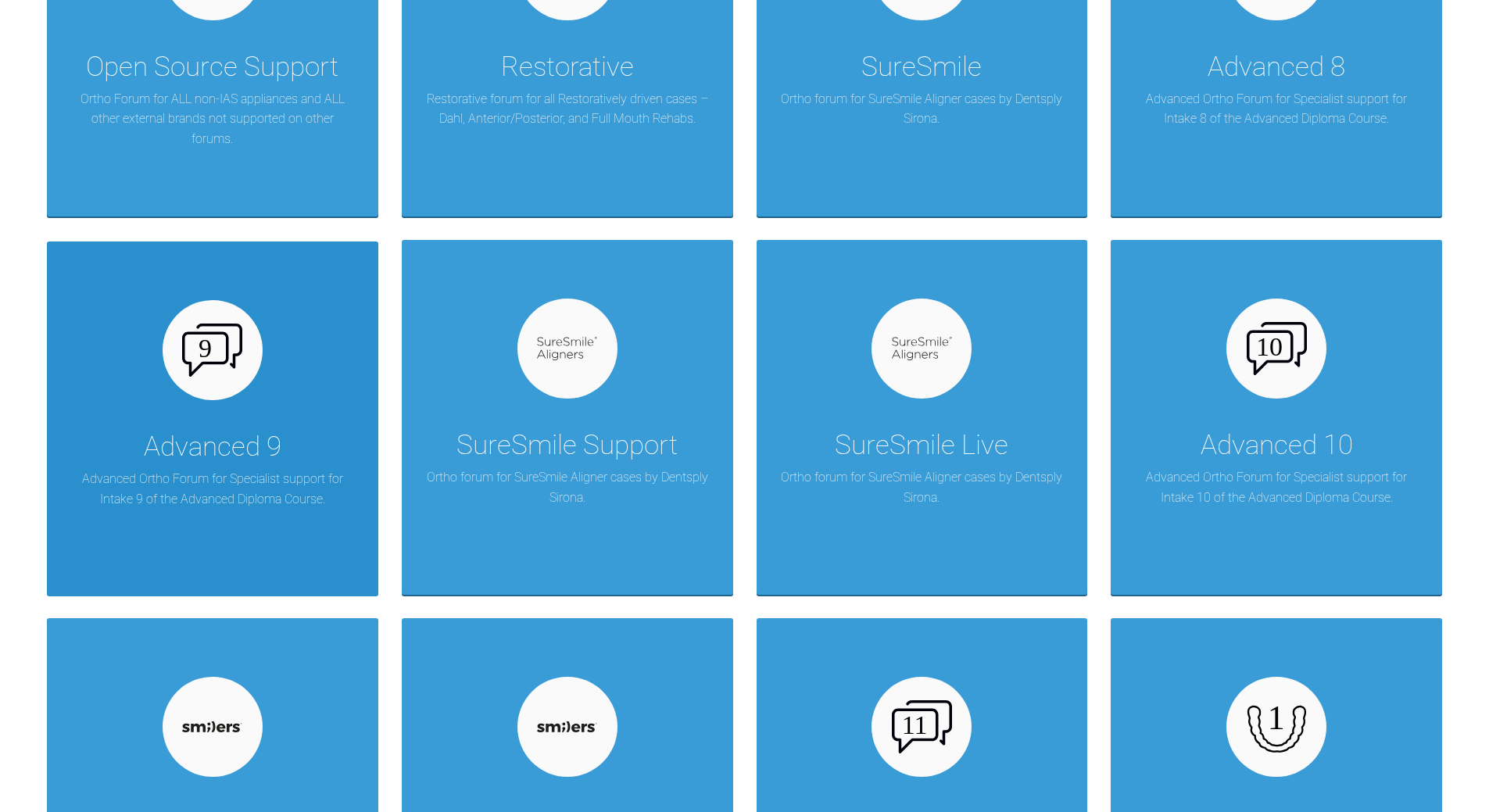 click on "Advanced [NUMBER] Advanced Ortho Forum for Specialist support for Intake [NUMBER] of the Advanced Diploma Course." at bounding box center (213, 419) 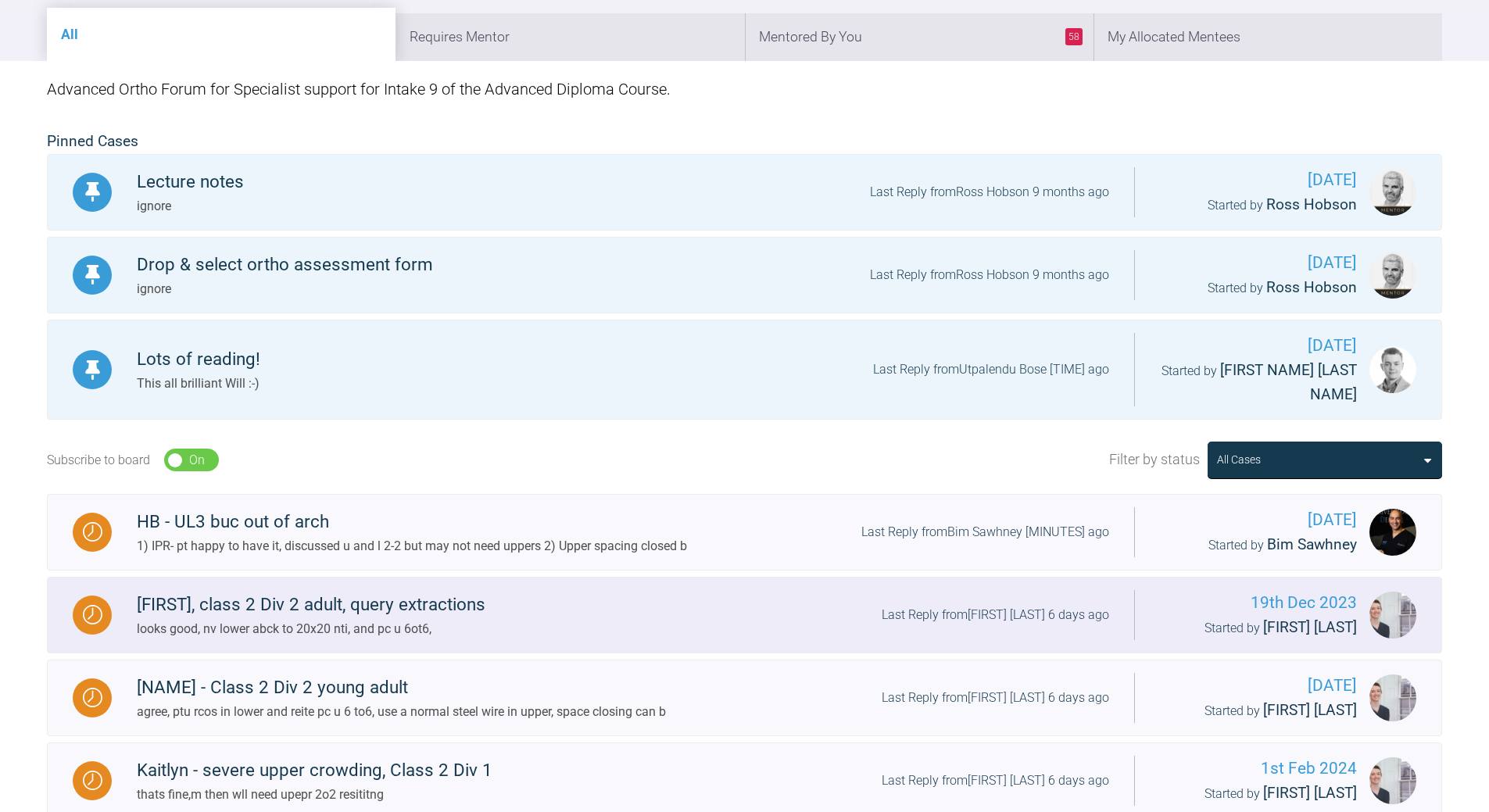 scroll, scrollTop: 234, scrollLeft: 0, axis: vertical 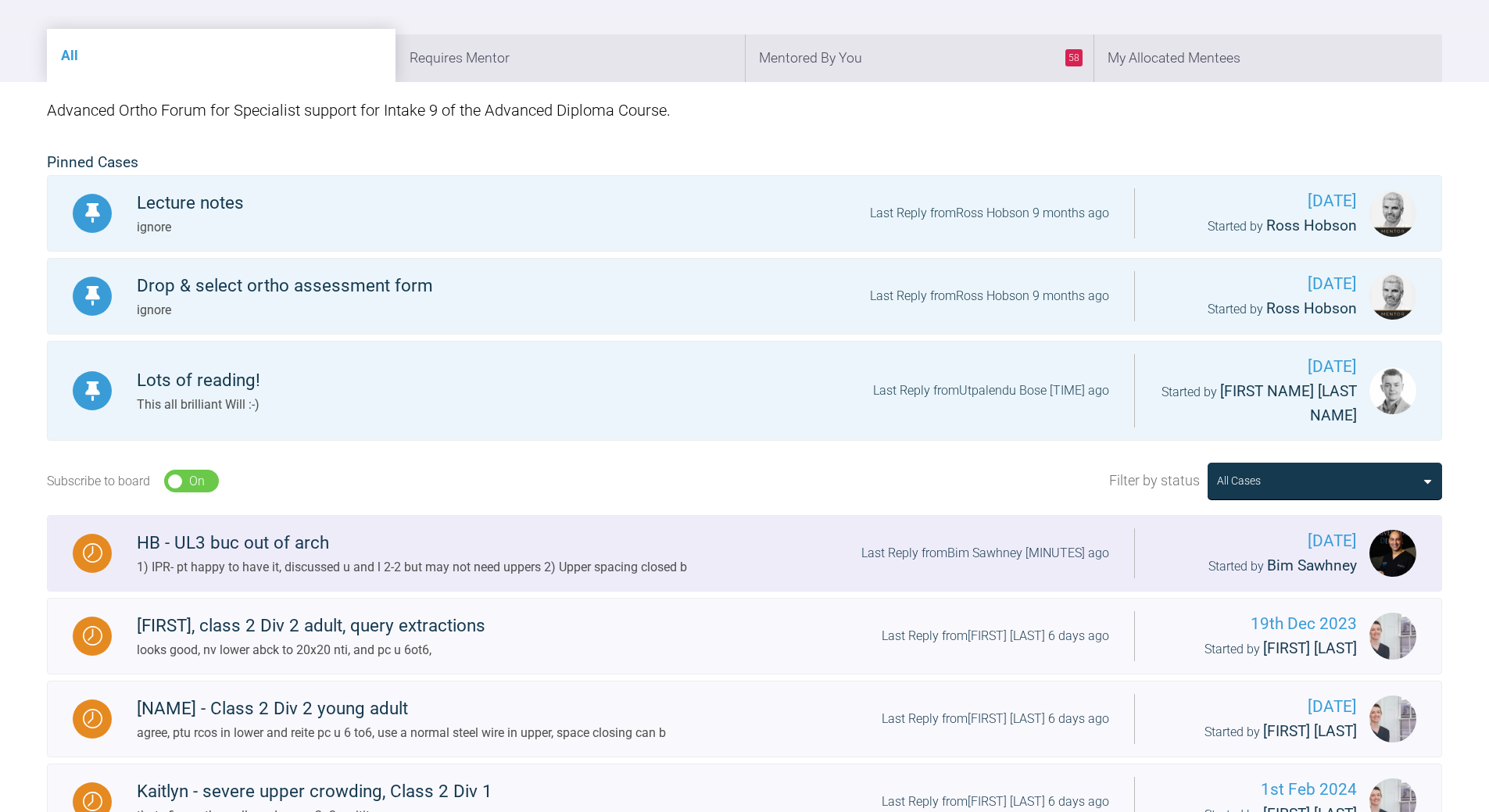 click on "Last Reply from [PERSON] 26 minutes ago" at bounding box center (985, 553) 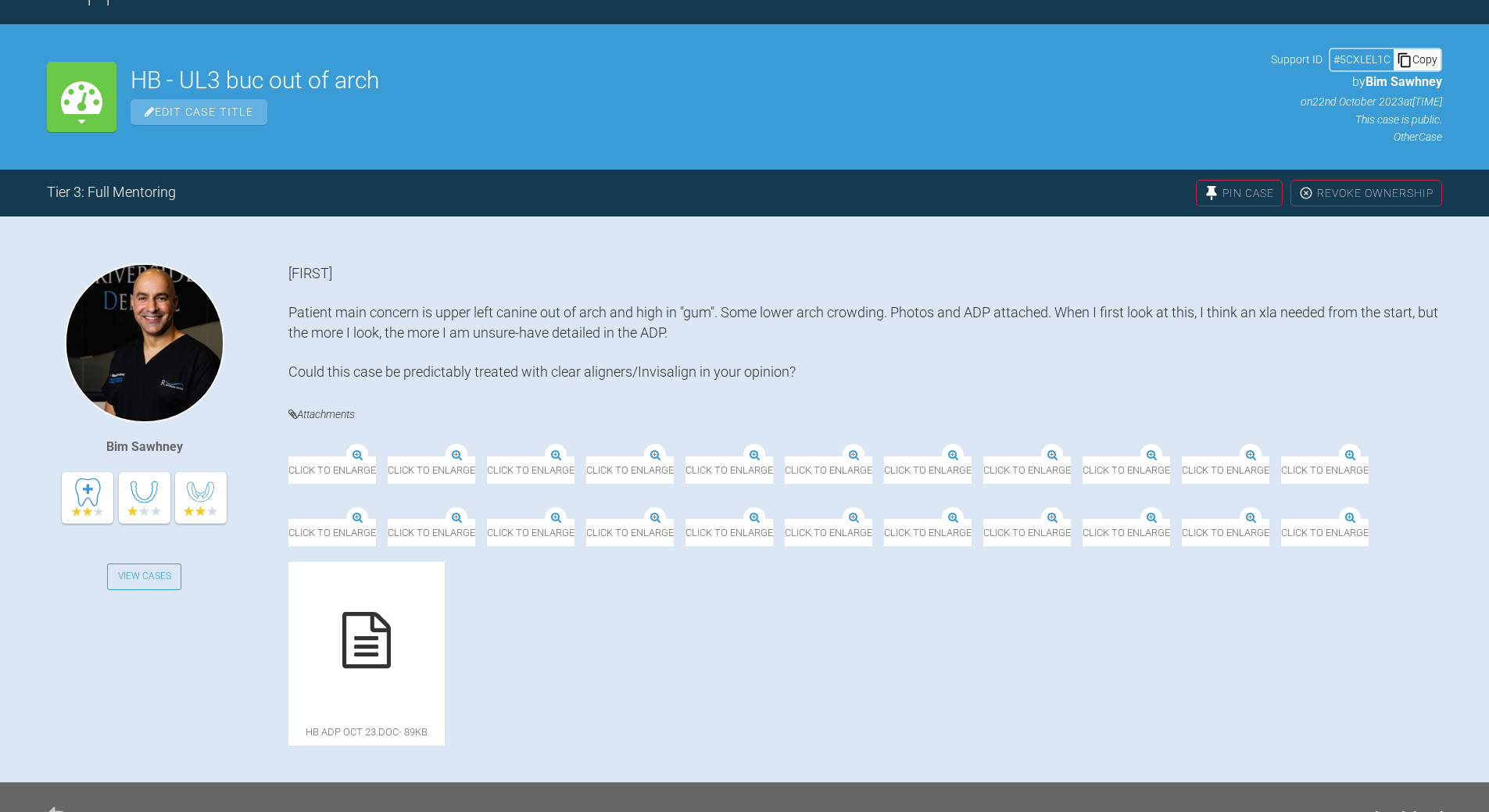 scroll, scrollTop: 234, scrollLeft: 0, axis: vertical 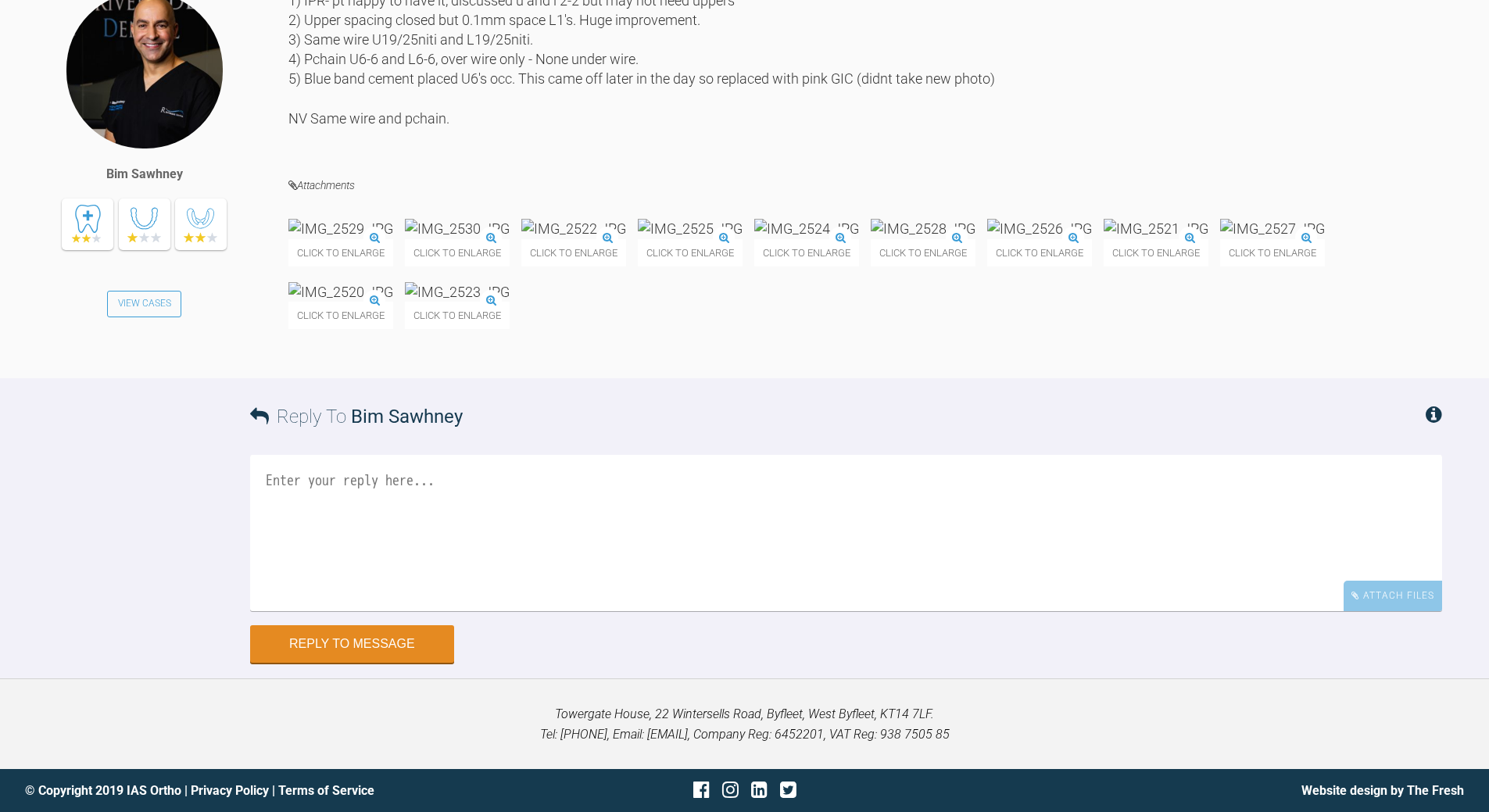 click at bounding box center (341, 228) 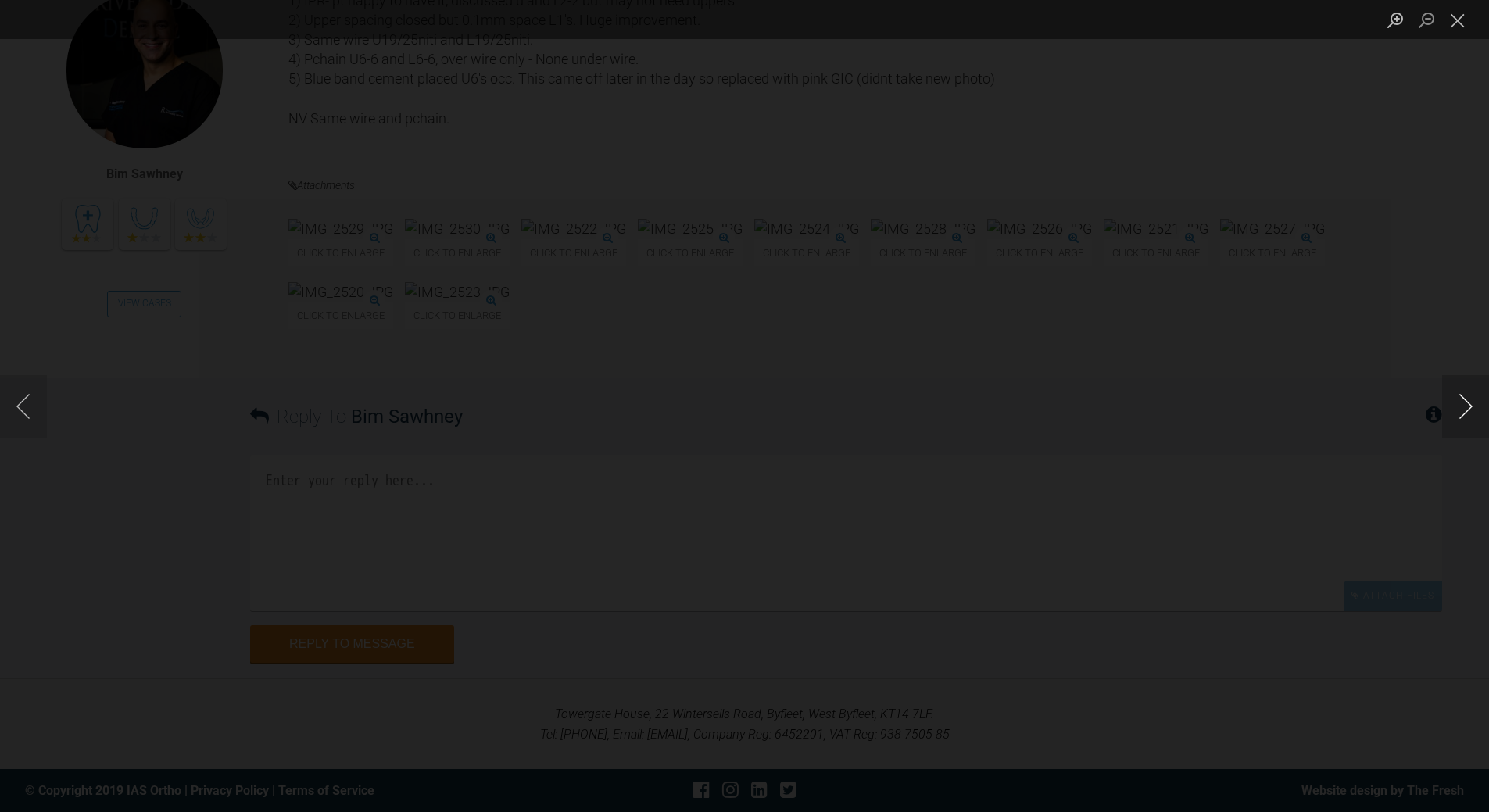 click at bounding box center (1466, 406) 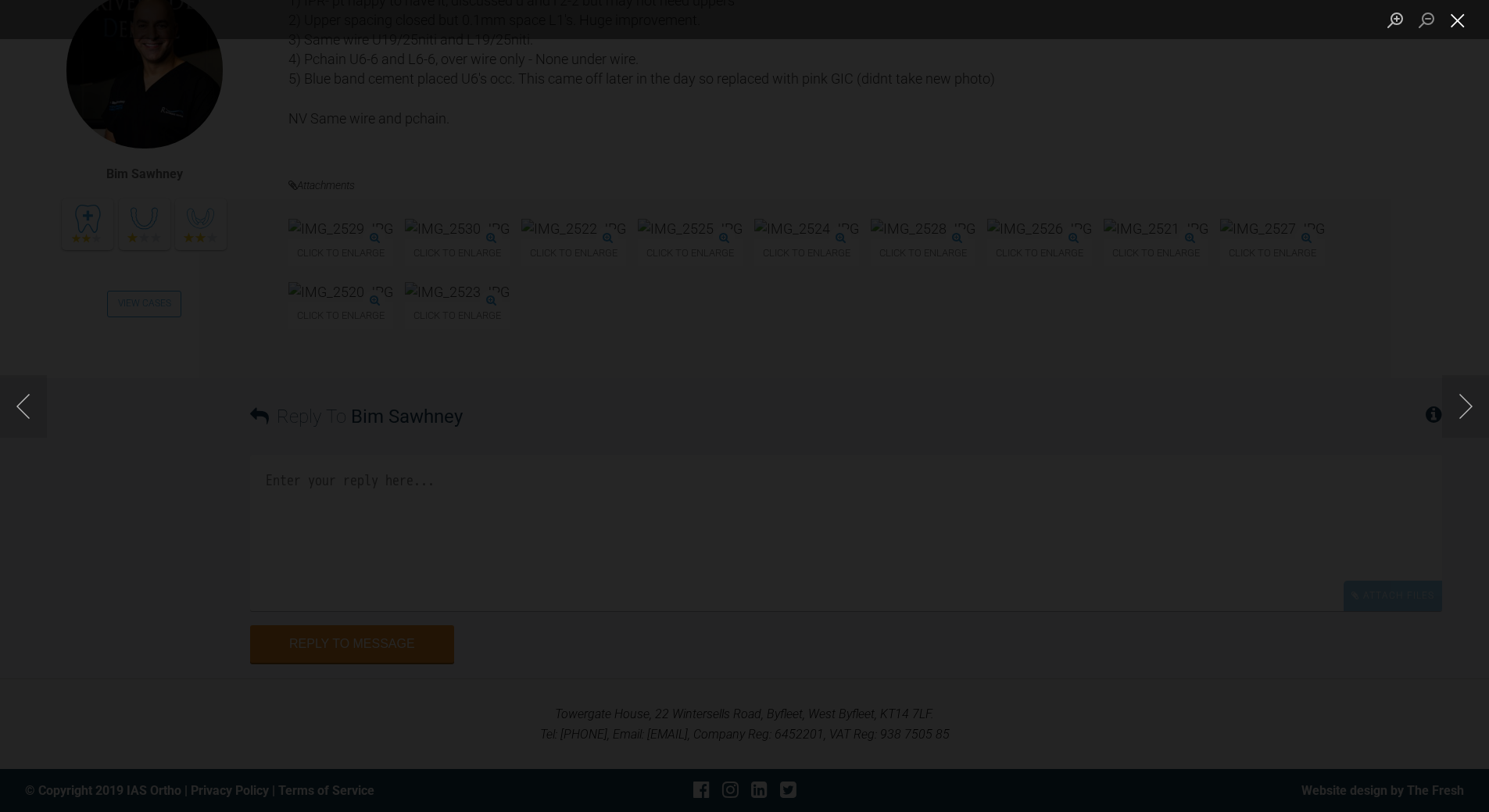click at bounding box center [1458, 20] 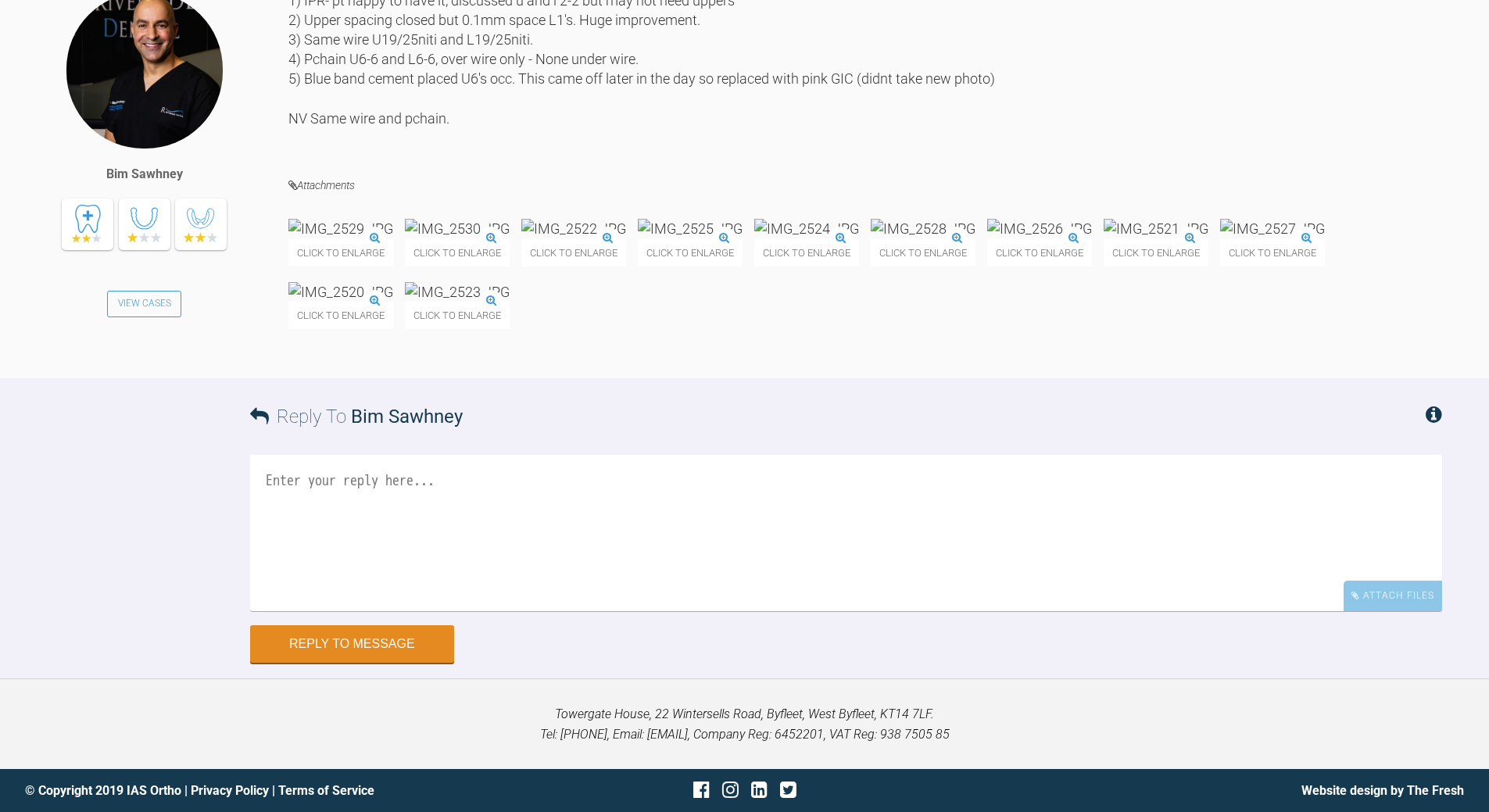scroll, scrollTop: 34823, scrollLeft: 0, axis: vertical 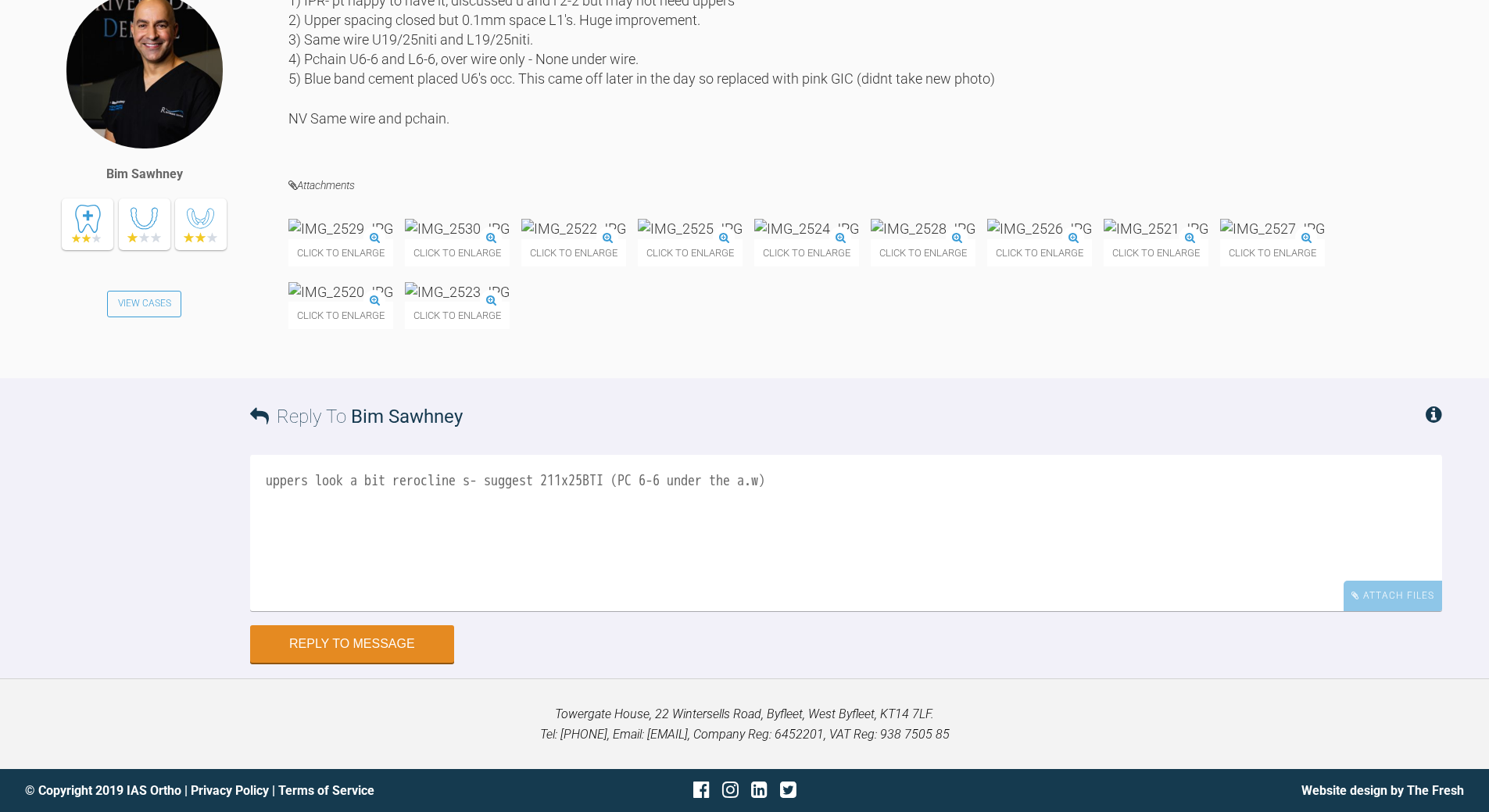 click on "uppers look a bit rerocline s- suggest 211x25BTI (PC 6-6 under the a.w)" at bounding box center (846, 533) 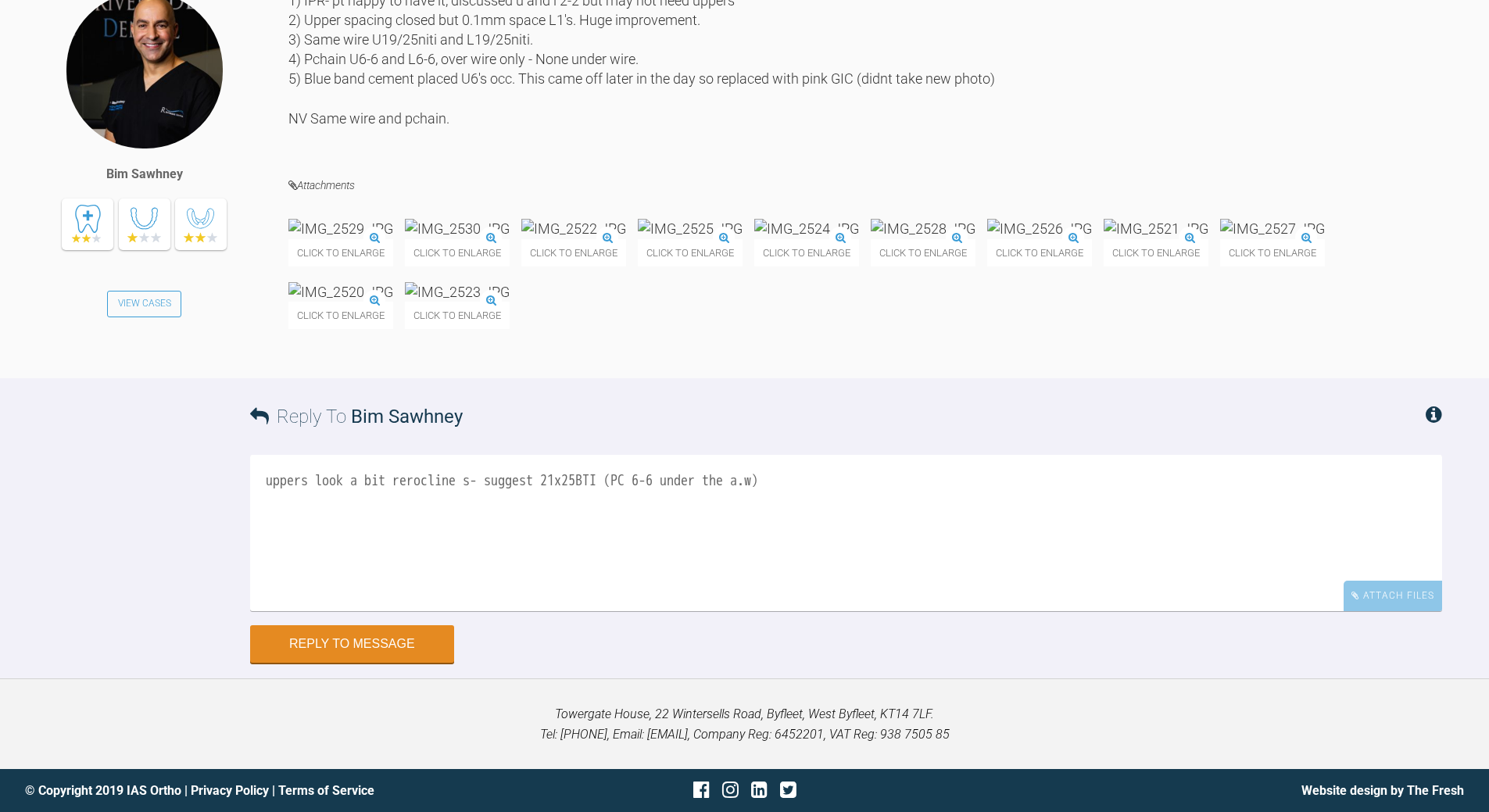 click on "uppers look a bit rerocline s- suggest 21x25BTI (PC 6-6 under the a.w)" at bounding box center (846, 533) 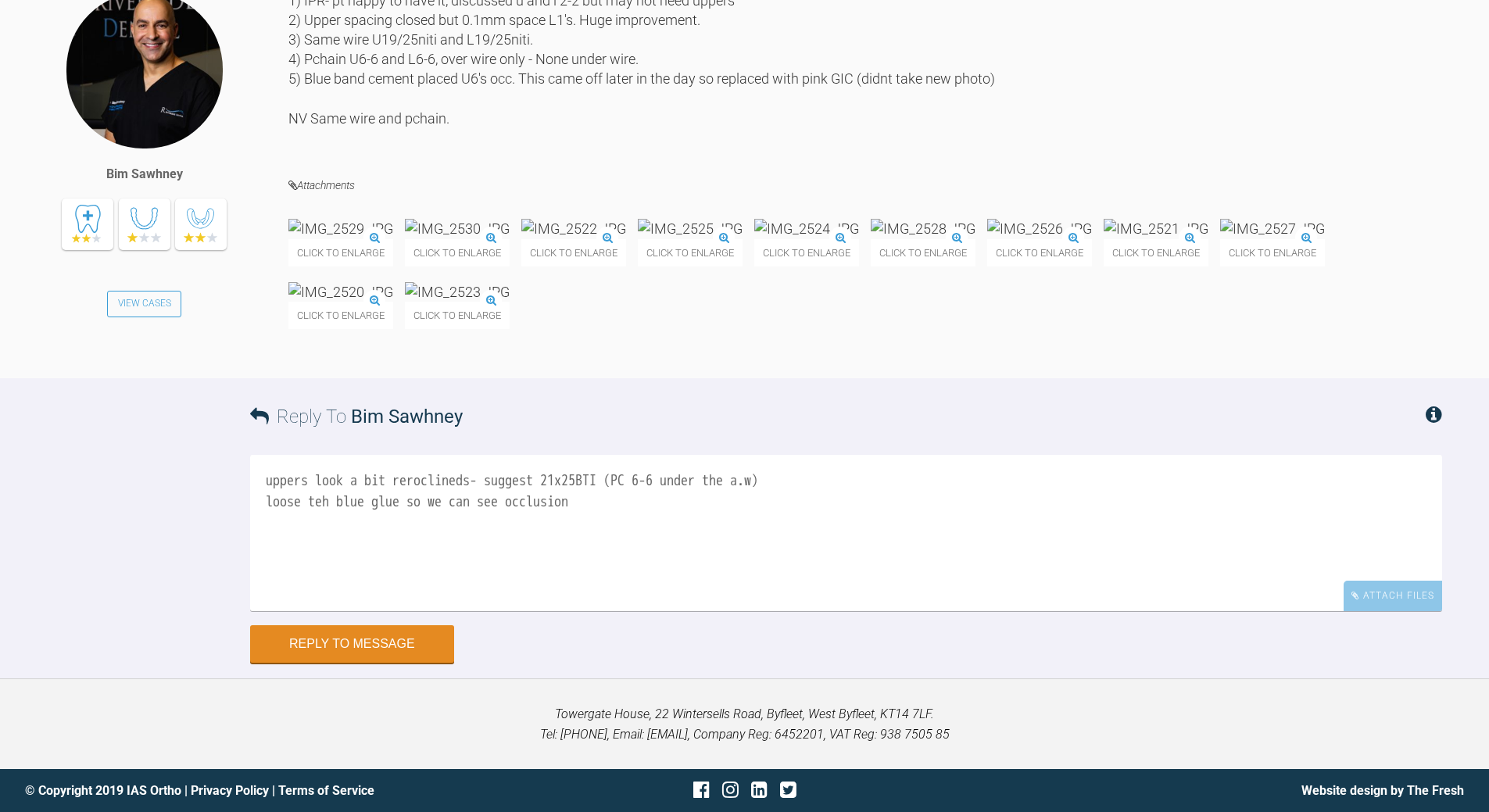 scroll, scrollTop: 34823, scrollLeft: 0, axis: vertical 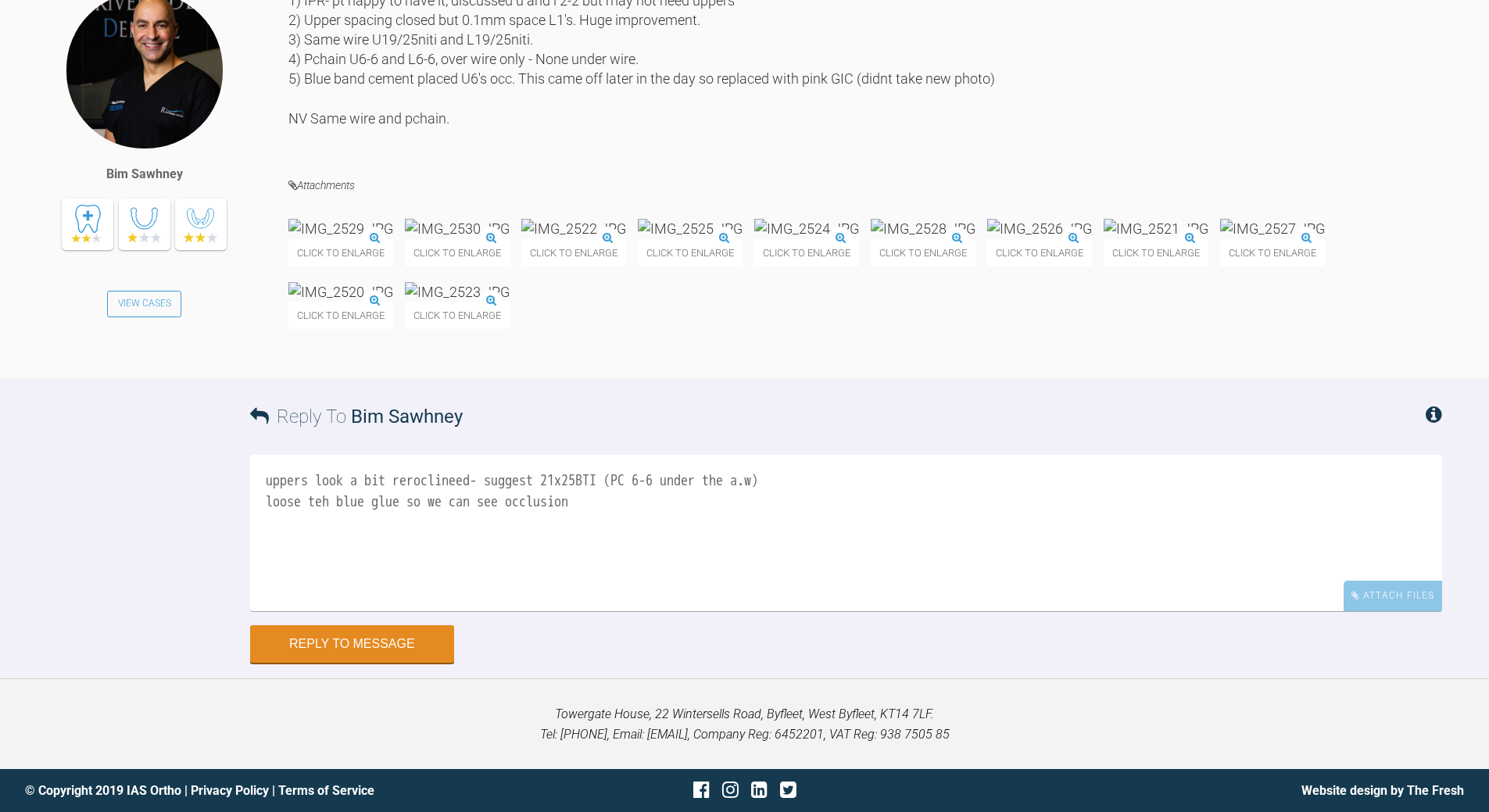 drag, startPoint x: 479, startPoint y: 478, endPoint x: 469, endPoint y: 470, distance: 12.80625 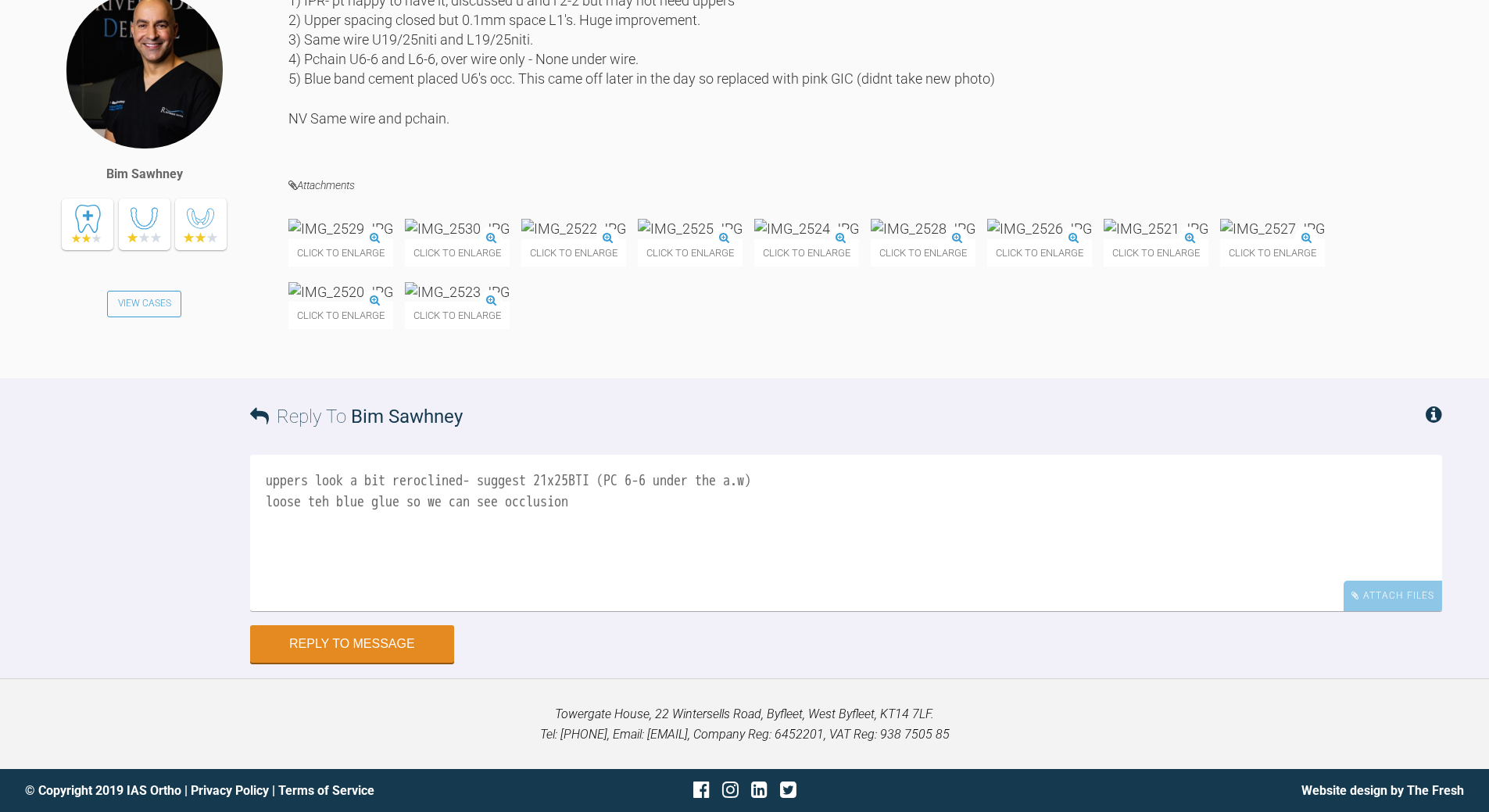 drag, startPoint x: 326, startPoint y: 503, endPoint x: 341, endPoint y: 492, distance: 18.601075 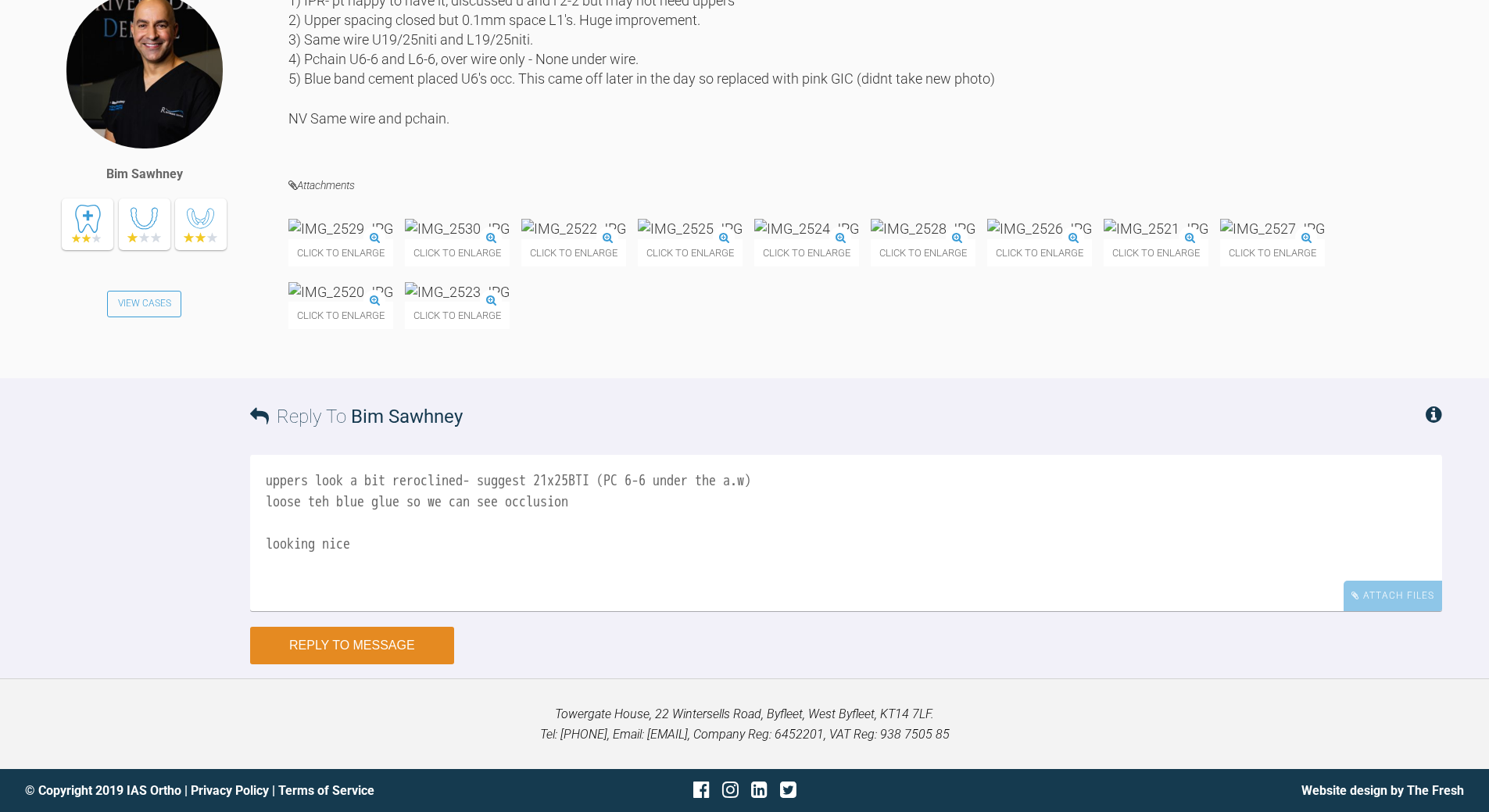 type on "uppers look a bit reroclined- suggest 21x25BTI (PC 6-6 under the a.w)
loose teh blue glue so we can see occlusion
looking nice" 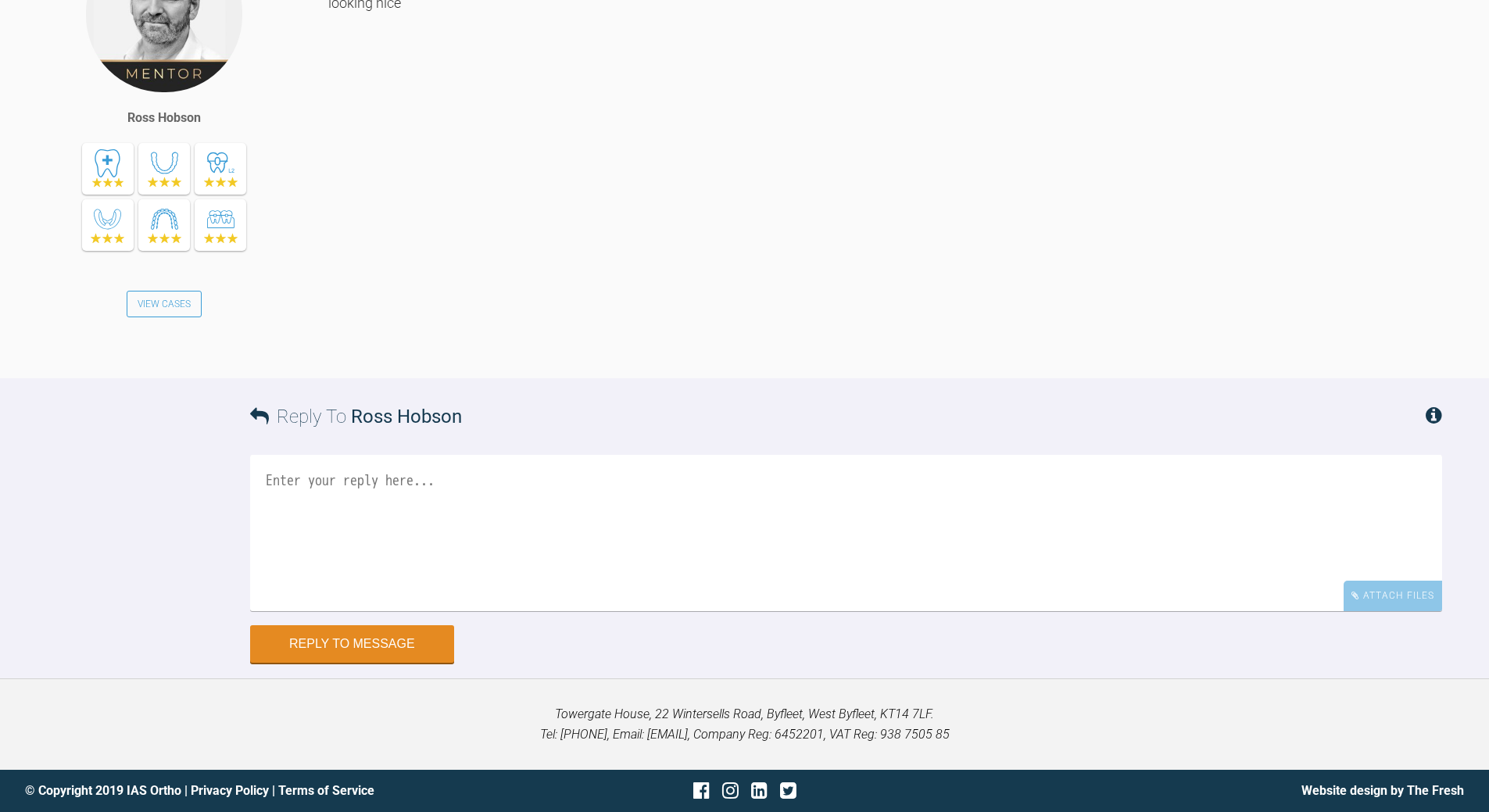 scroll, scrollTop: 35415, scrollLeft: 0, axis: vertical 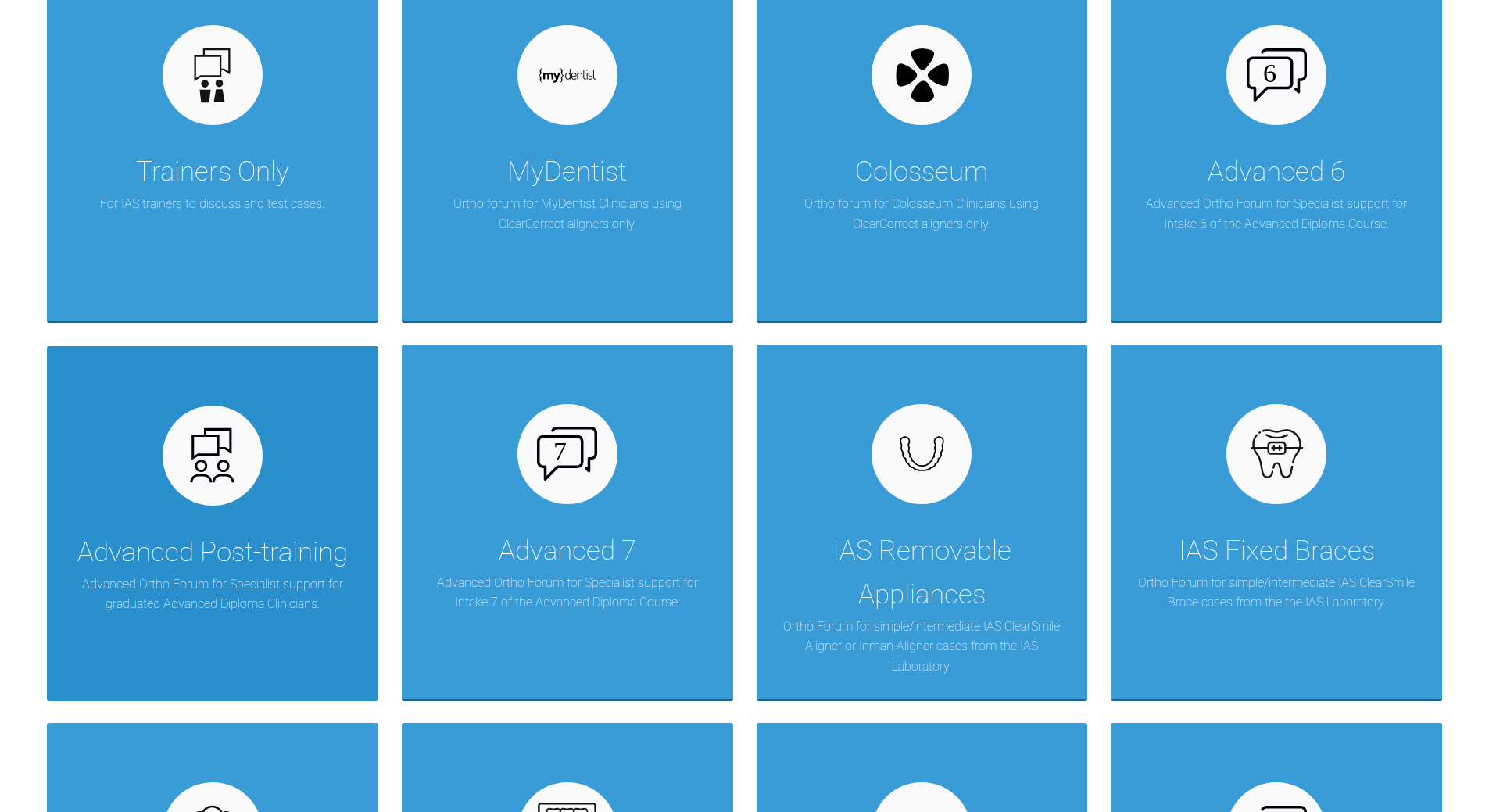 click at bounding box center [213, 456] 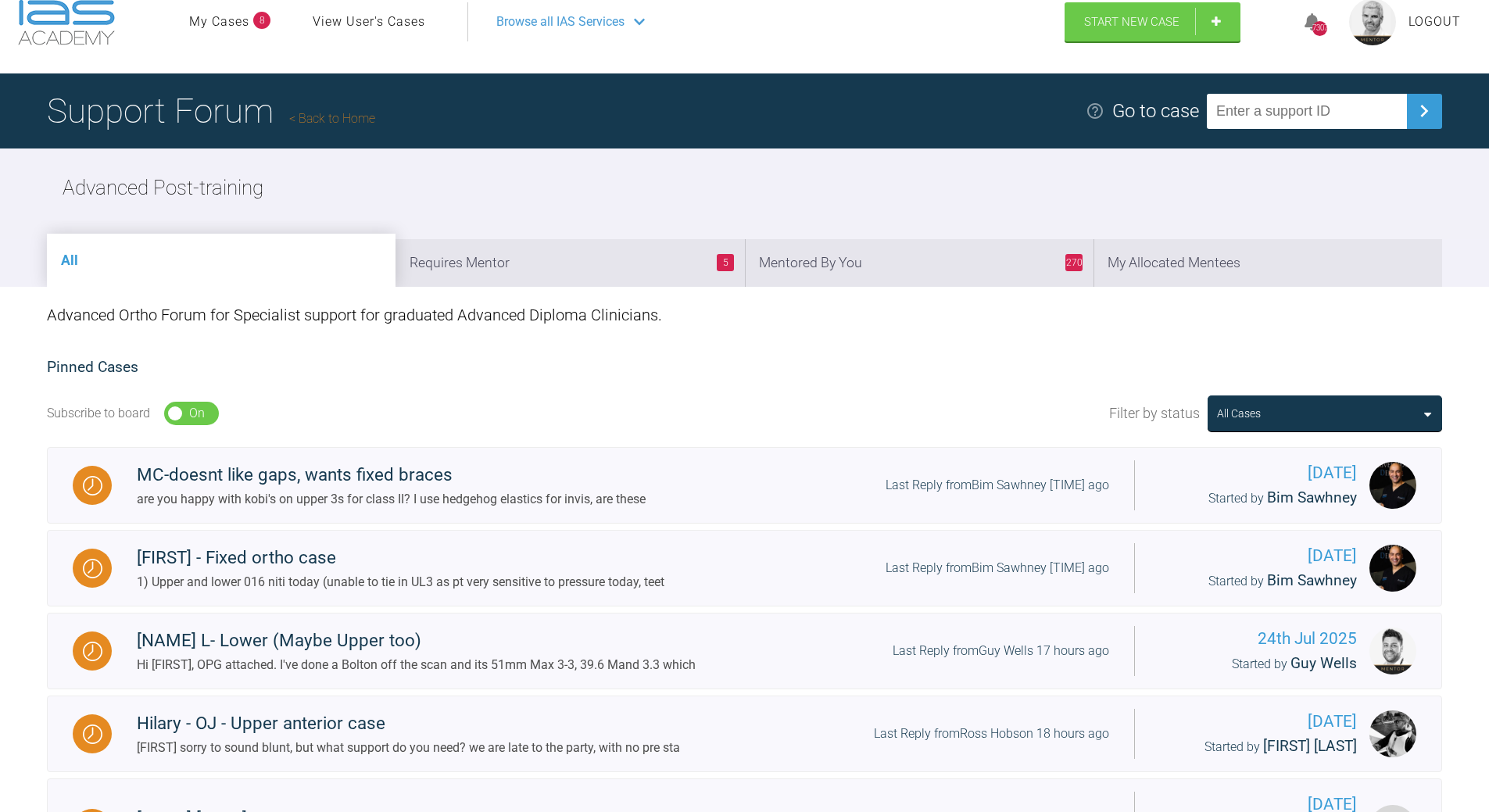 scroll, scrollTop: 0, scrollLeft: 0, axis: both 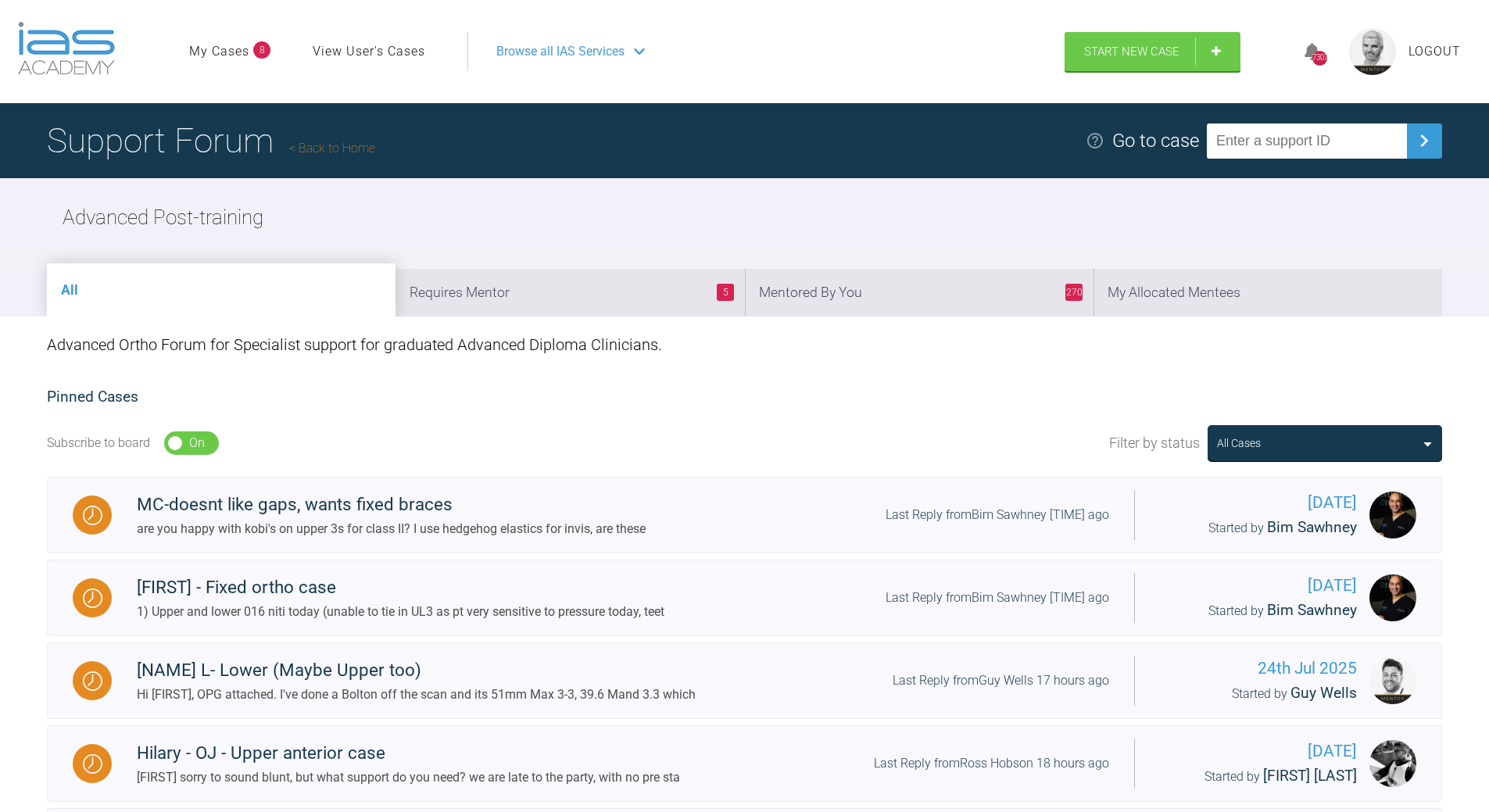 click on "270 Mentored By You" at bounding box center [919, 292] 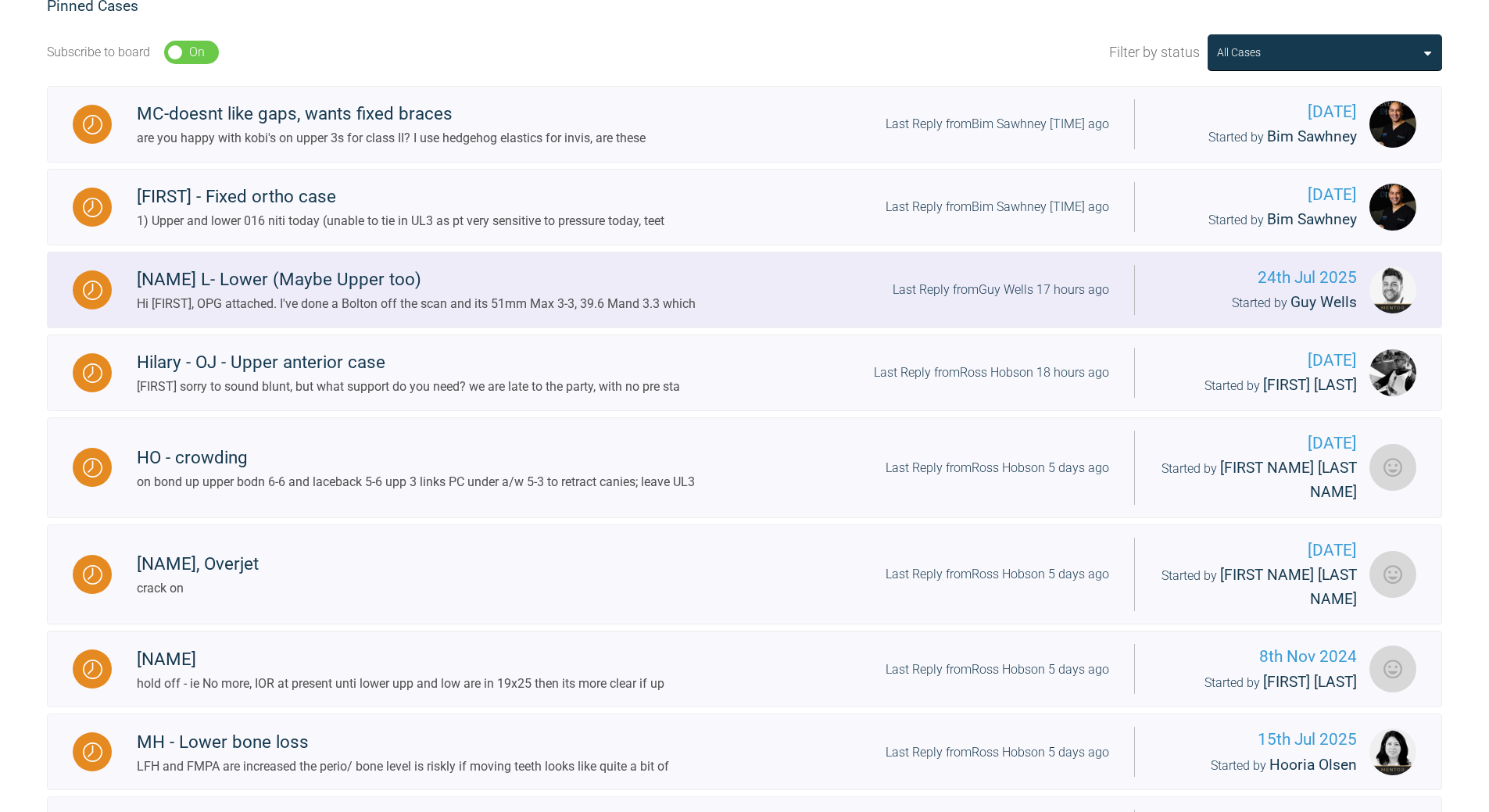 click on "Last Reply from [NAME] [LAST] 17 hours ago" at bounding box center (1000, 290) 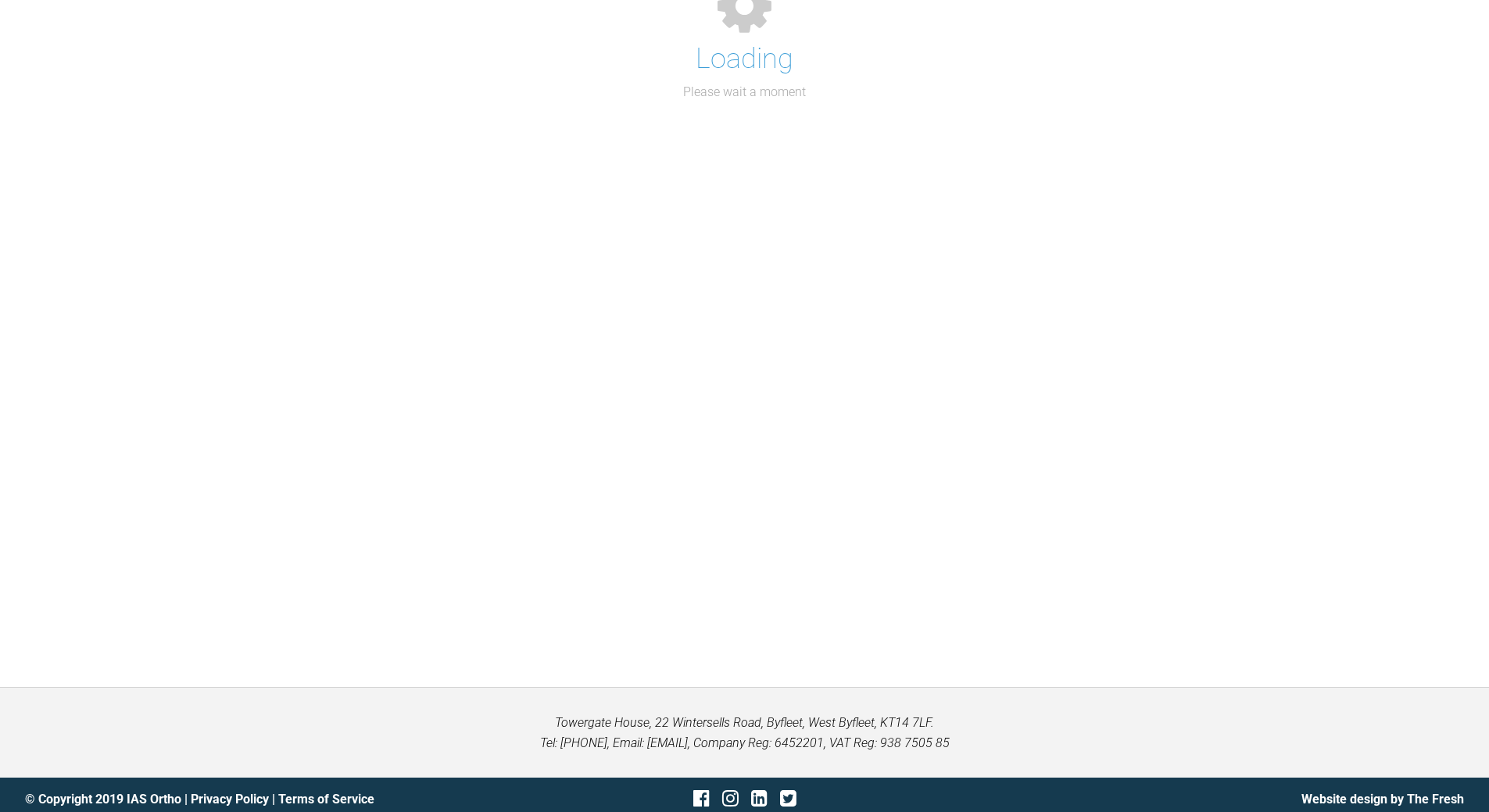 scroll, scrollTop: 391, scrollLeft: 0, axis: vertical 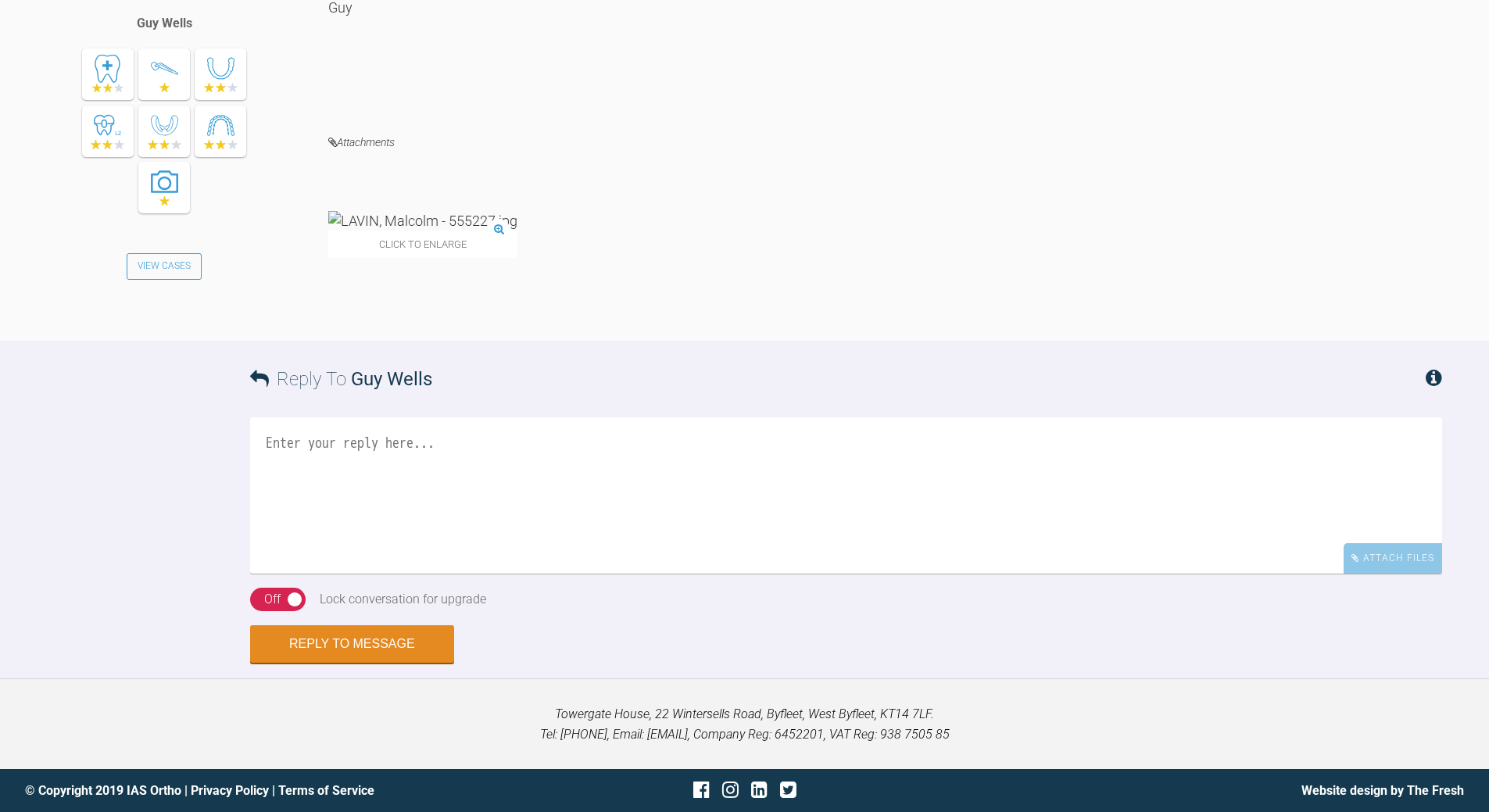 click at bounding box center [423, 220] 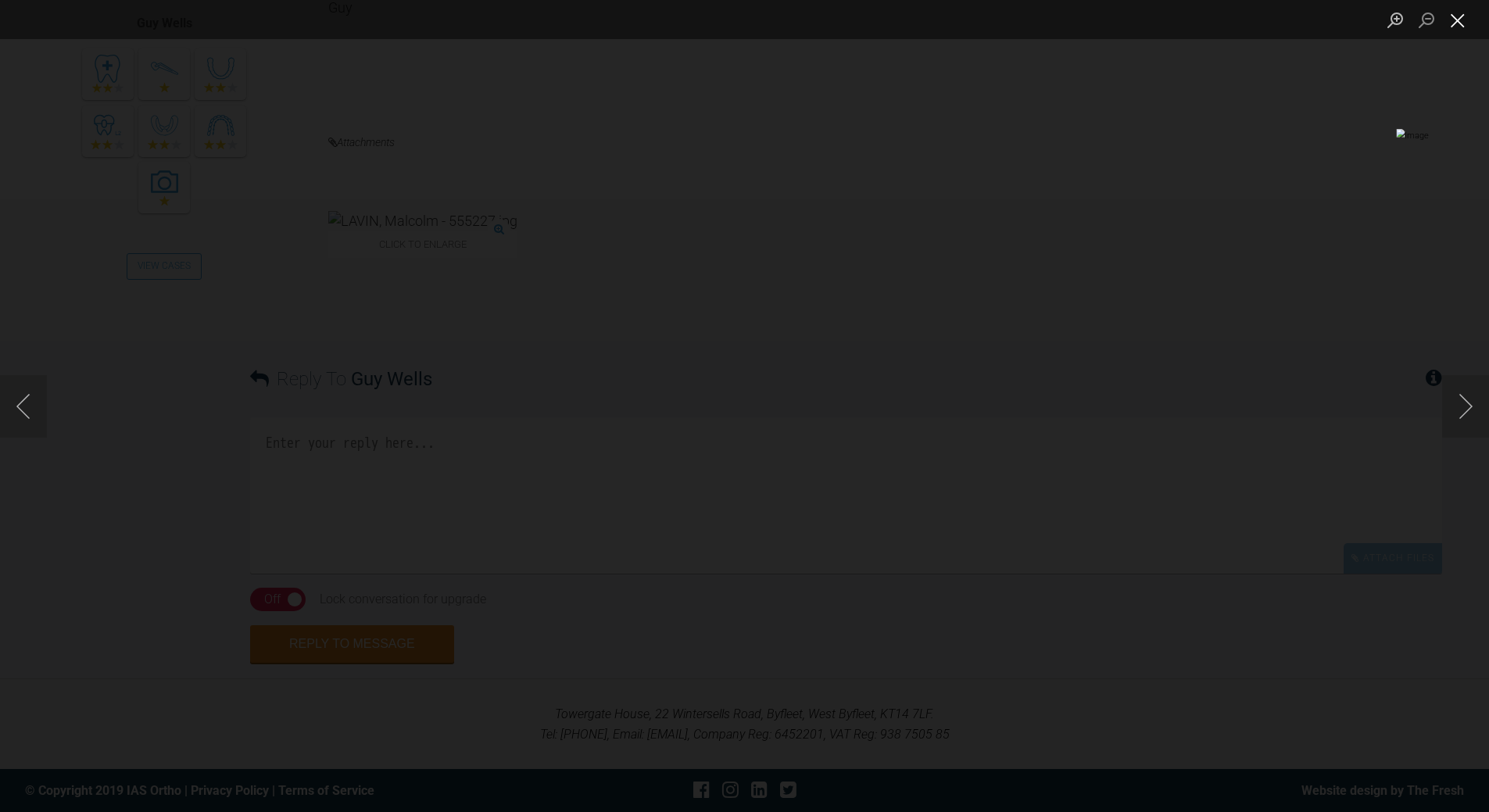 click at bounding box center [1458, 20] 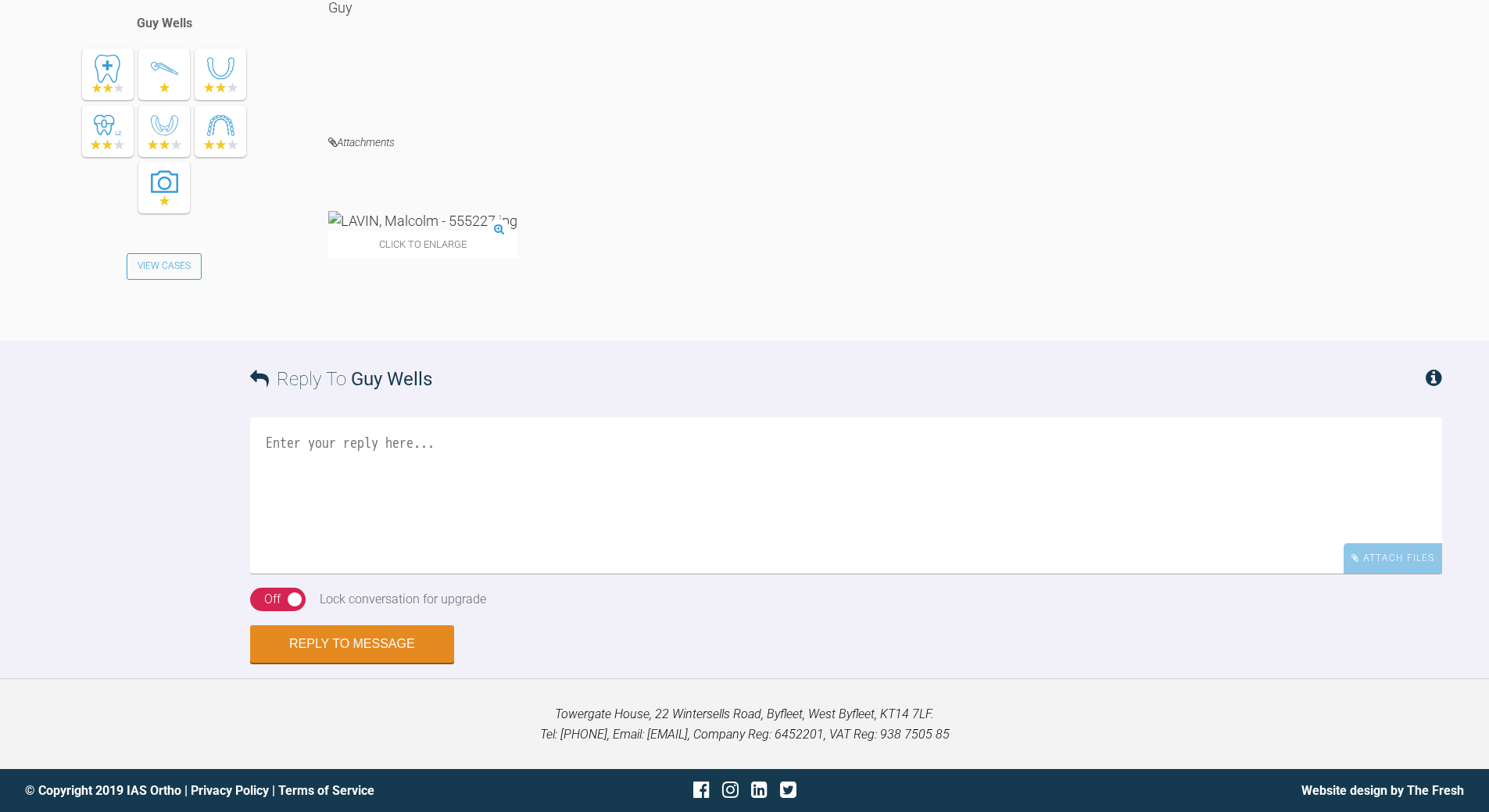 scroll, scrollTop: 3434, scrollLeft: 0, axis: vertical 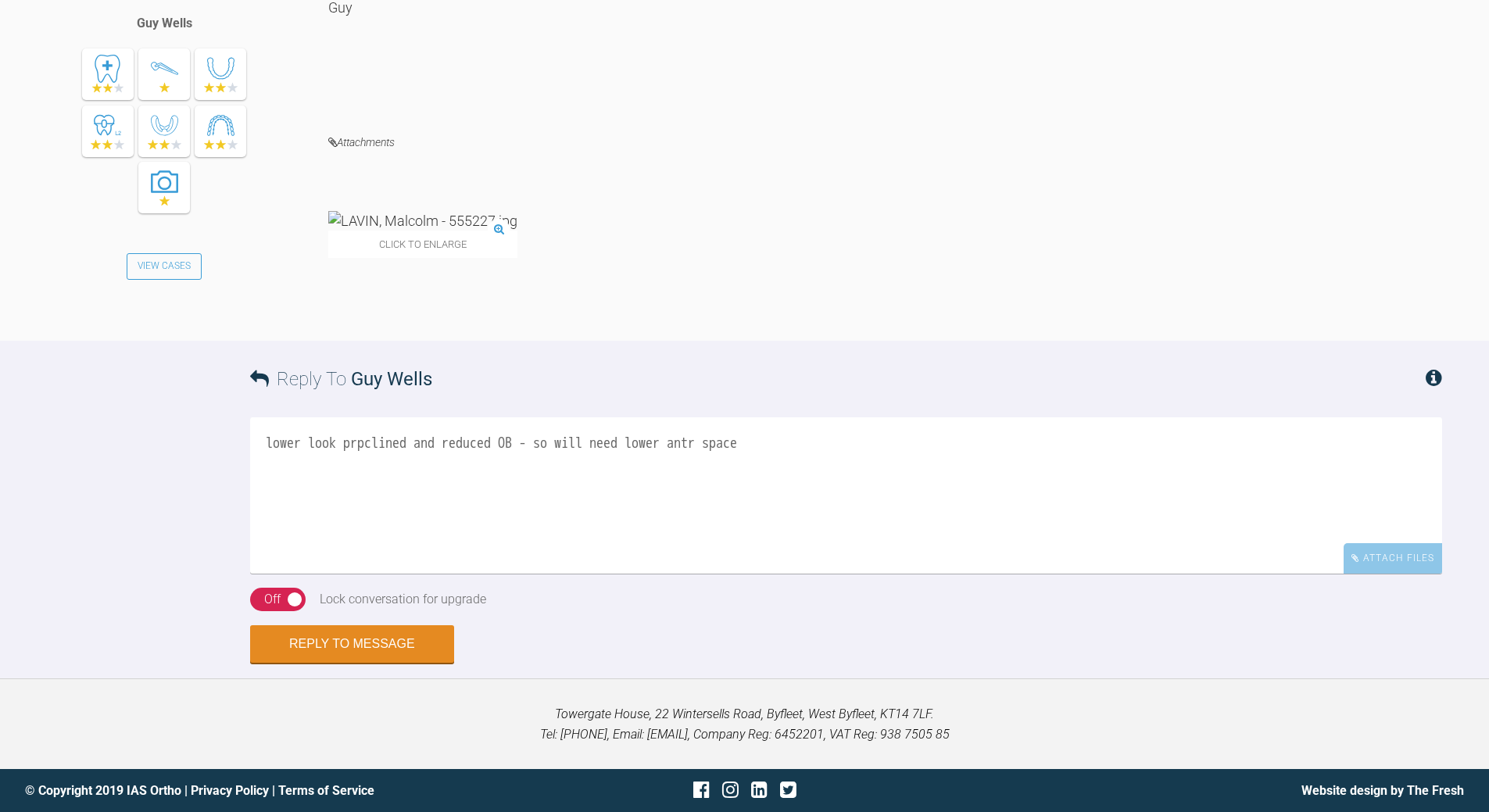 click on "lower look prpclined and reduced OB - so will need lower antr space" at bounding box center [846, 495] 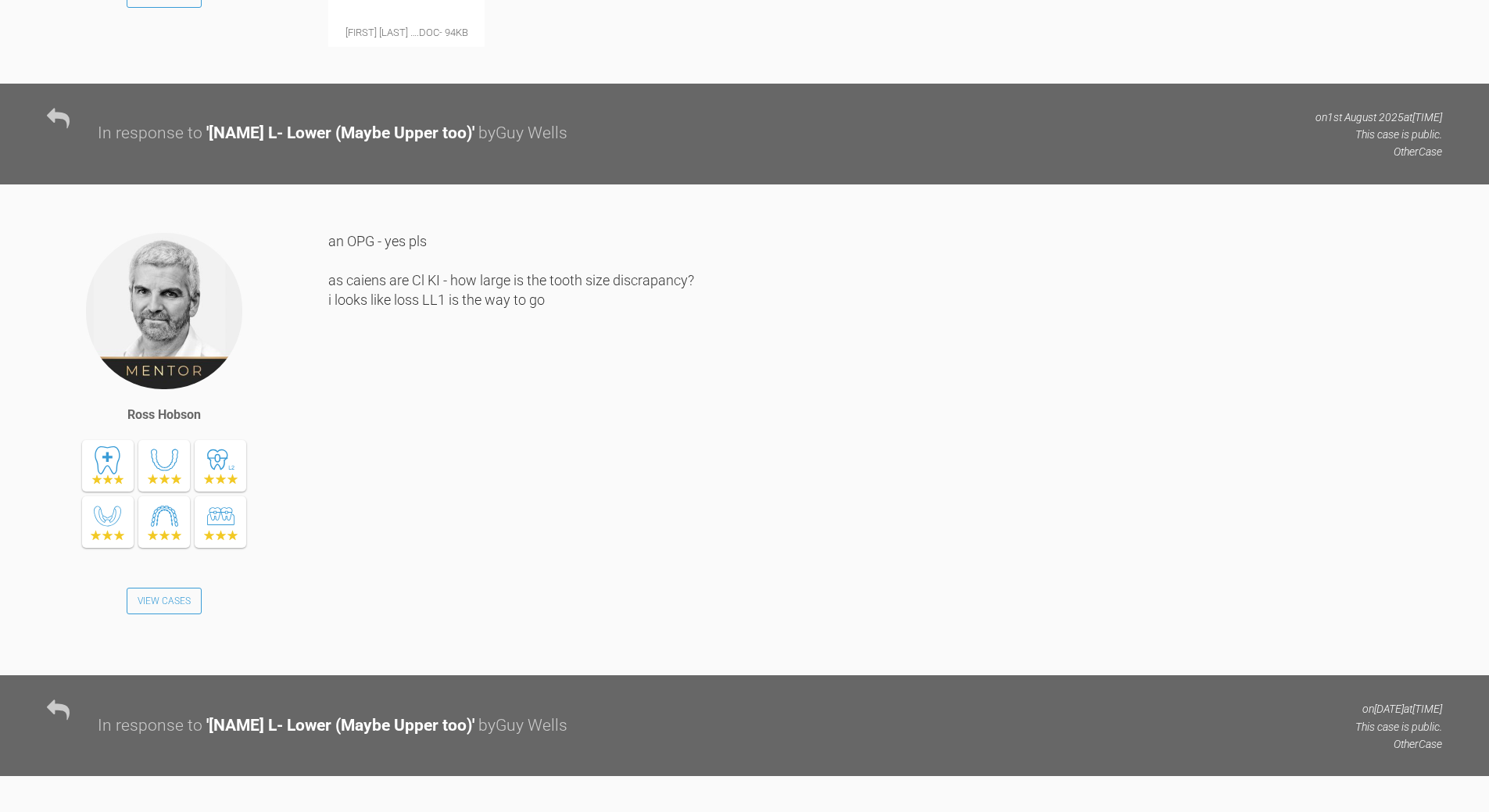 scroll, scrollTop: 1871, scrollLeft: 0, axis: vertical 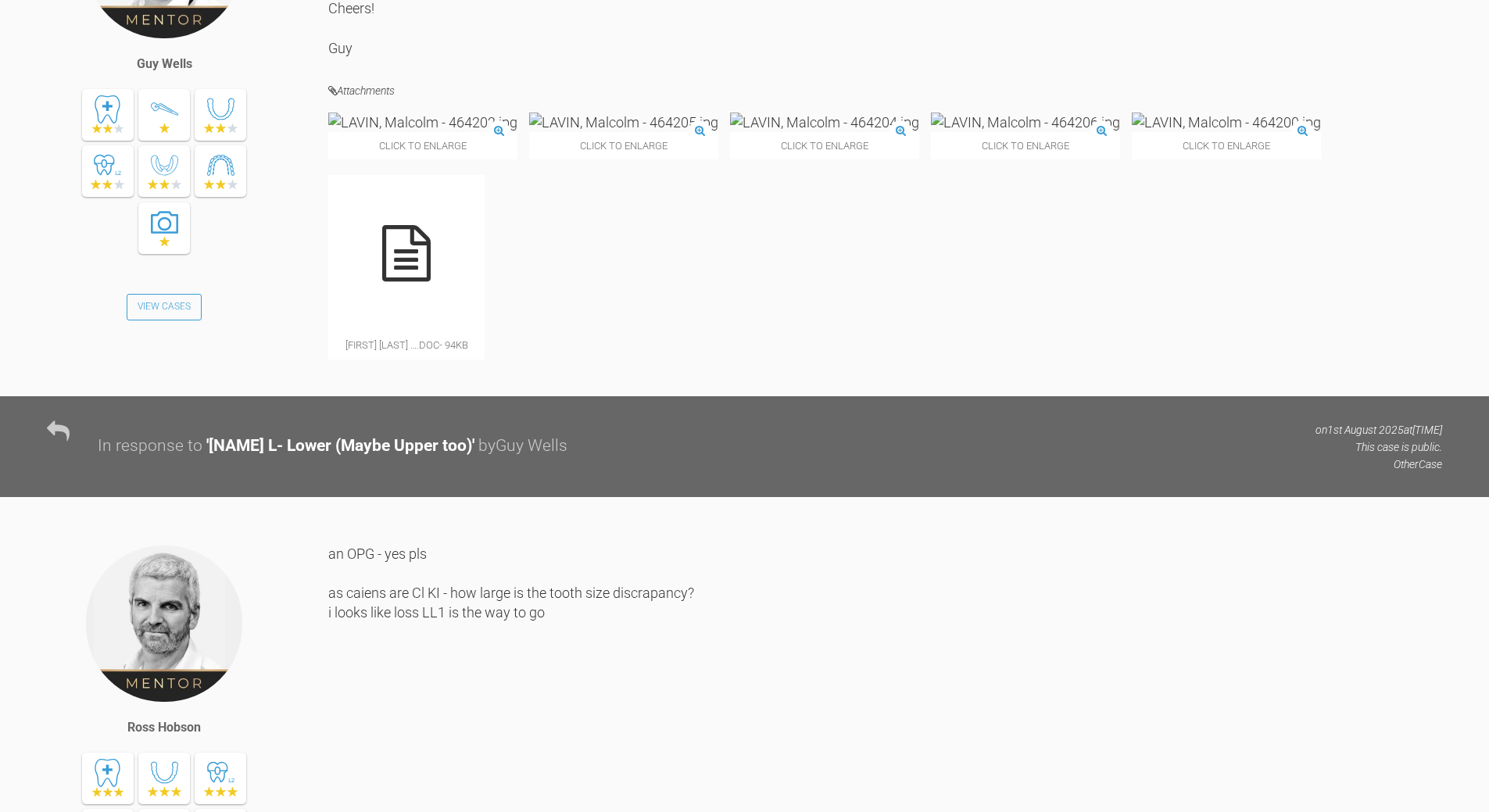 click at bounding box center (406, 253) 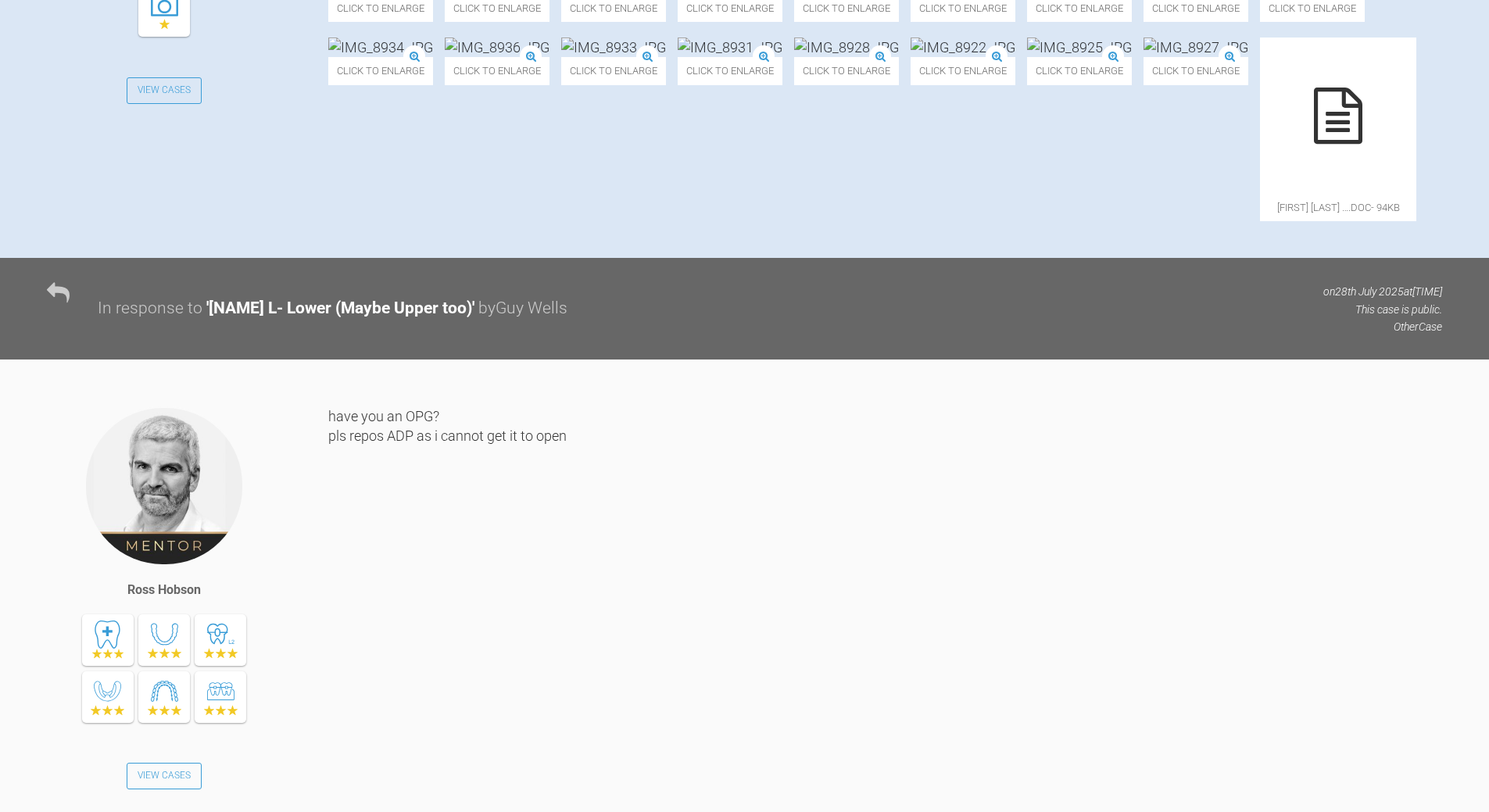 scroll, scrollTop: 699, scrollLeft: 0, axis: vertical 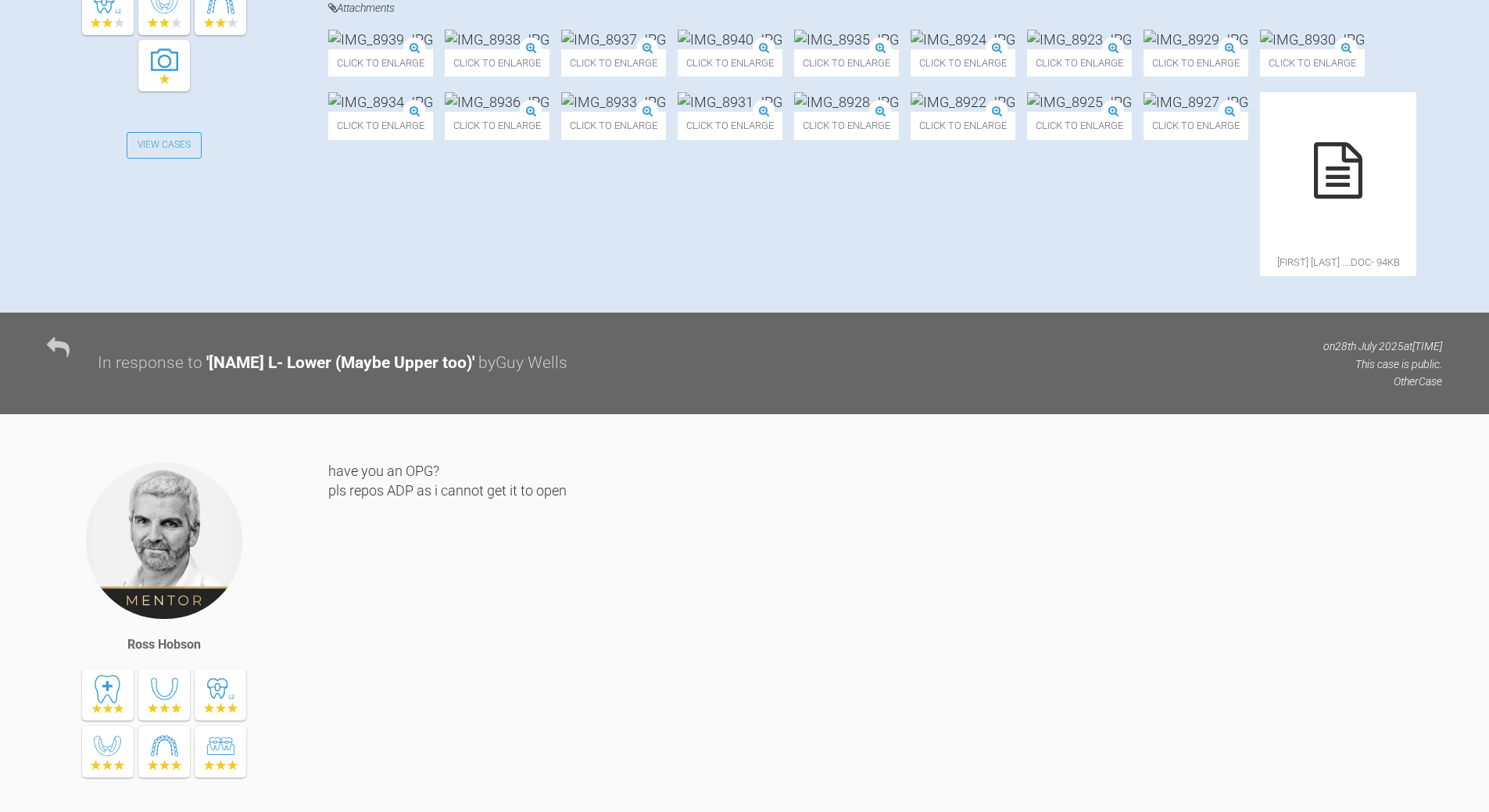 click at bounding box center (1338, 170) 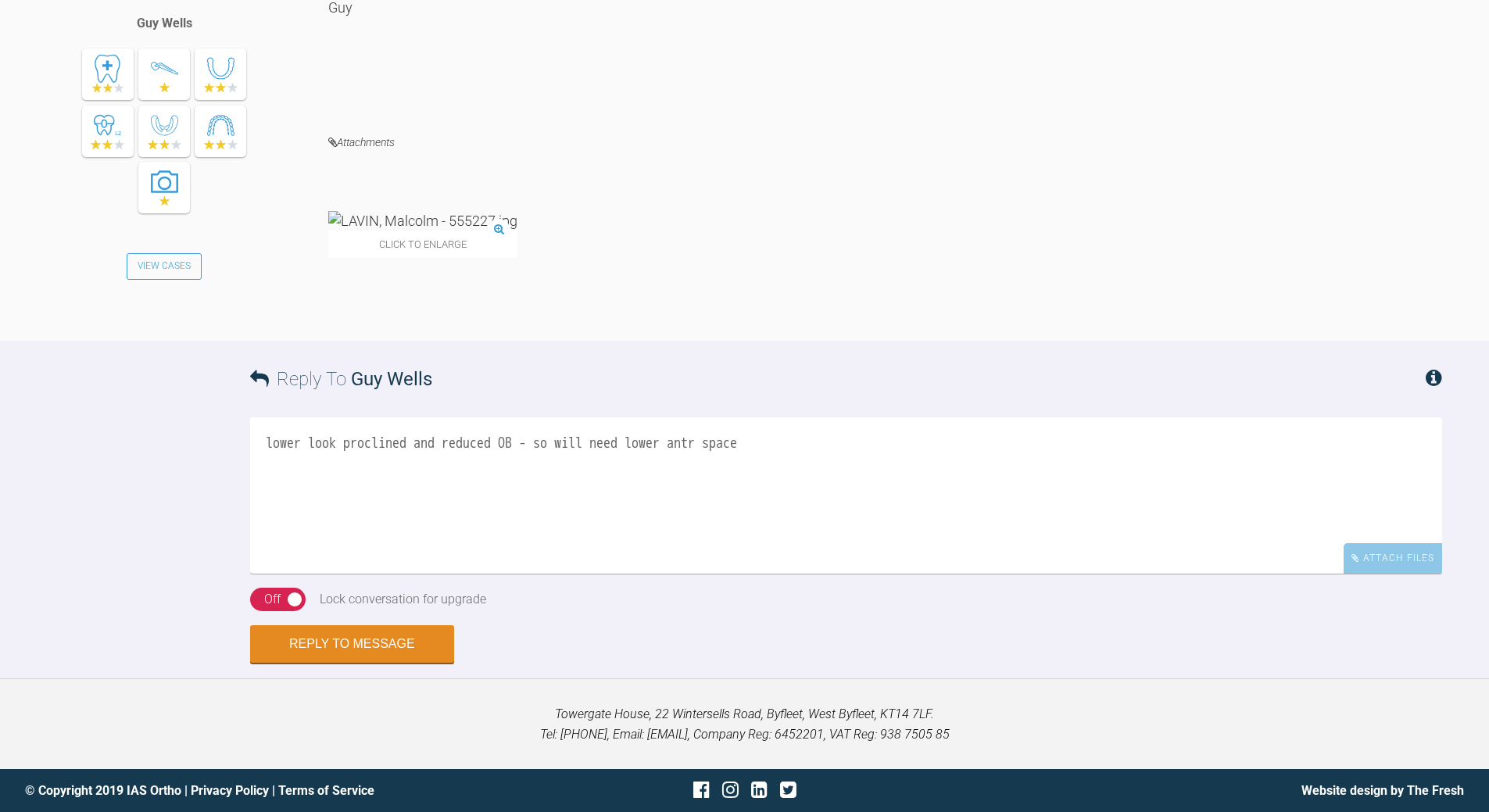 scroll, scrollTop: 3434, scrollLeft: 0, axis: vertical 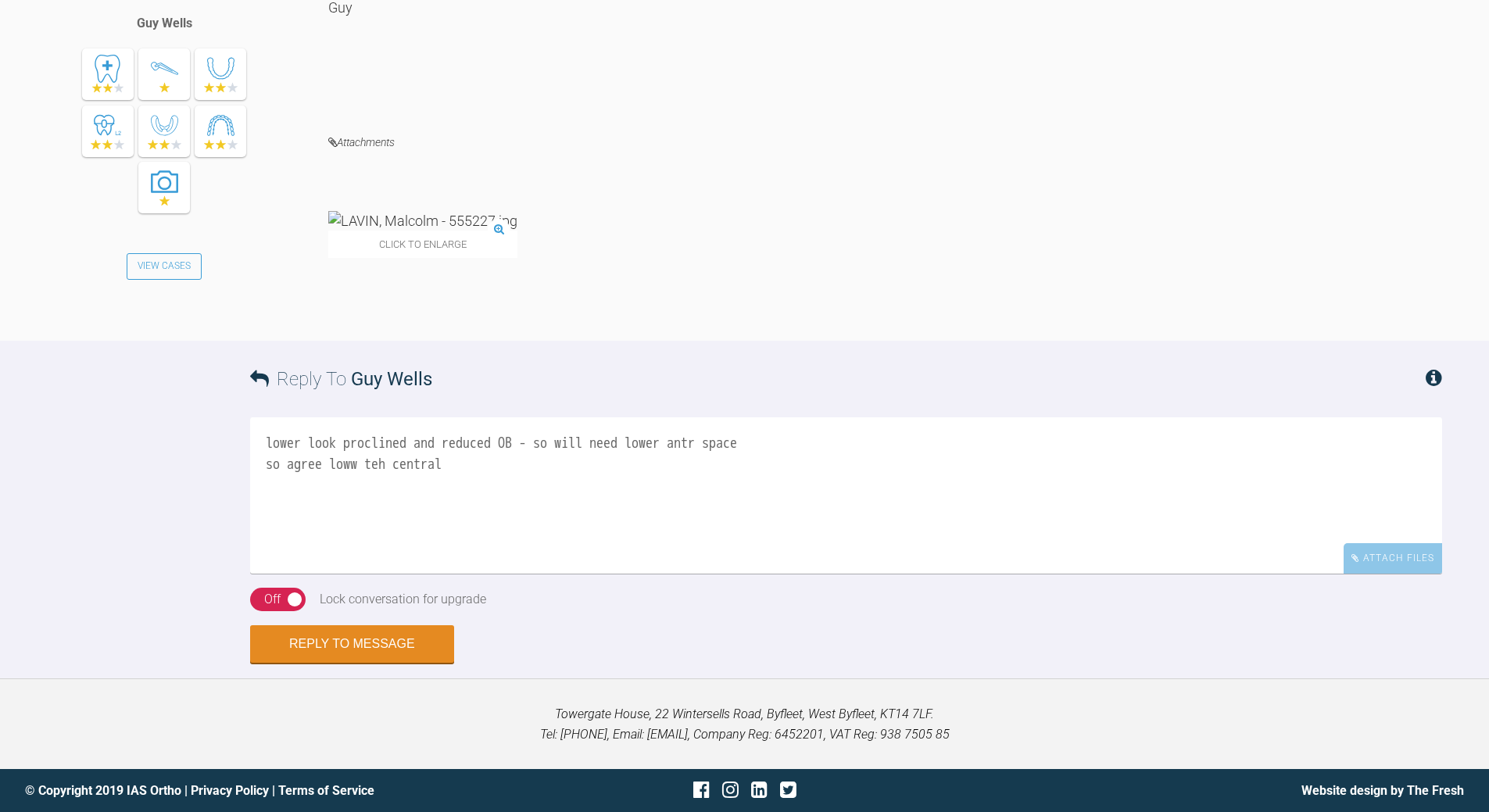 click on "lower look proclined and reduced OB - so will need lower antr space
so agree loww teh central" at bounding box center (846, 495) 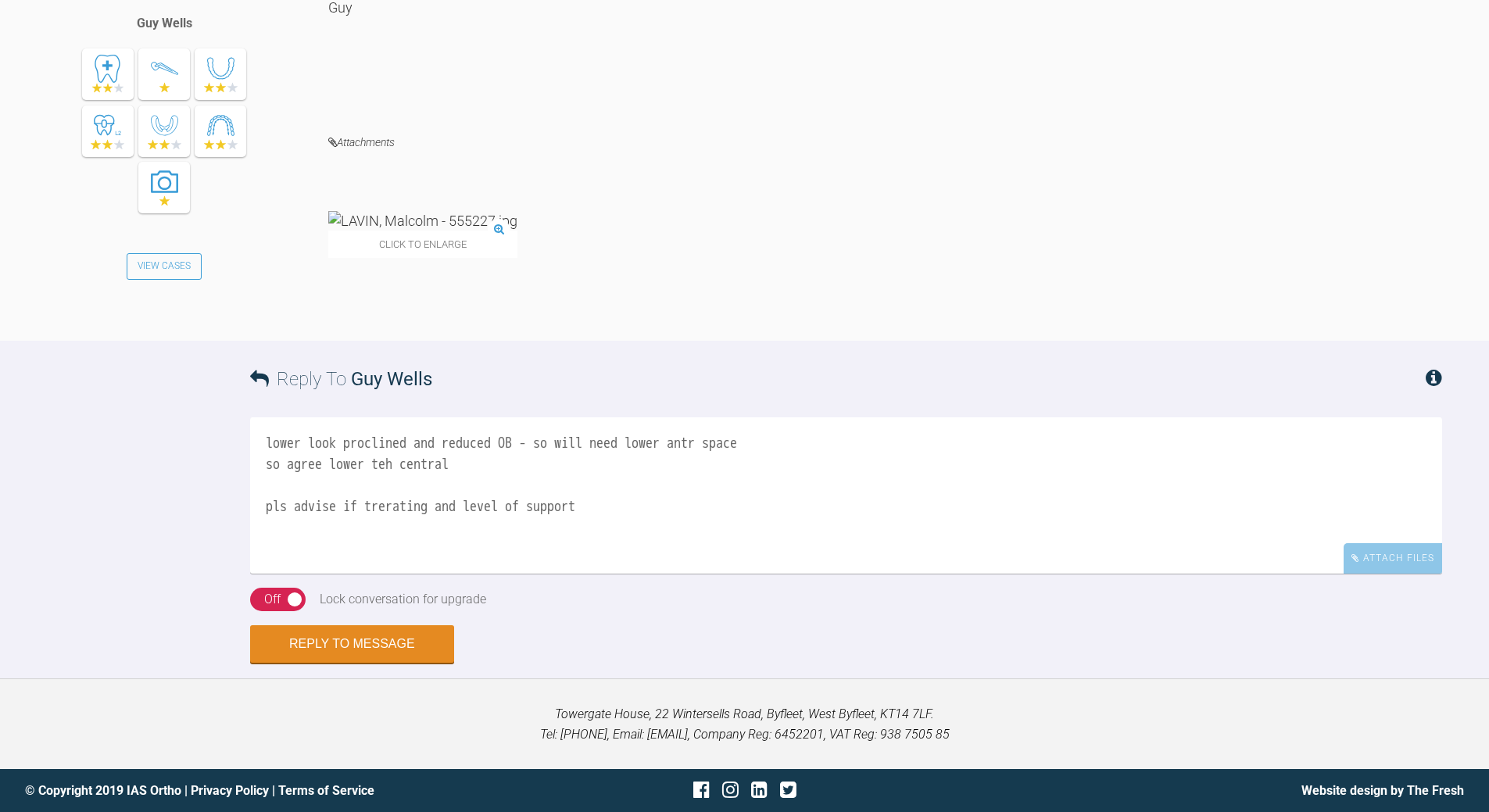 scroll, scrollTop: 3434, scrollLeft: 0, axis: vertical 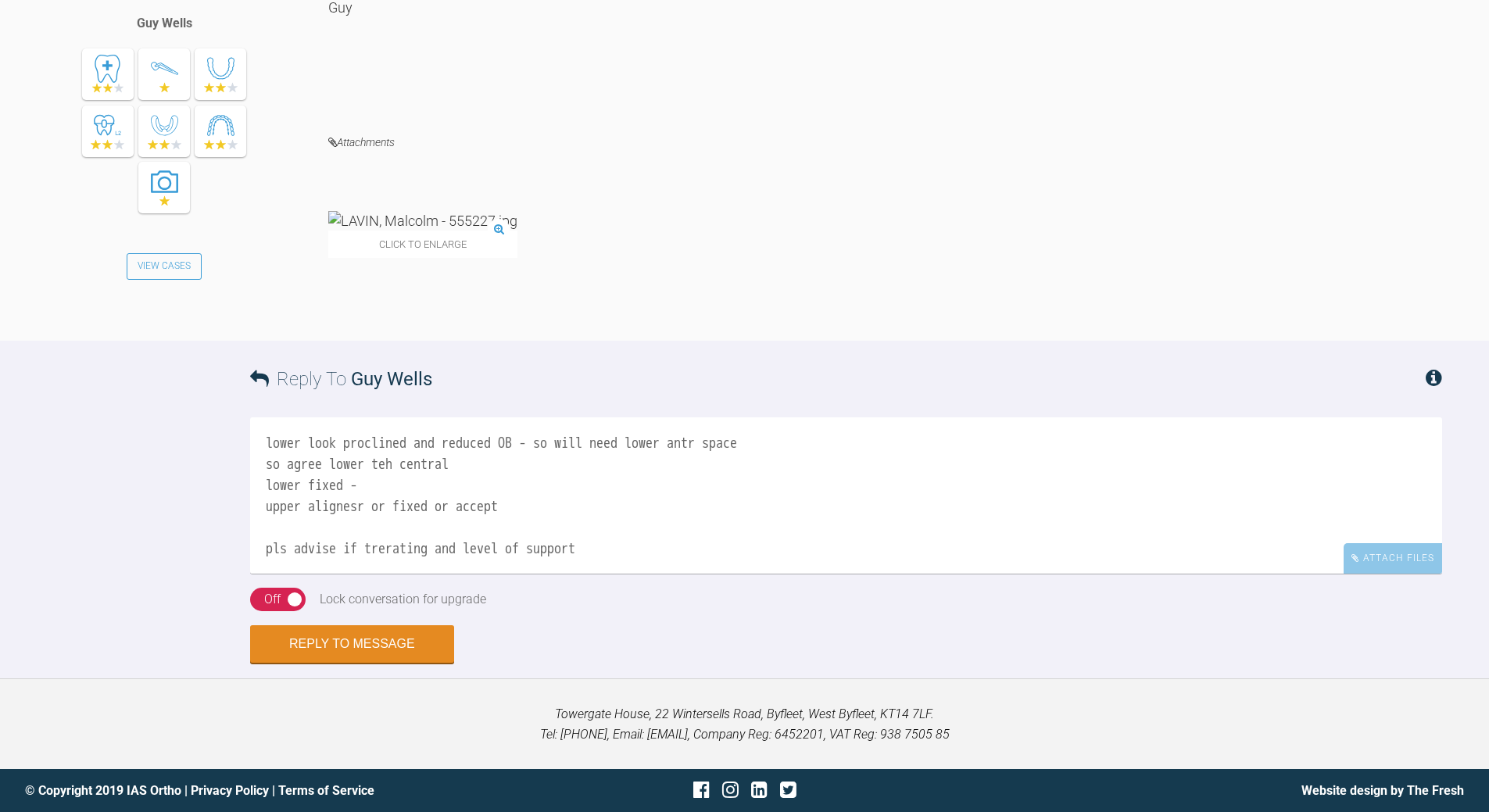 click on "lower look proclined and reduced OB - so will need lower antr space
so agree lower teh central
lower fixed -
upper alignesr or fixed or accept
pls advise if trerating and level of support" at bounding box center (846, 495) 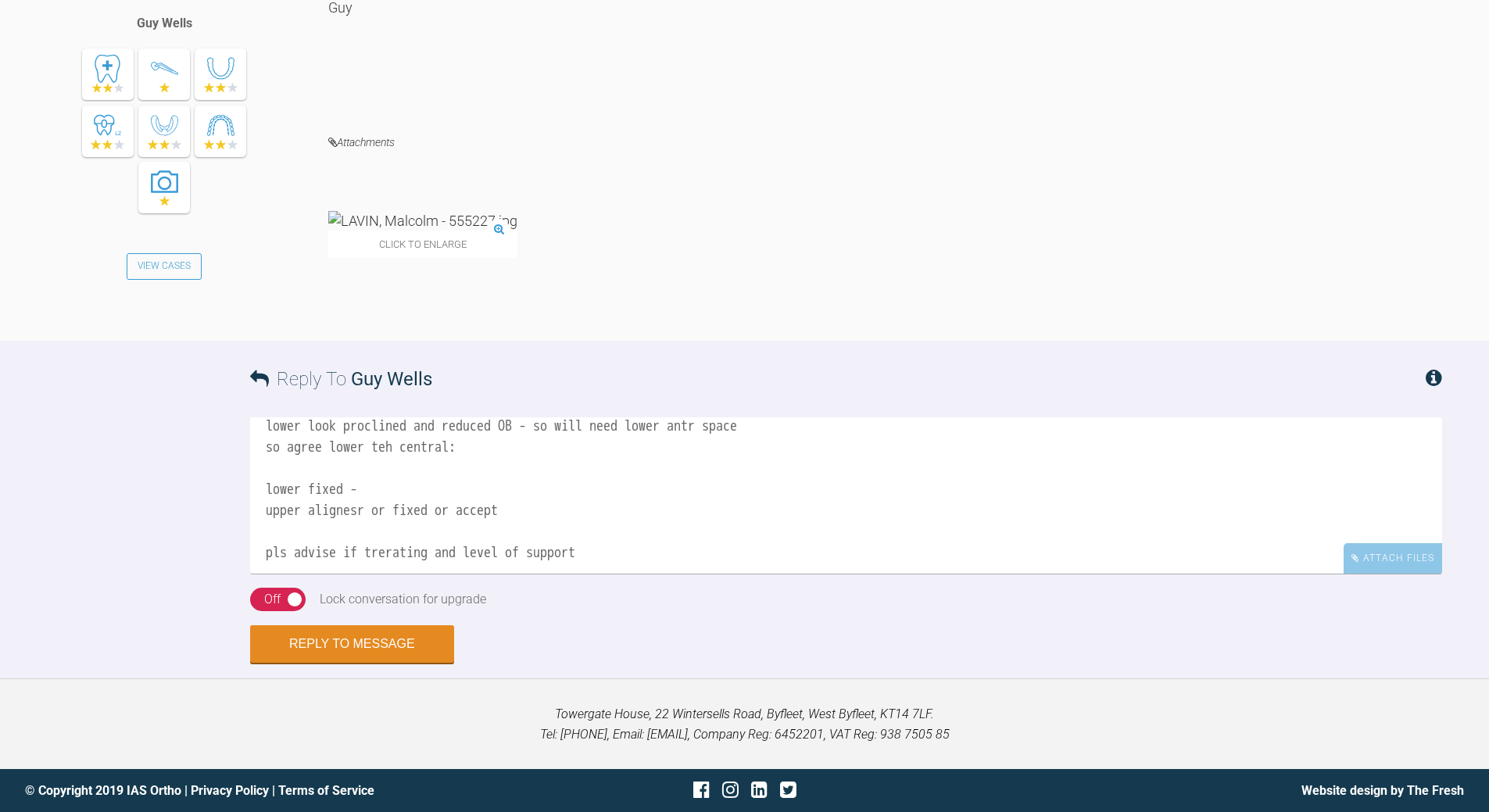 scroll, scrollTop: 23, scrollLeft: 0, axis: vertical 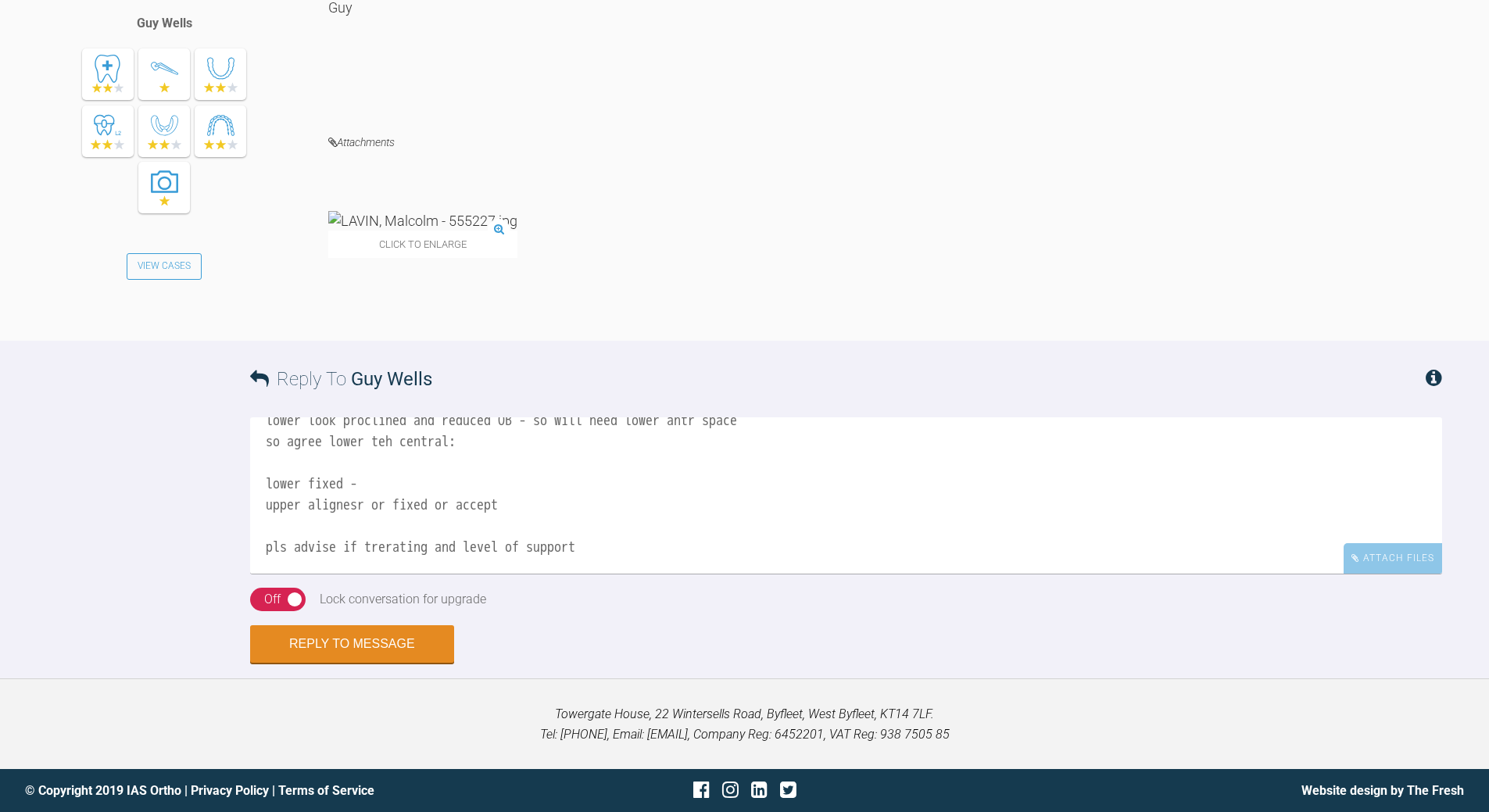 drag, startPoint x: 403, startPoint y: 543, endPoint x: 449, endPoint y: 513, distance: 54.918121 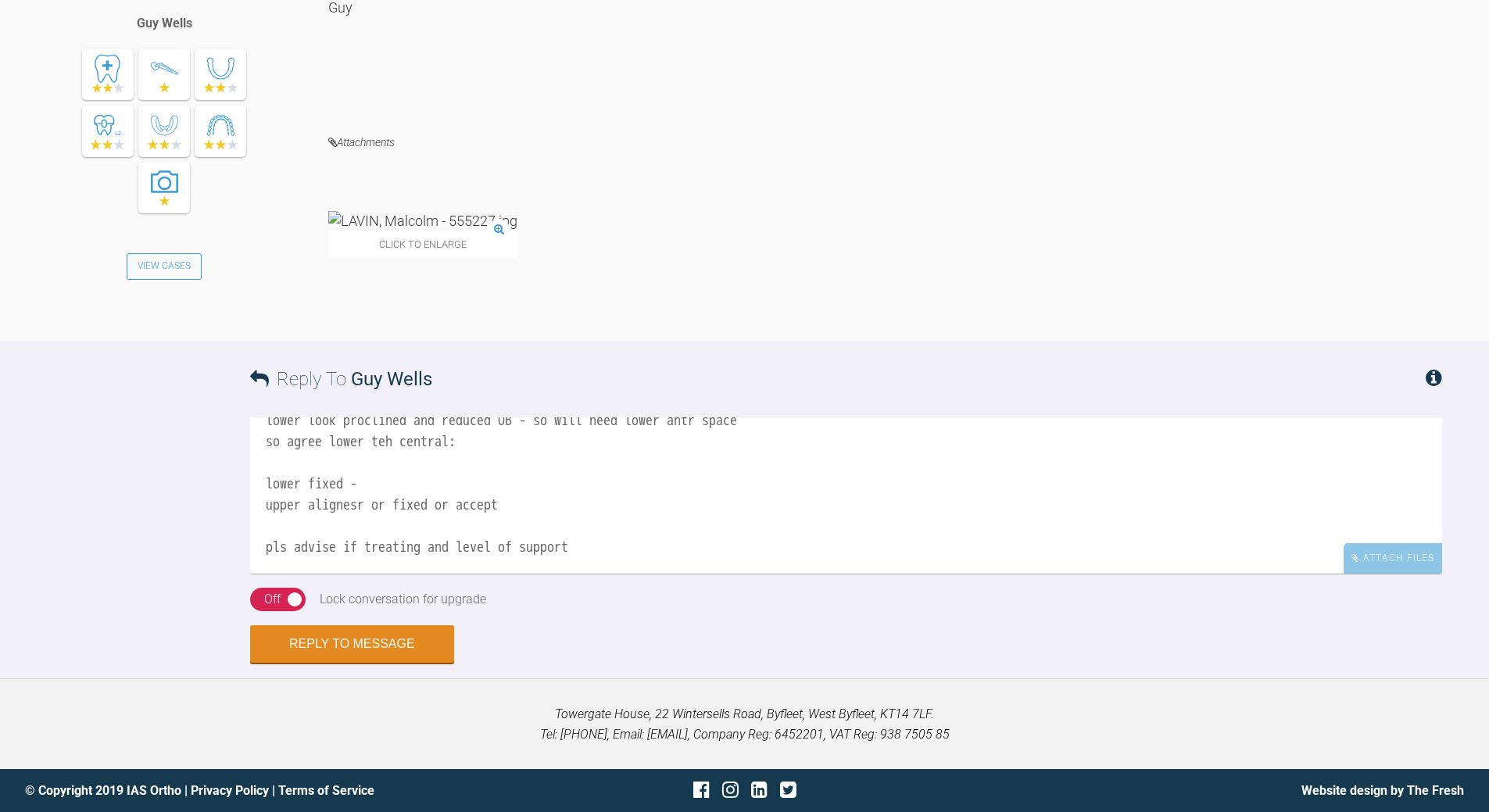 type on "lower look proclined and reduced OB - so will need lower antr space
so agree lower teh central:
lower fixed -
upper alignesr or fixed or accept
pls advise if treating and level of support" 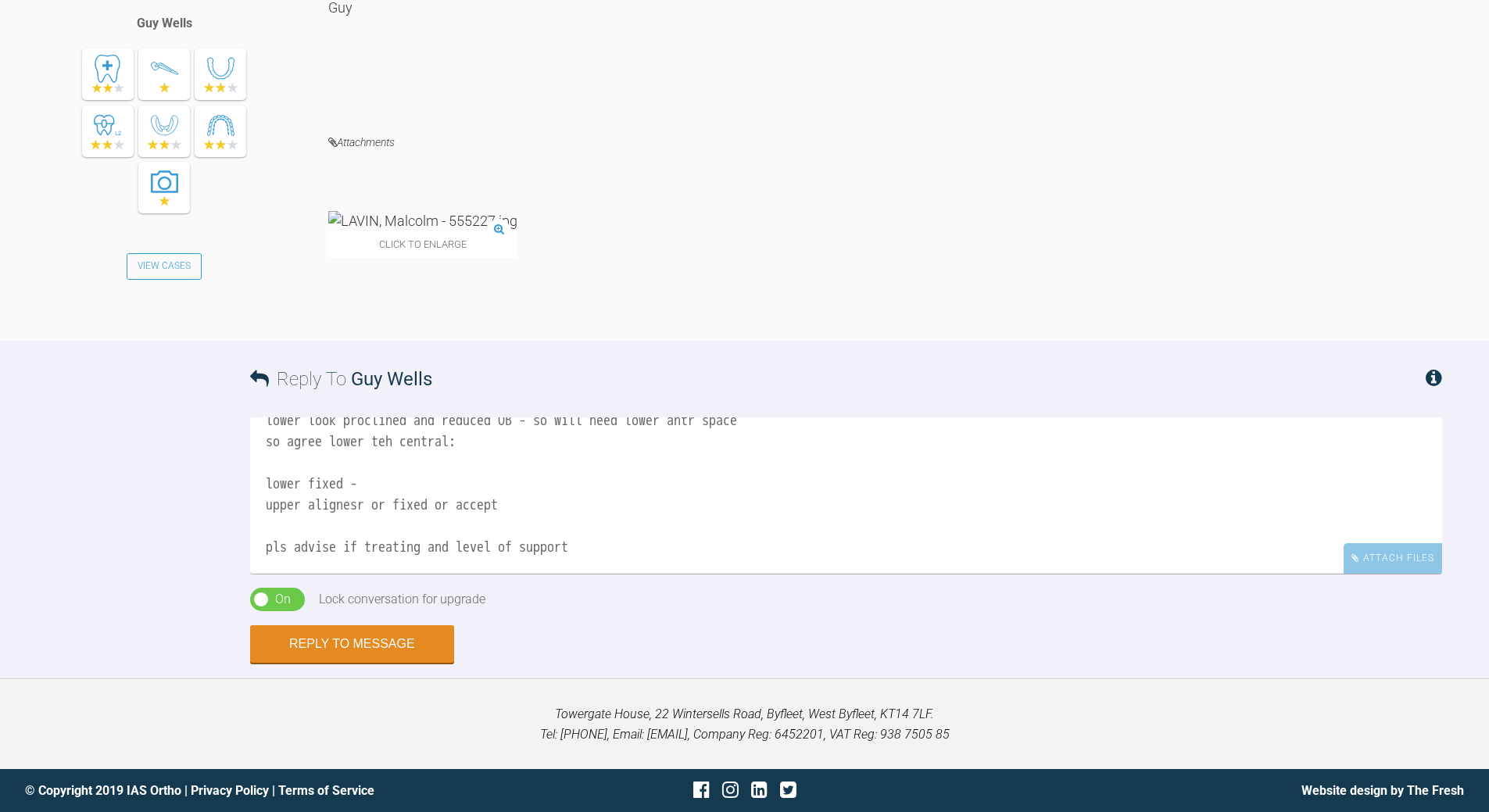 scroll, scrollTop: 3434, scrollLeft: 0, axis: vertical 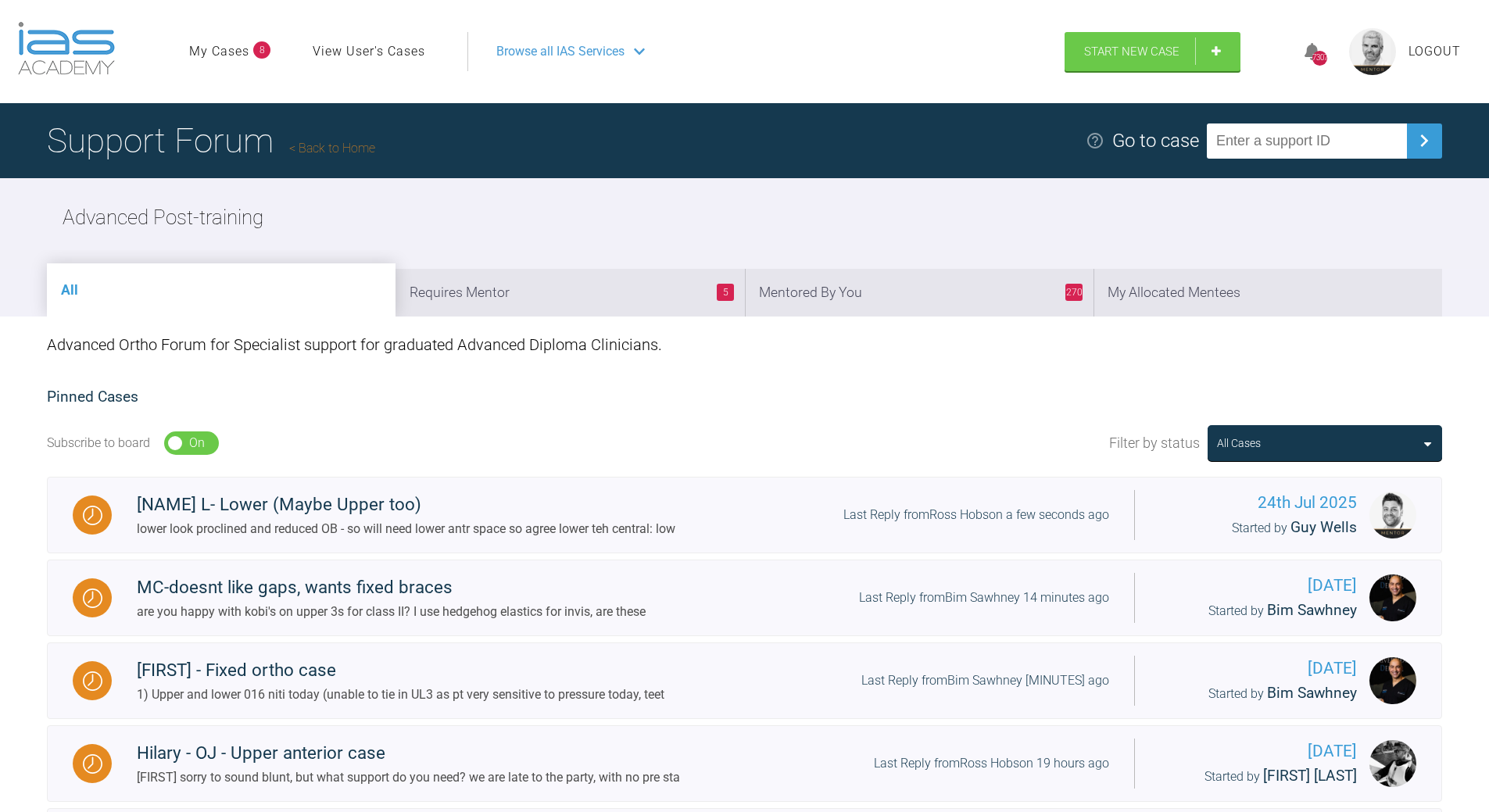 click on "270 Mentored By You" at bounding box center [919, 292] 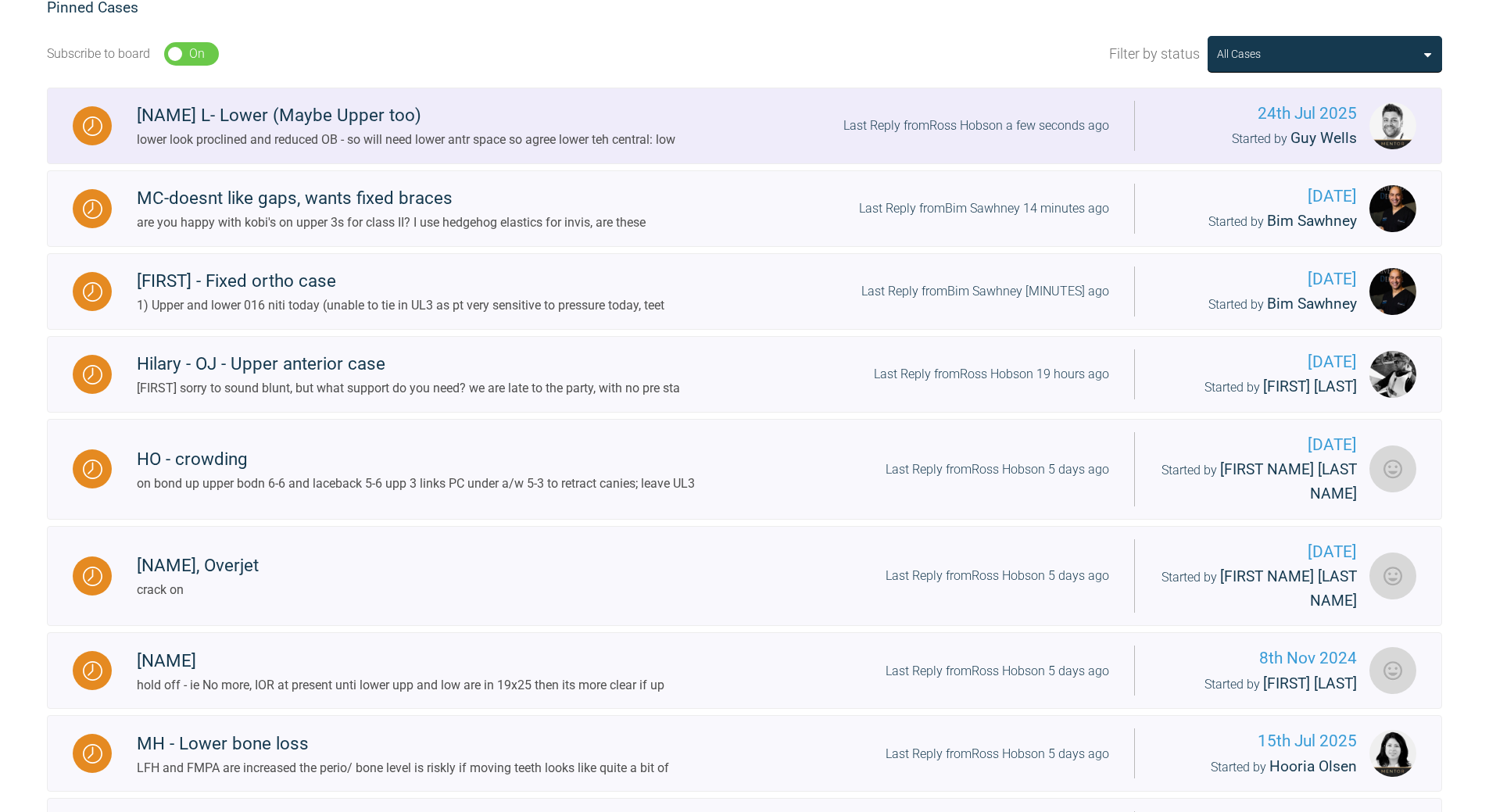 scroll, scrollTop: 391, scrollLeft: 0, axis: vertical 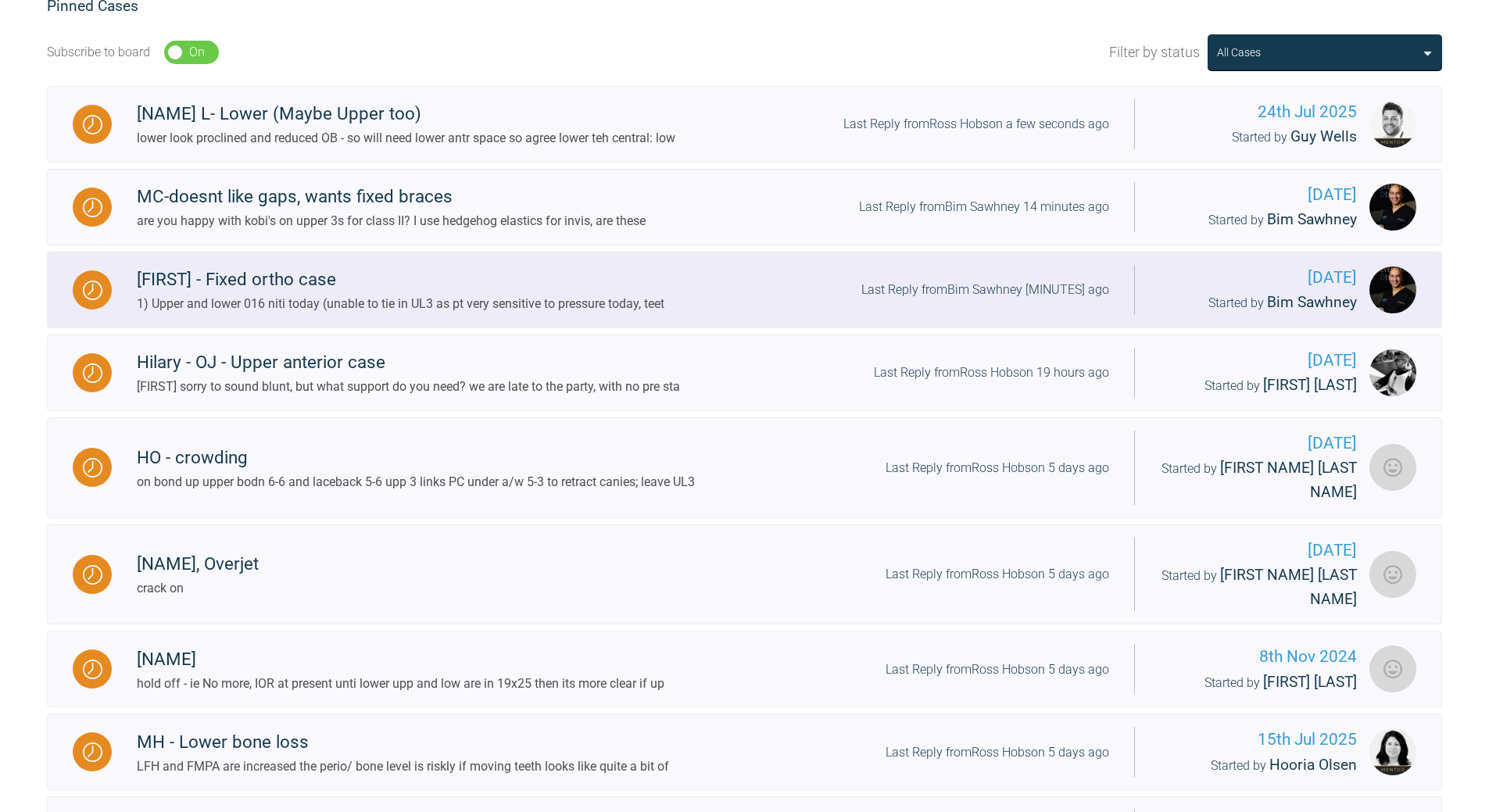 click on "Last Reply from [PERSON] 26 minutes ago" at bounding box center [985, 290] 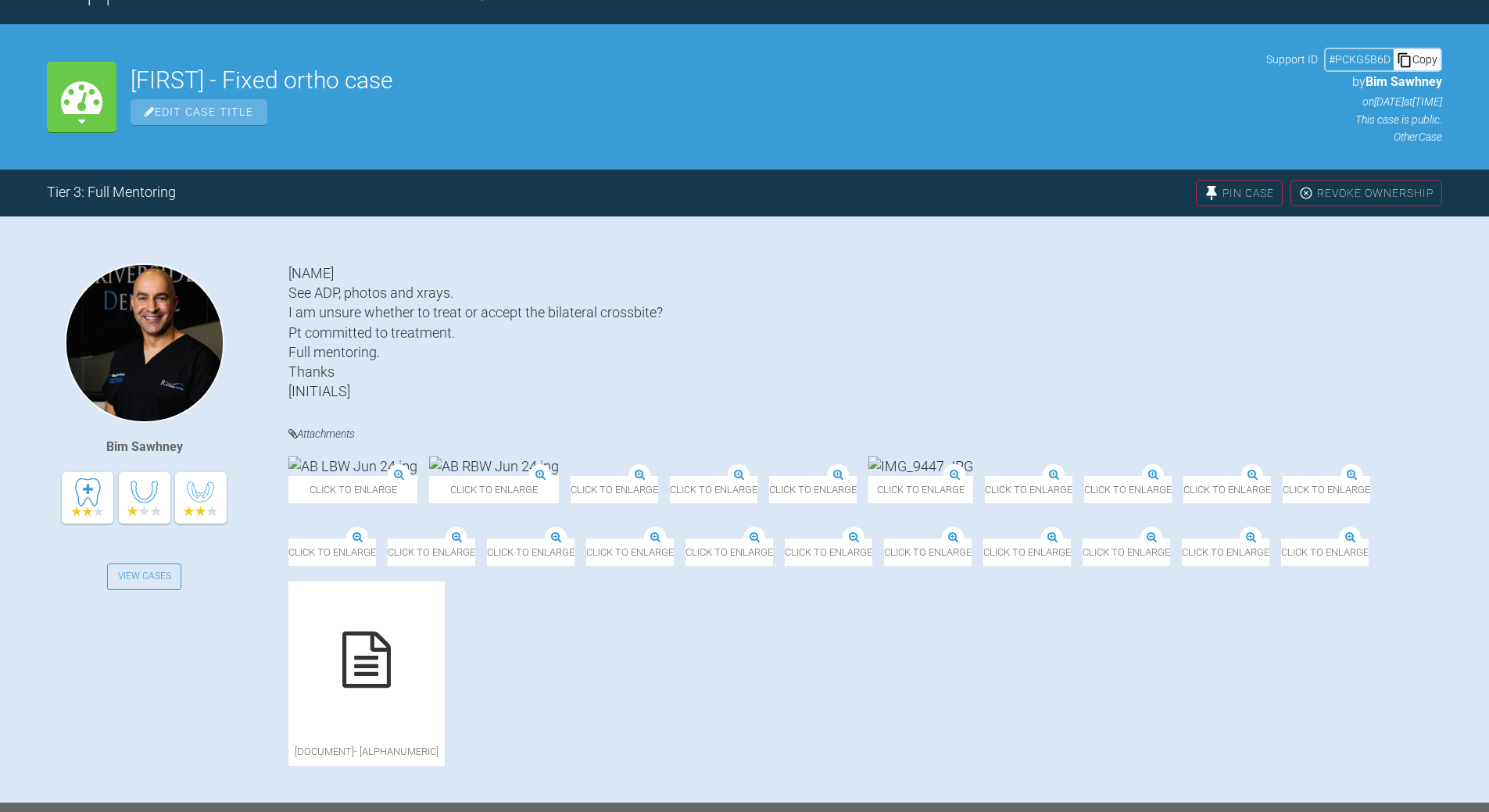 scroll, scrollTop: 391, scrollLeft: 0, axis: vertical 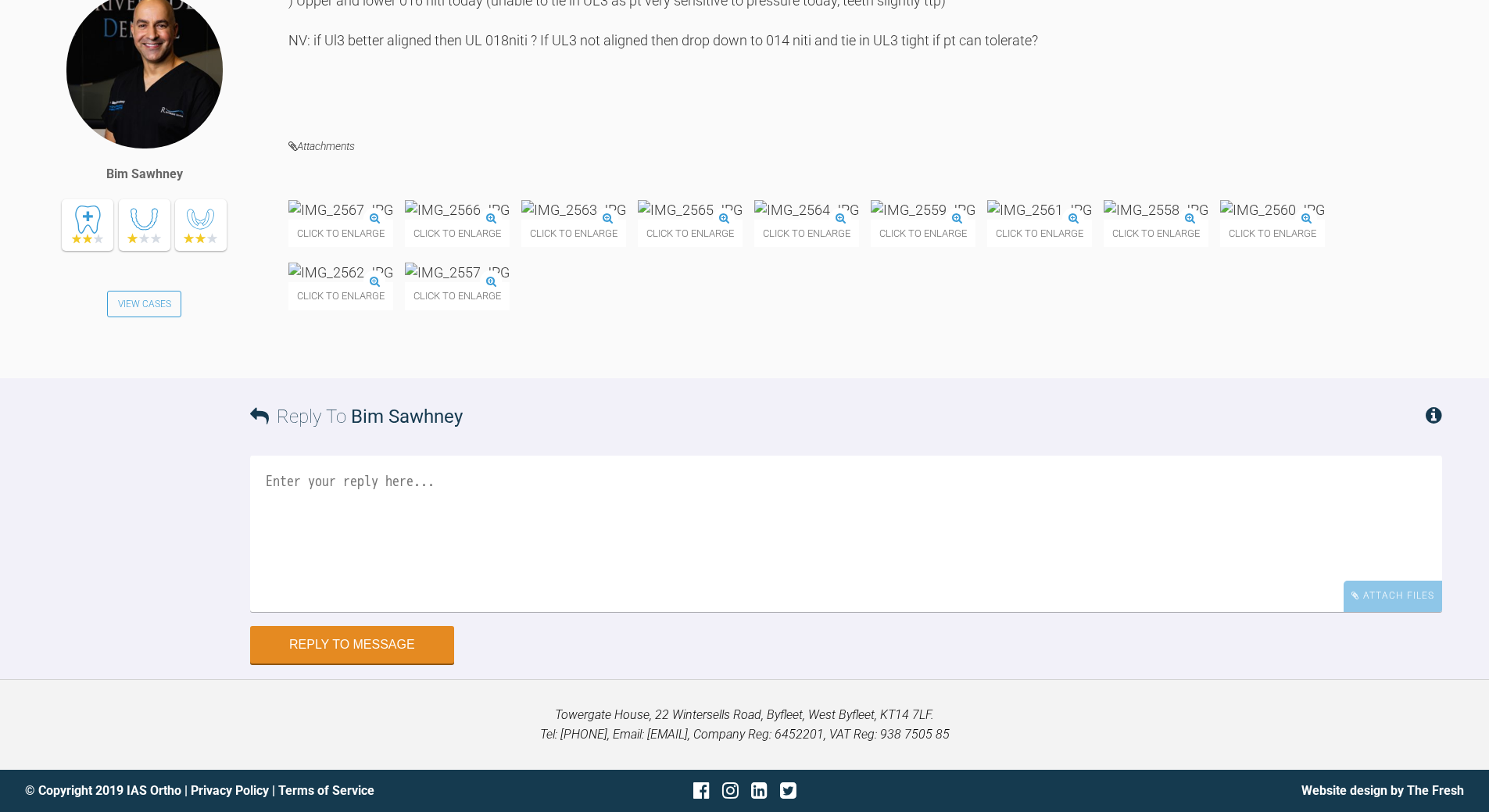 click at bounding box center [457, 209] 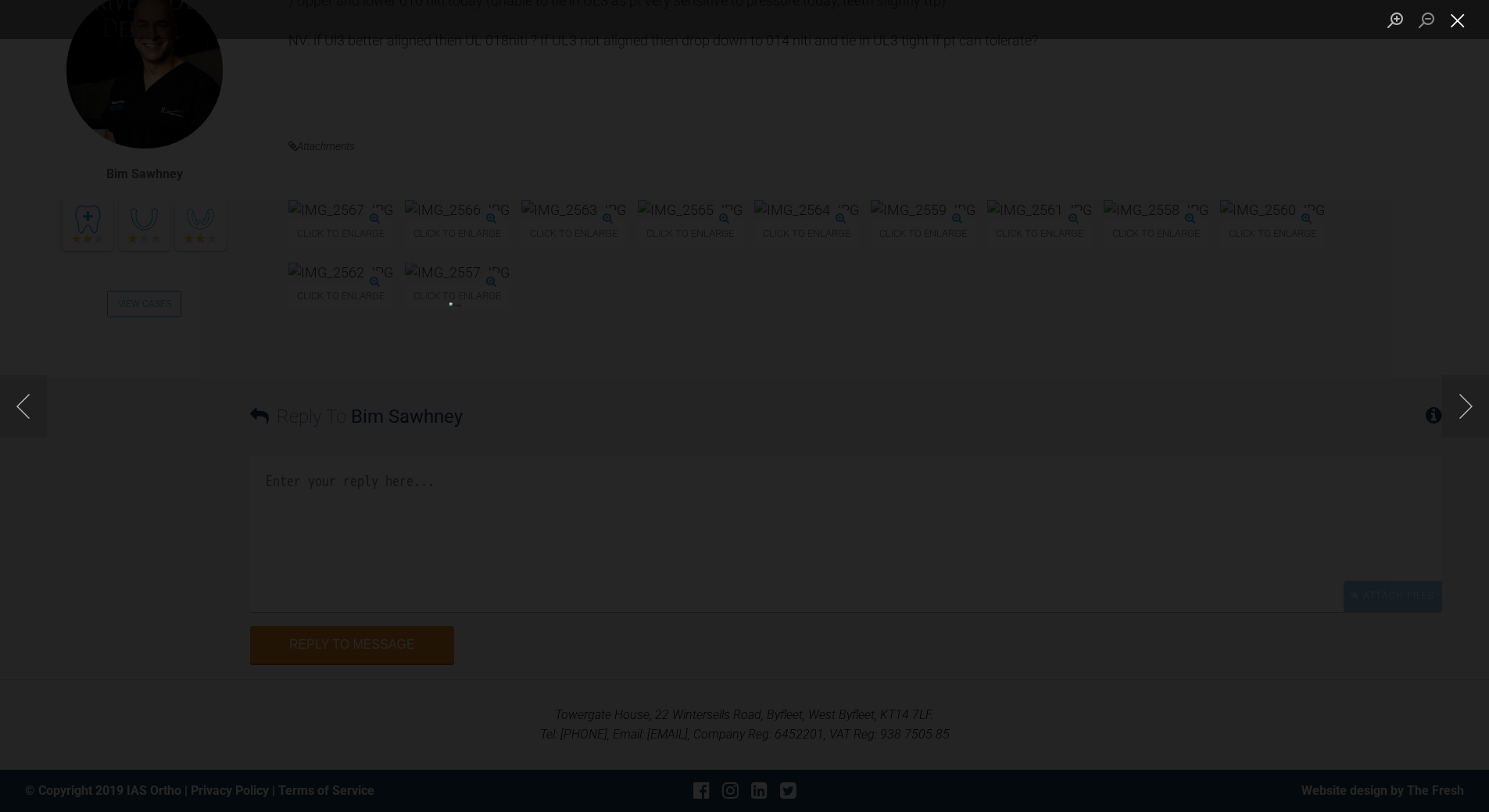 click at bounding box center [1458, 20] 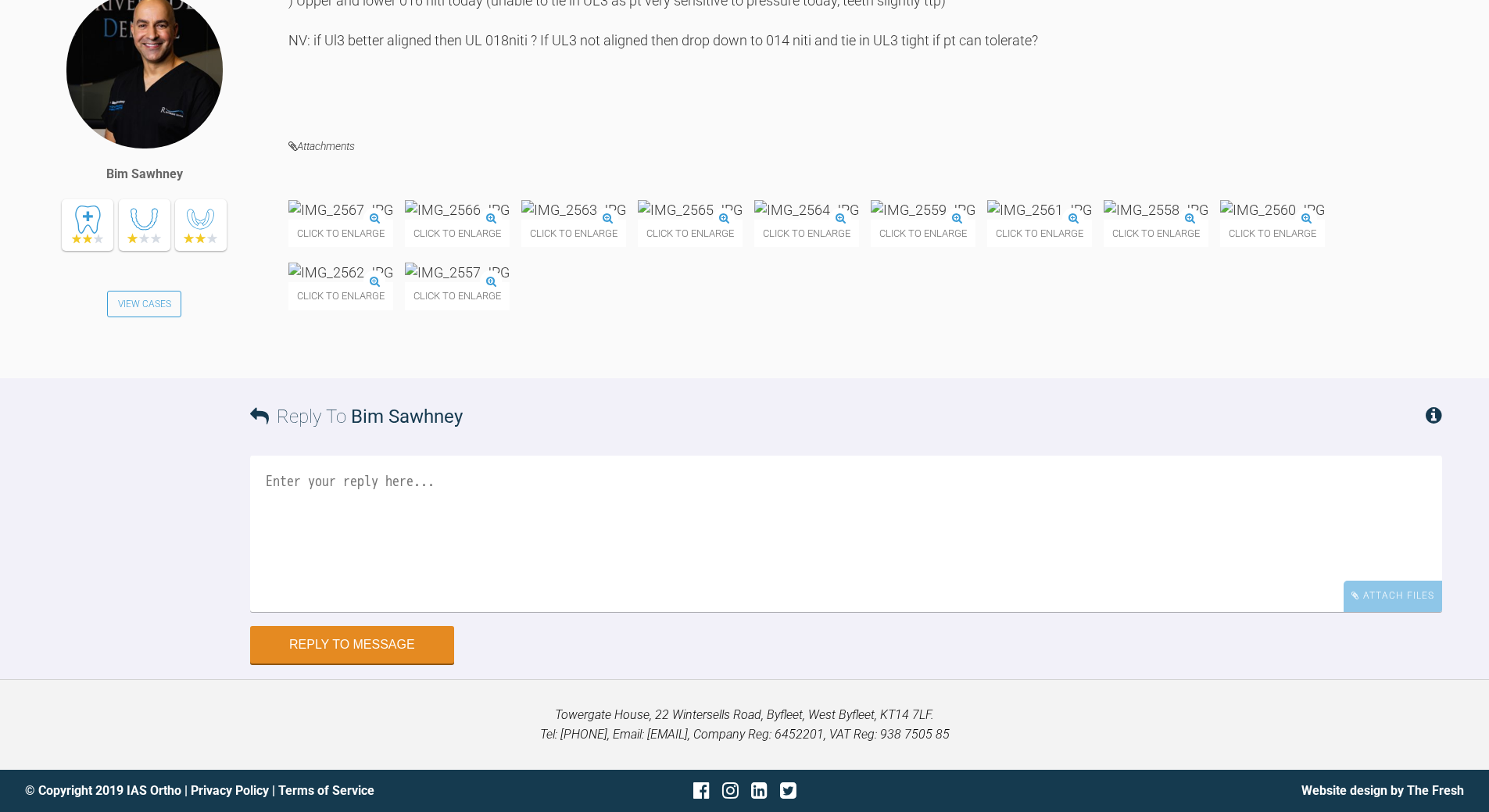 scroll, scrollTop: 15923, scrollLeft: 0, axis: vertical 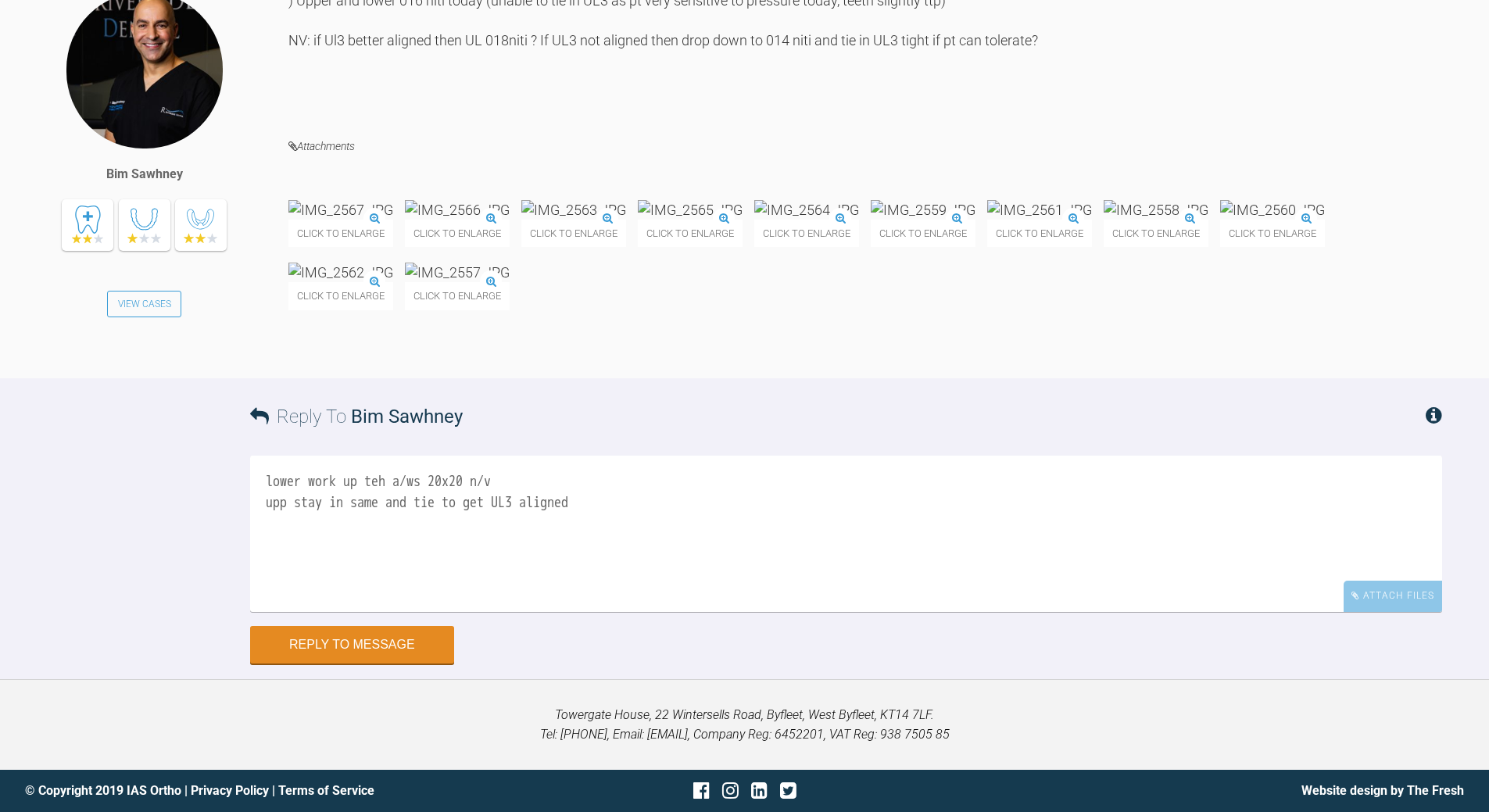 drag, startPoint x: 394, startPoint y: 685, endPoint x: 413, endPoint y: 667, distance: 26.172505 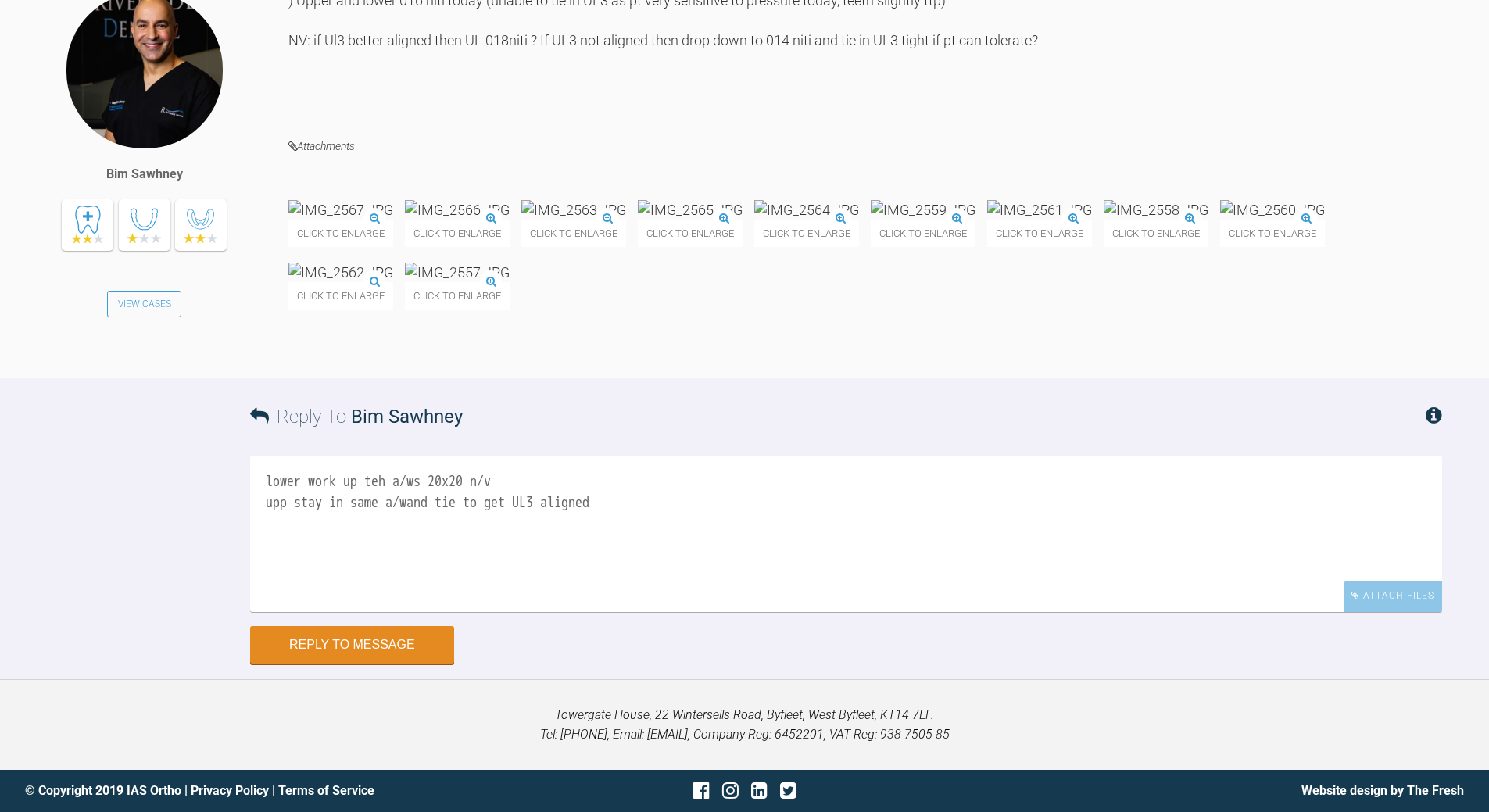 click on "lower work up teh a/ws 20x20 n/v
upp stay in same a/wand tie to get UL3 aligned" at bounding box center (846, 534) 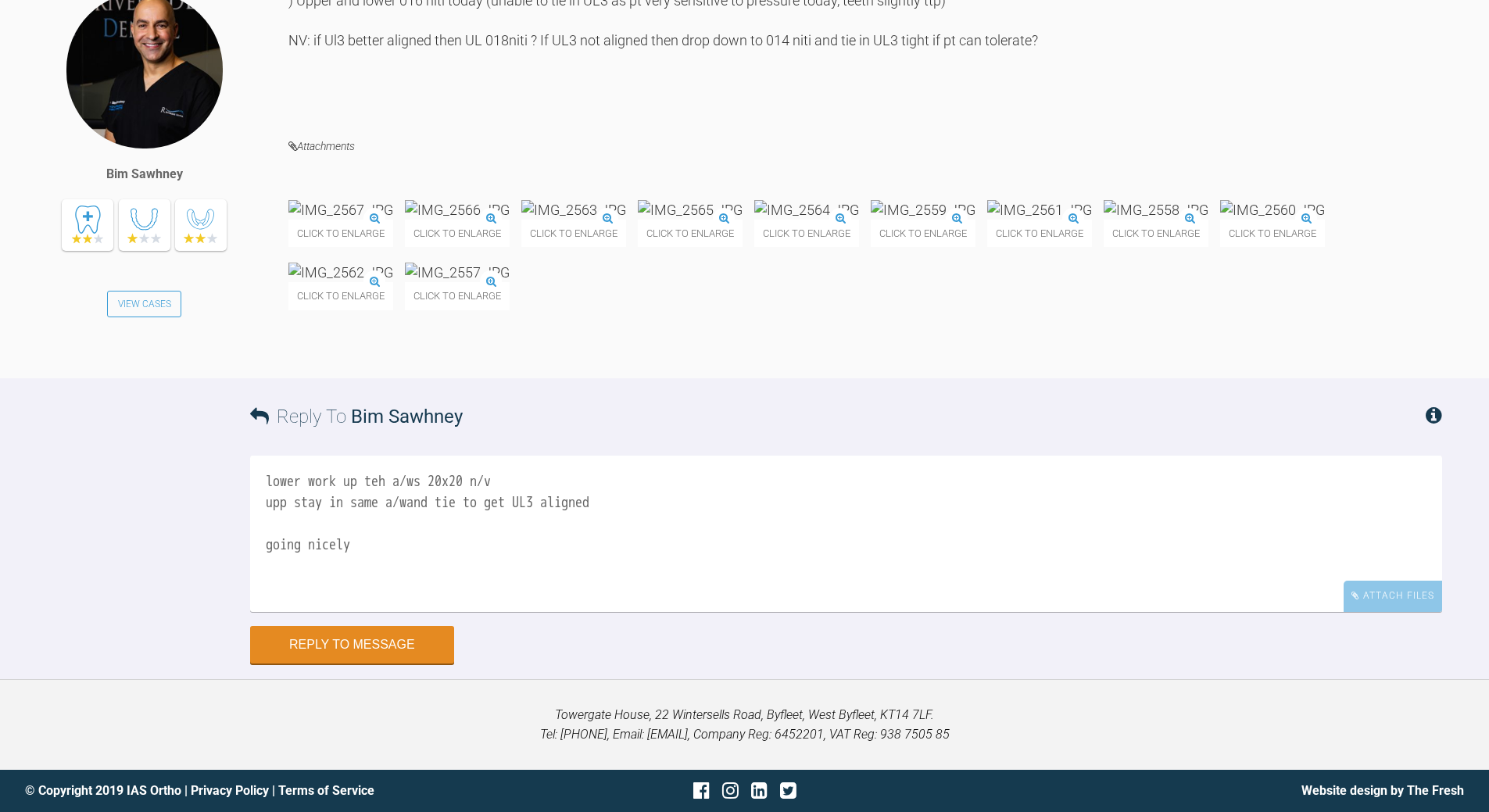 click on "lower work up teh a/ws 20x20 n/v
upp stay in same a/wand tie to get UL3 aligned
going nicely" at bounding box center [846, 534] 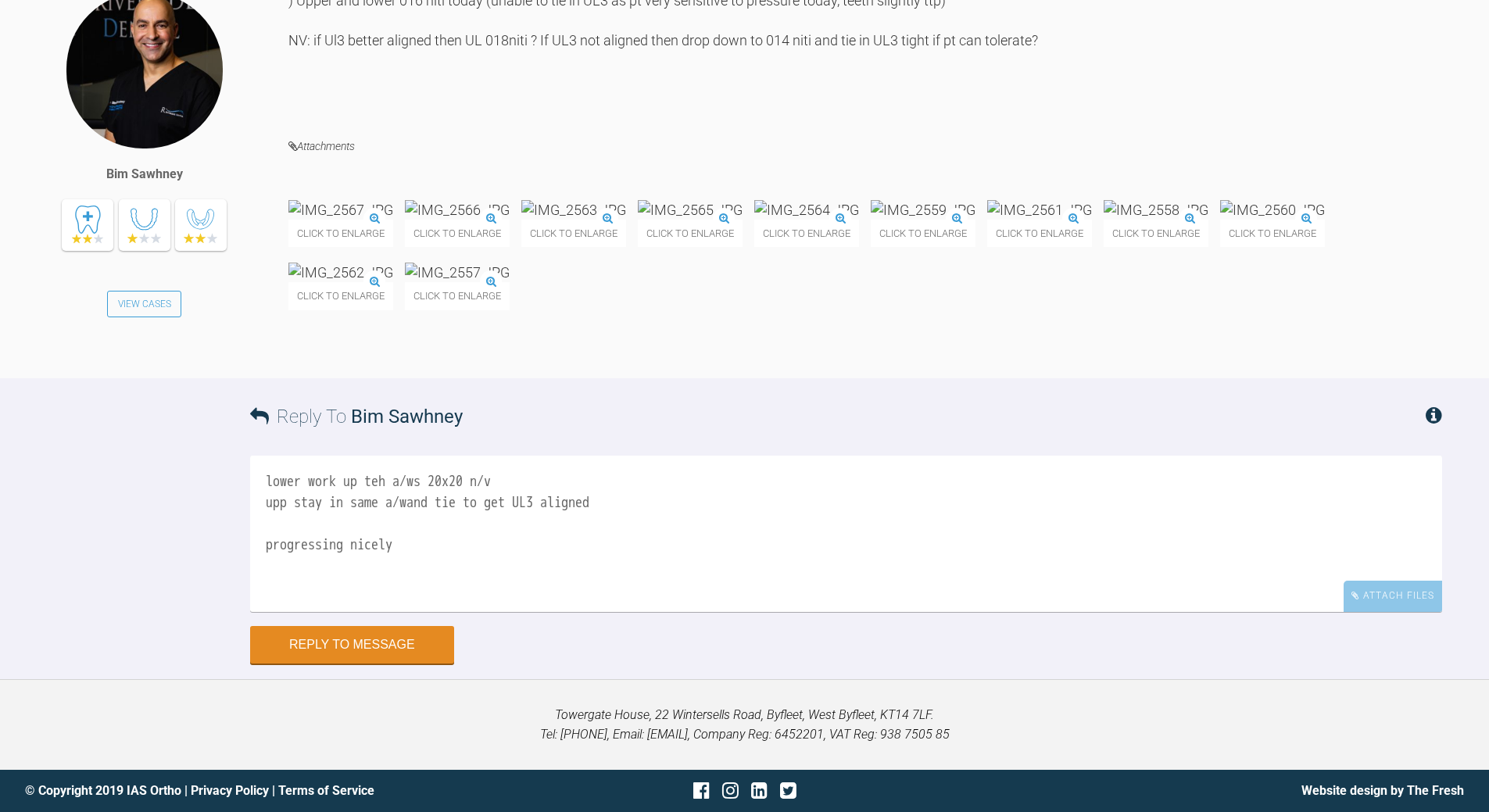 scroll, scrollTop: 16109, scrollLeft: 0, axis: vertical 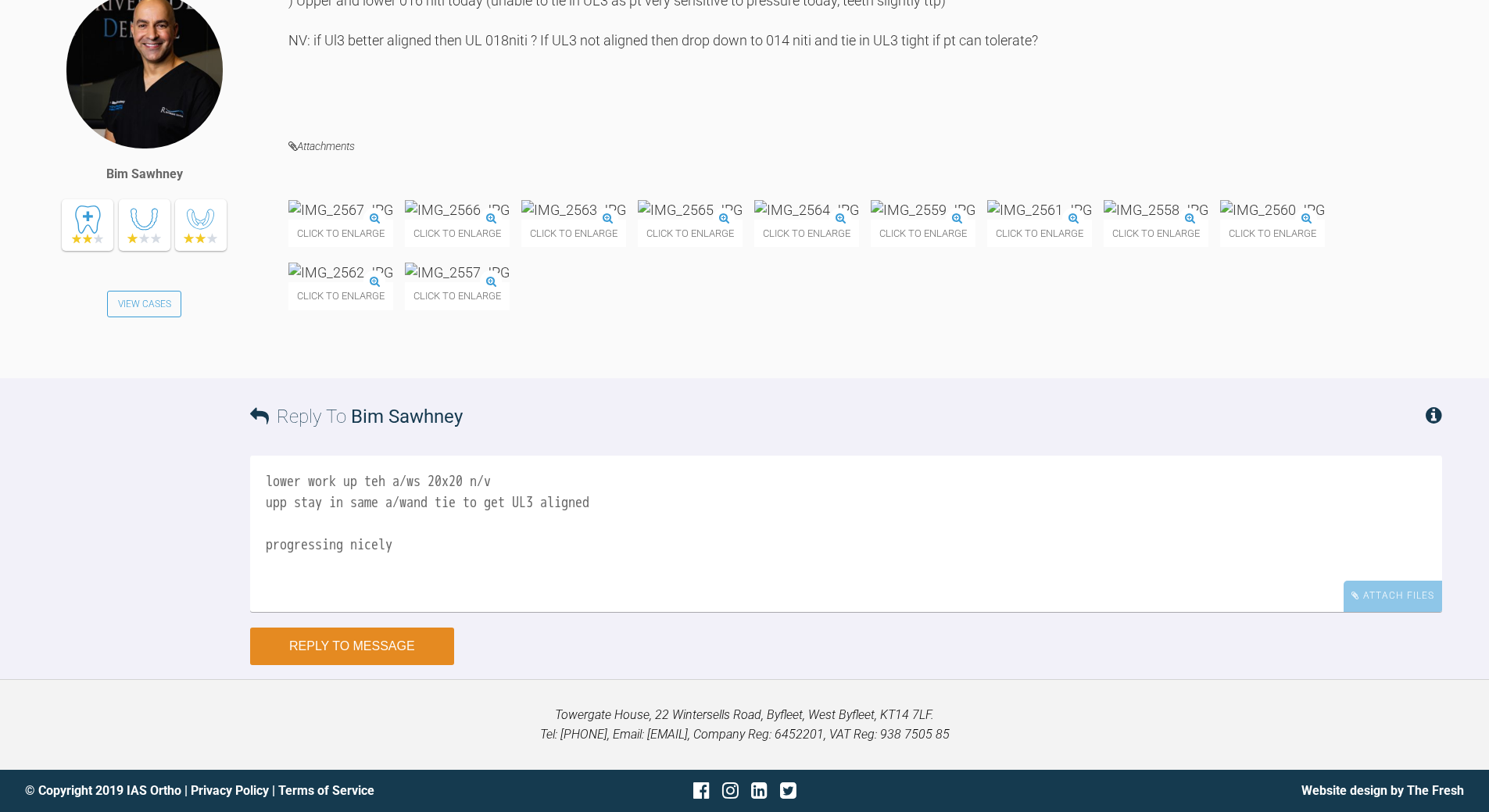 type on "lower work up teh a/ws 20x20 n/v
upp stay in same a/wand tie to get UL3 aligned
progressing nicely" 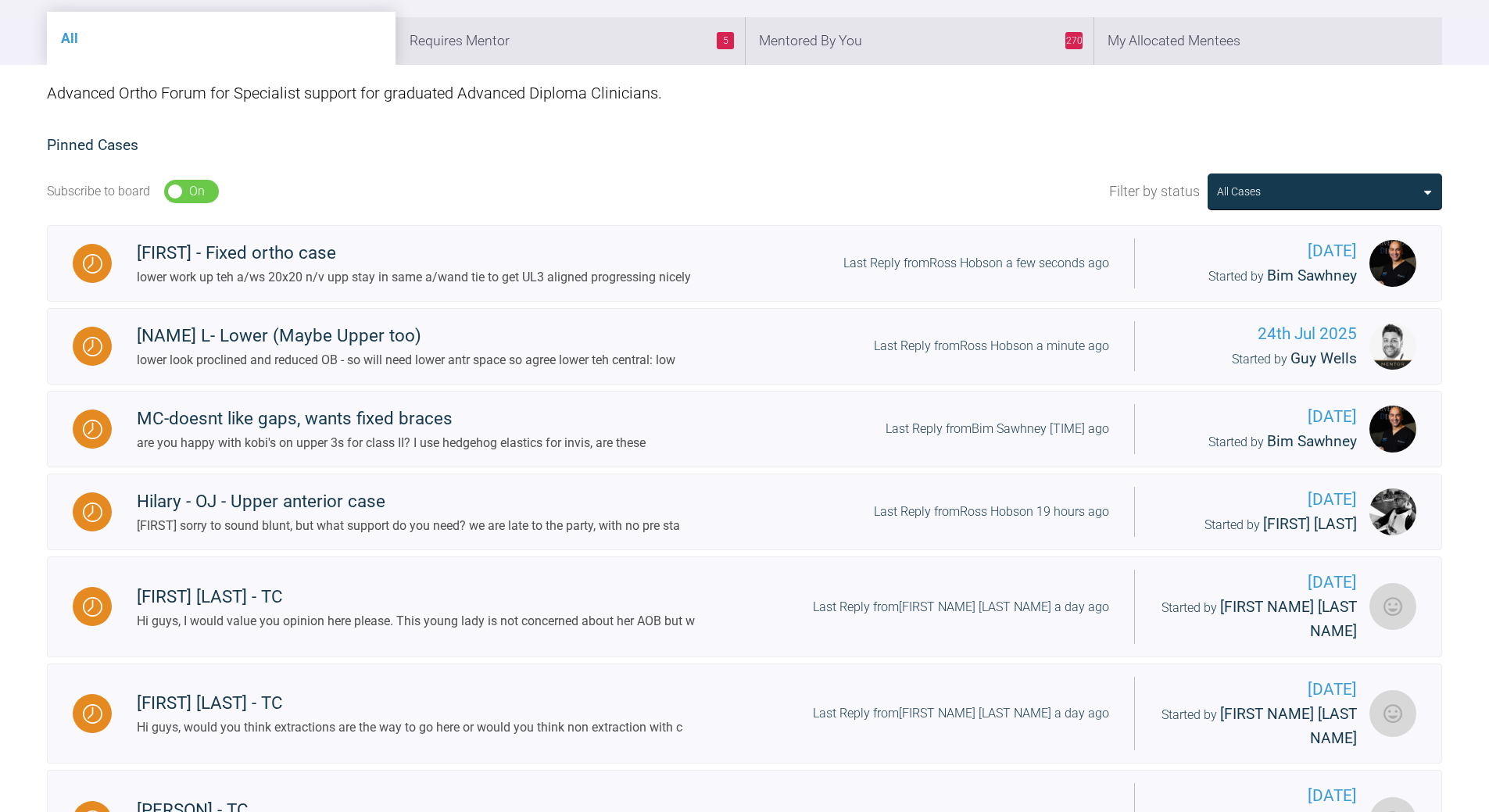 scroll, scrollTop: 0, scrollLeft: 0, axis: both 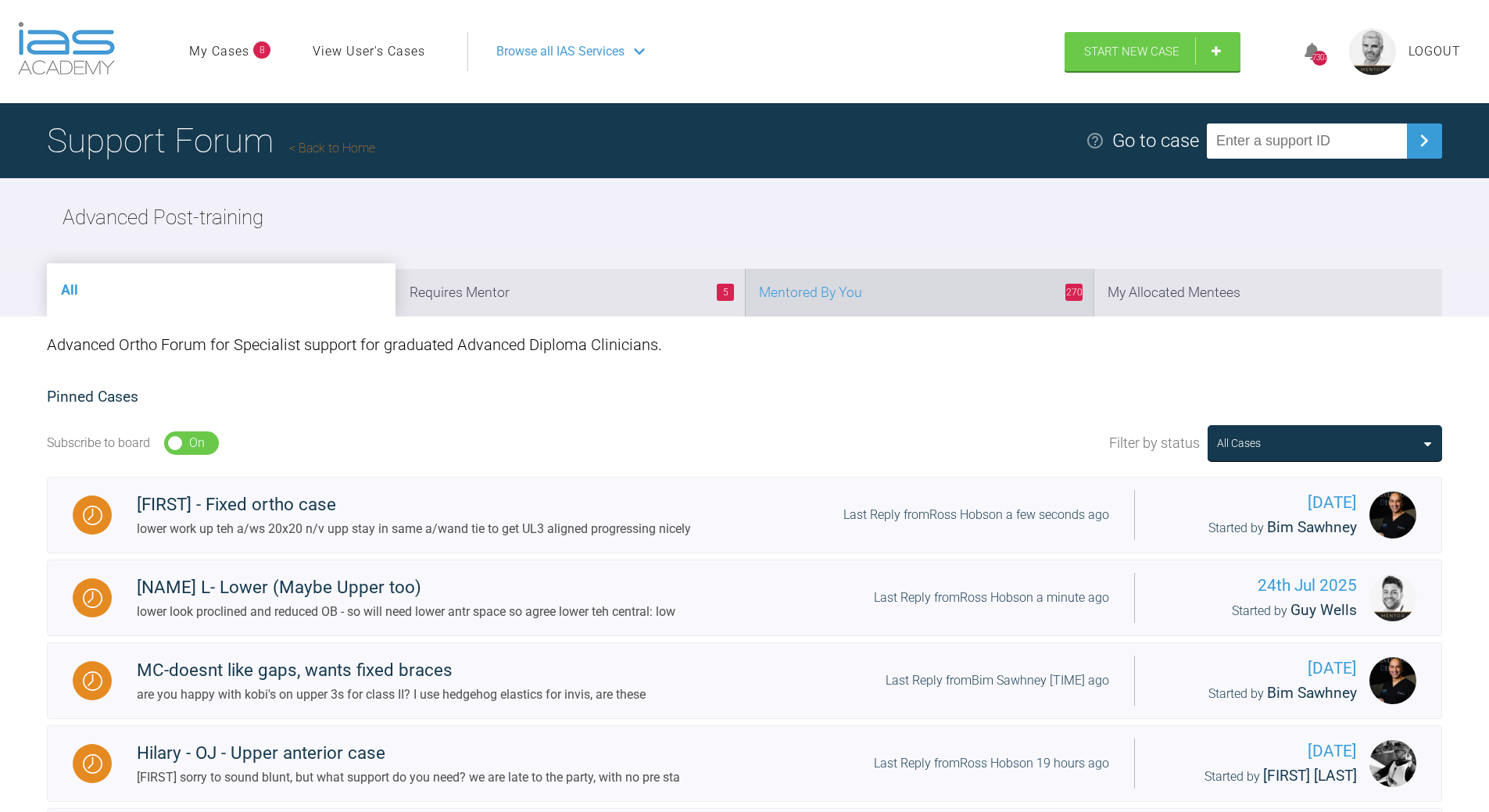 click on "270 Mentored By You" at bounding box center (919, 292) 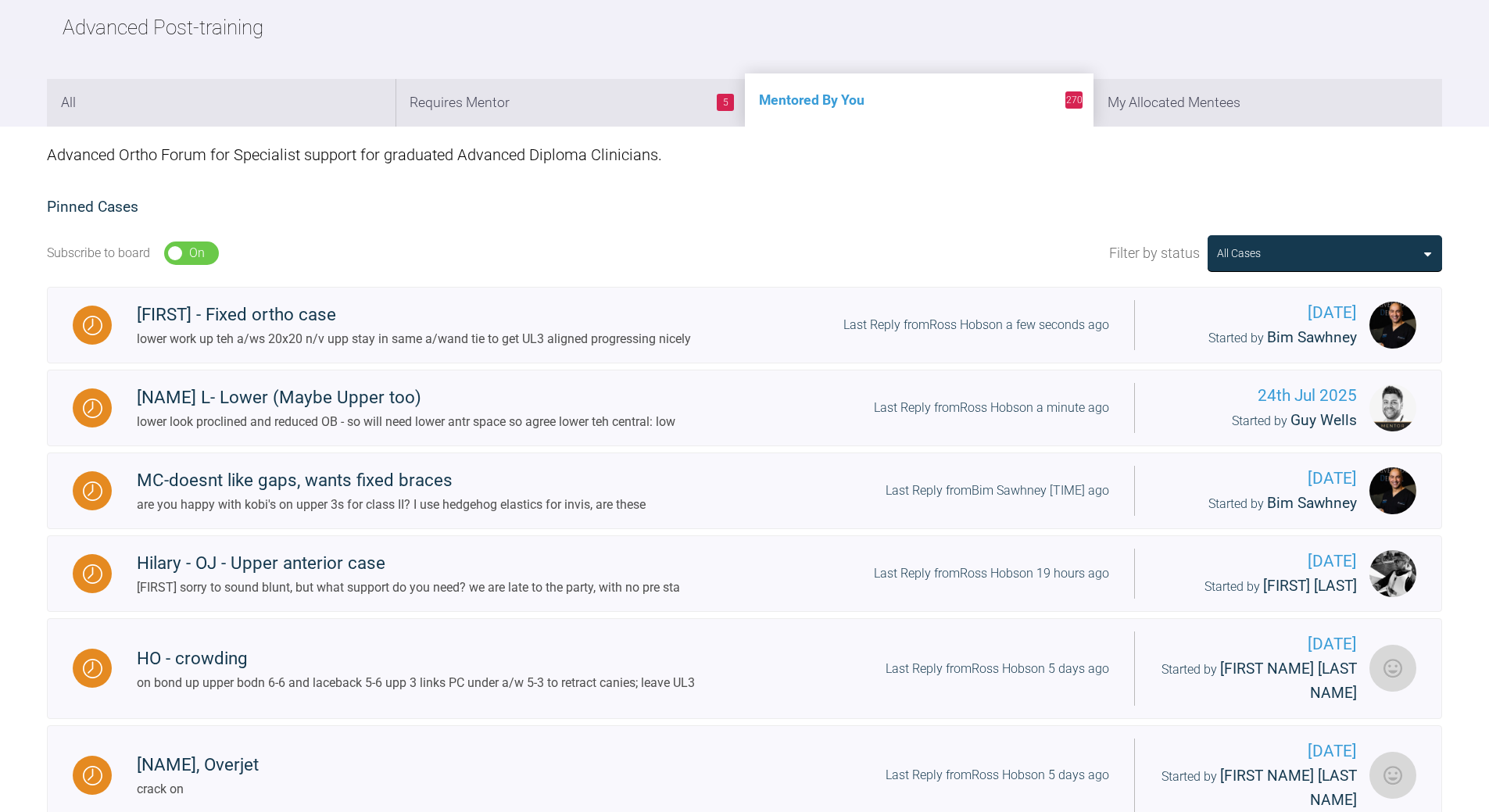 scroll, scrollTop: 313, scrollLeft: 0, axis: vertical 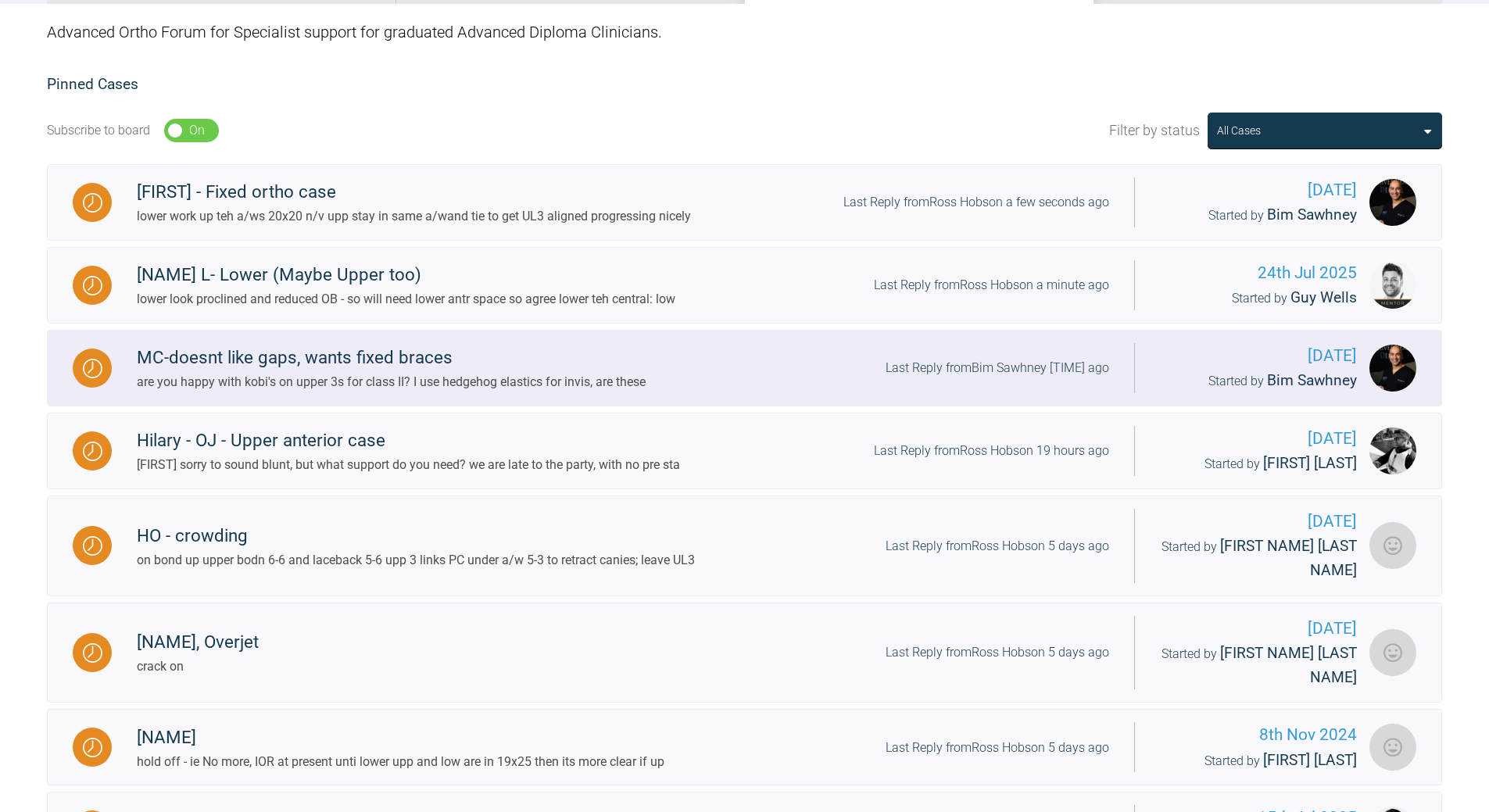 click on "Last Reply from  [NAME]   [DURATION] ago" at bounding box center (997, 368) 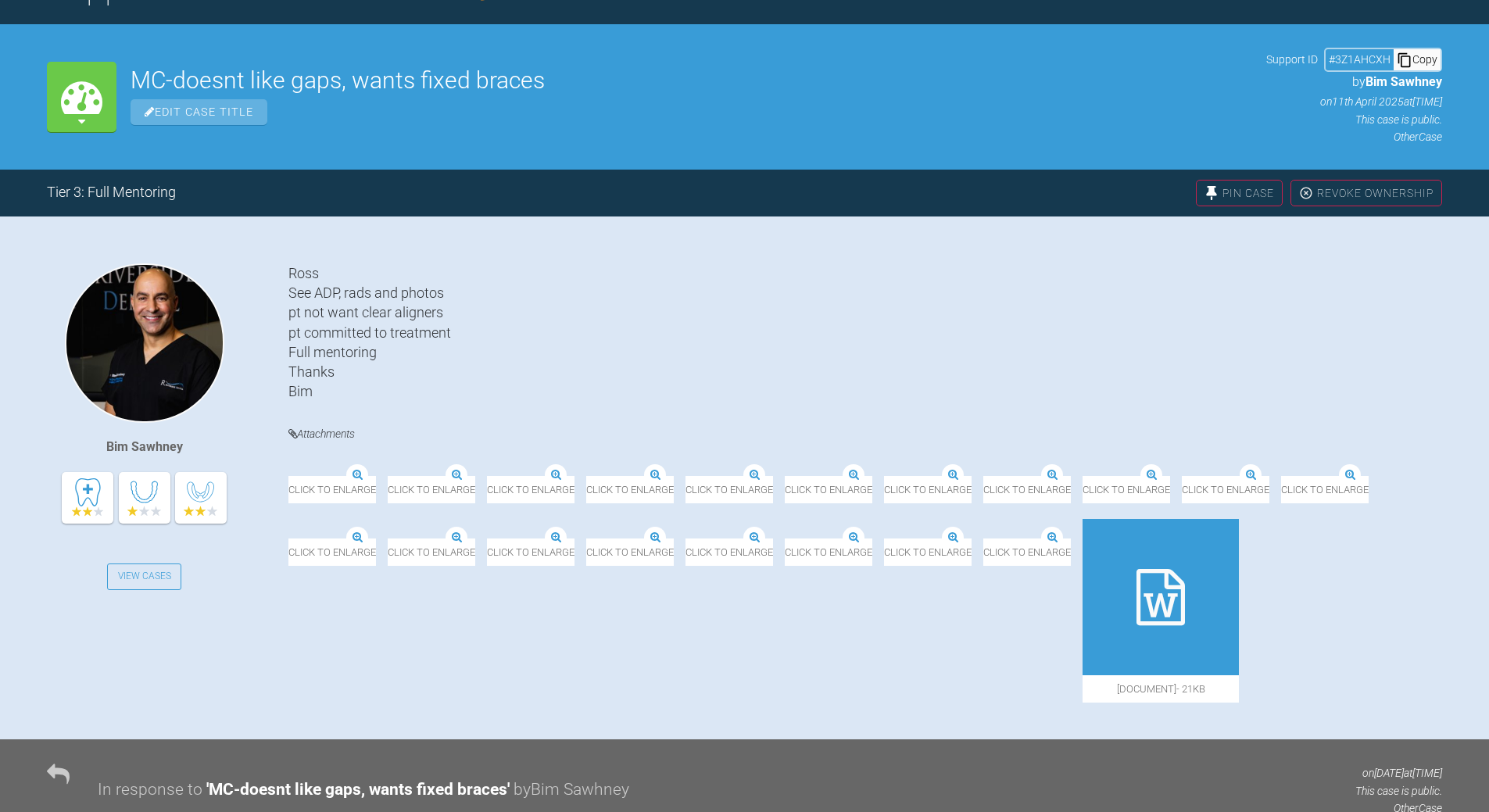 scroll, scrollTop: 313, scrollLeft: 0, axis: vertical 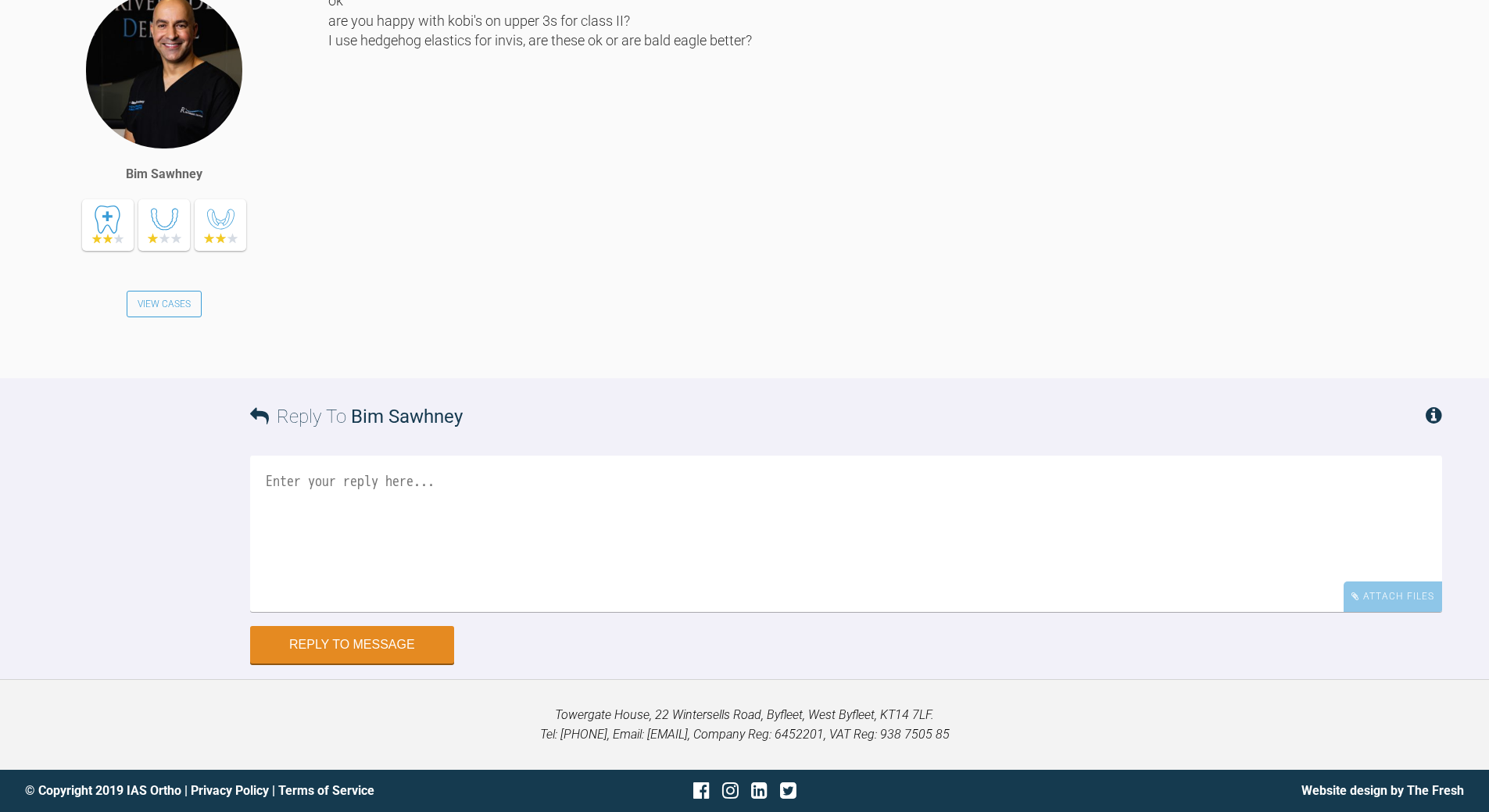 click at bounding box center [846, 534] 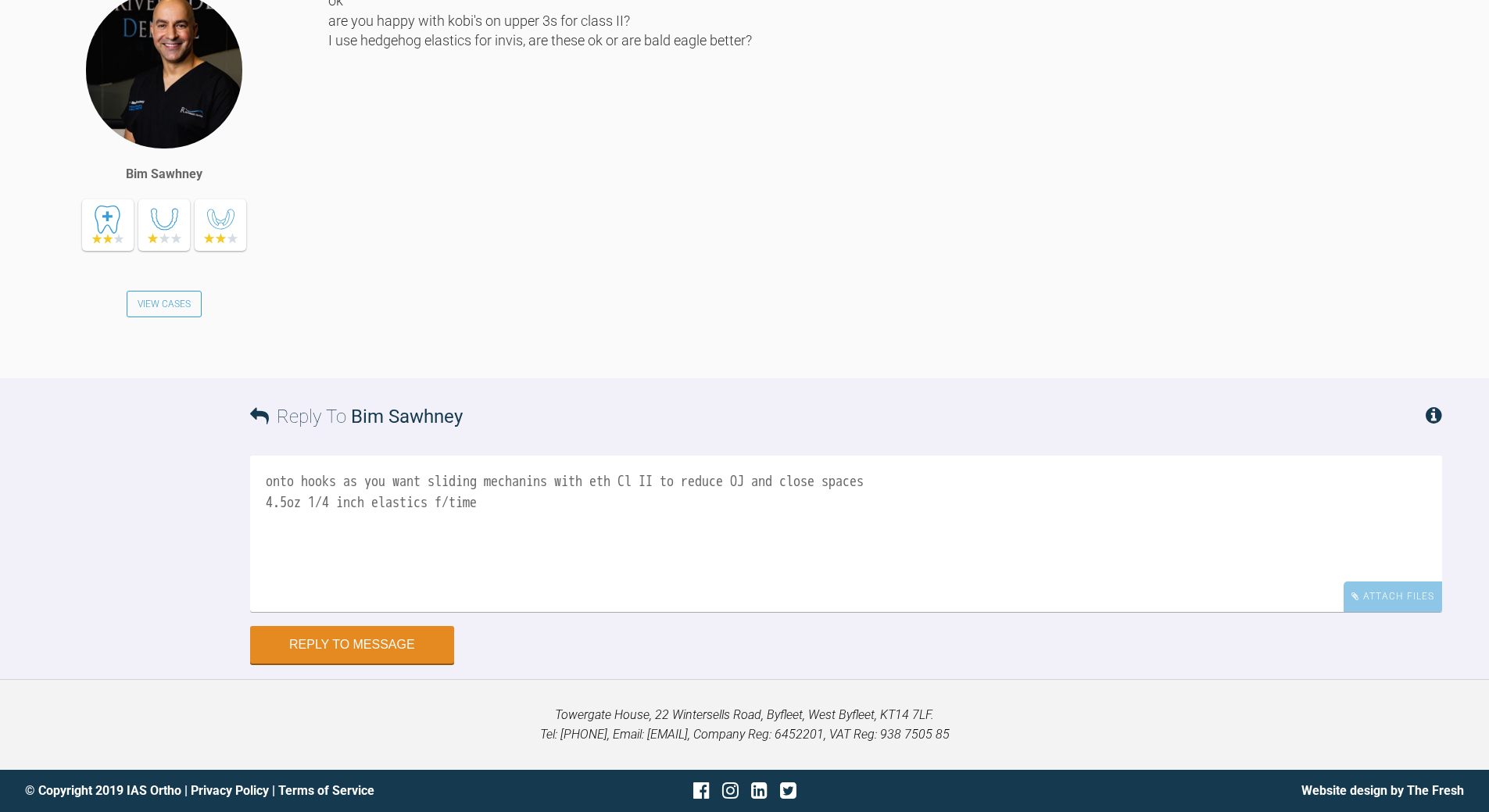 click on "onto hooks as you want sliding mechanins with eth Cl II to reduce OJ and close spaces
4.5oz 1/4 inch elastics f/time" at bounding box center (846, 534) 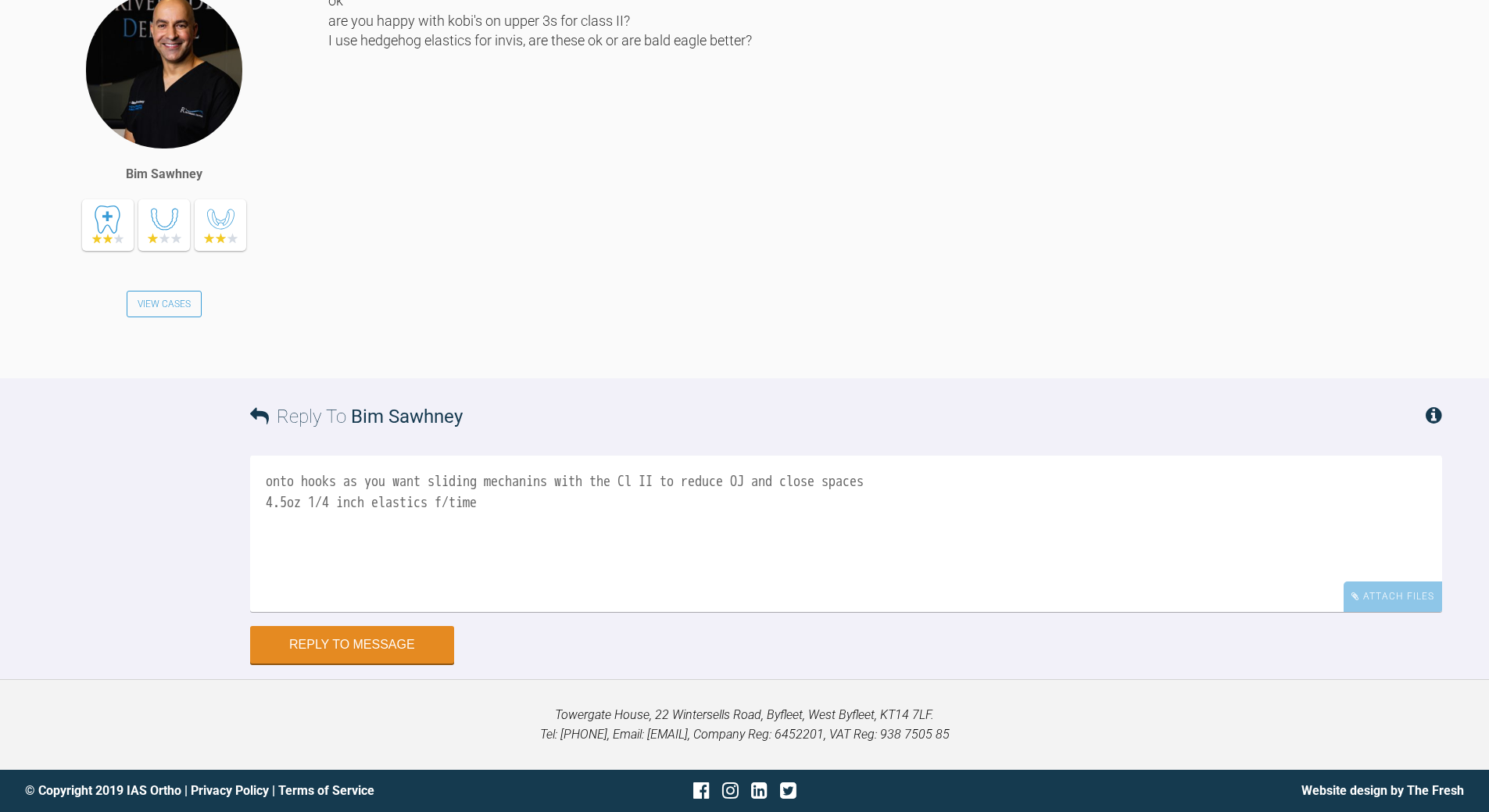click on "onto hooks as you want sliding mechanins with the Cl II to reduce OJ and close spaces
4.5oz 1/4 inch elastics f/time" at bounding box center [846, 534] 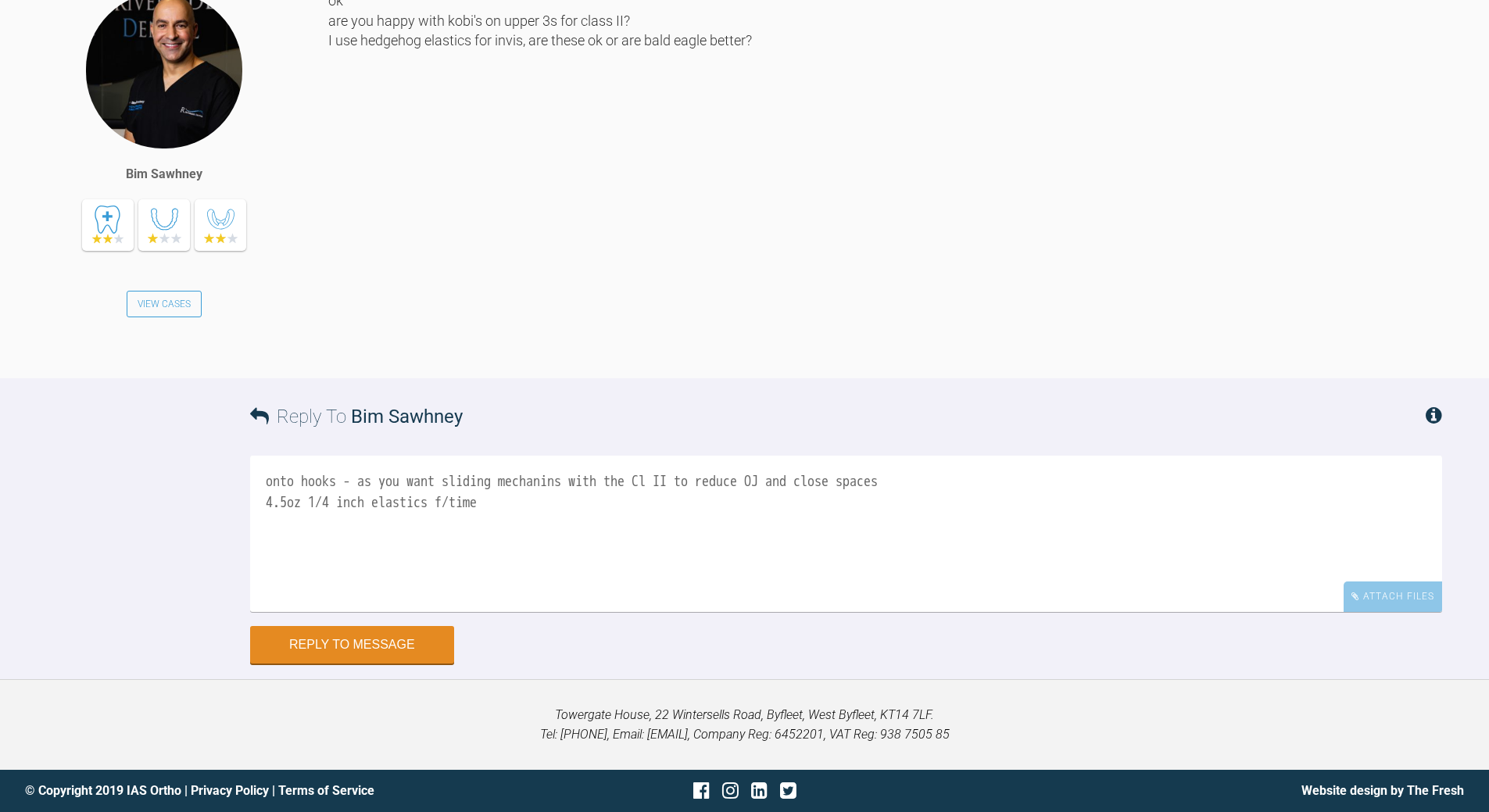 click on "onto hooks - as you want sliding mechanins with the Cl II to reduce OJ and close spaces
4.5oz 1/4 inch elastics f/time" at bounding box center (846, 534) 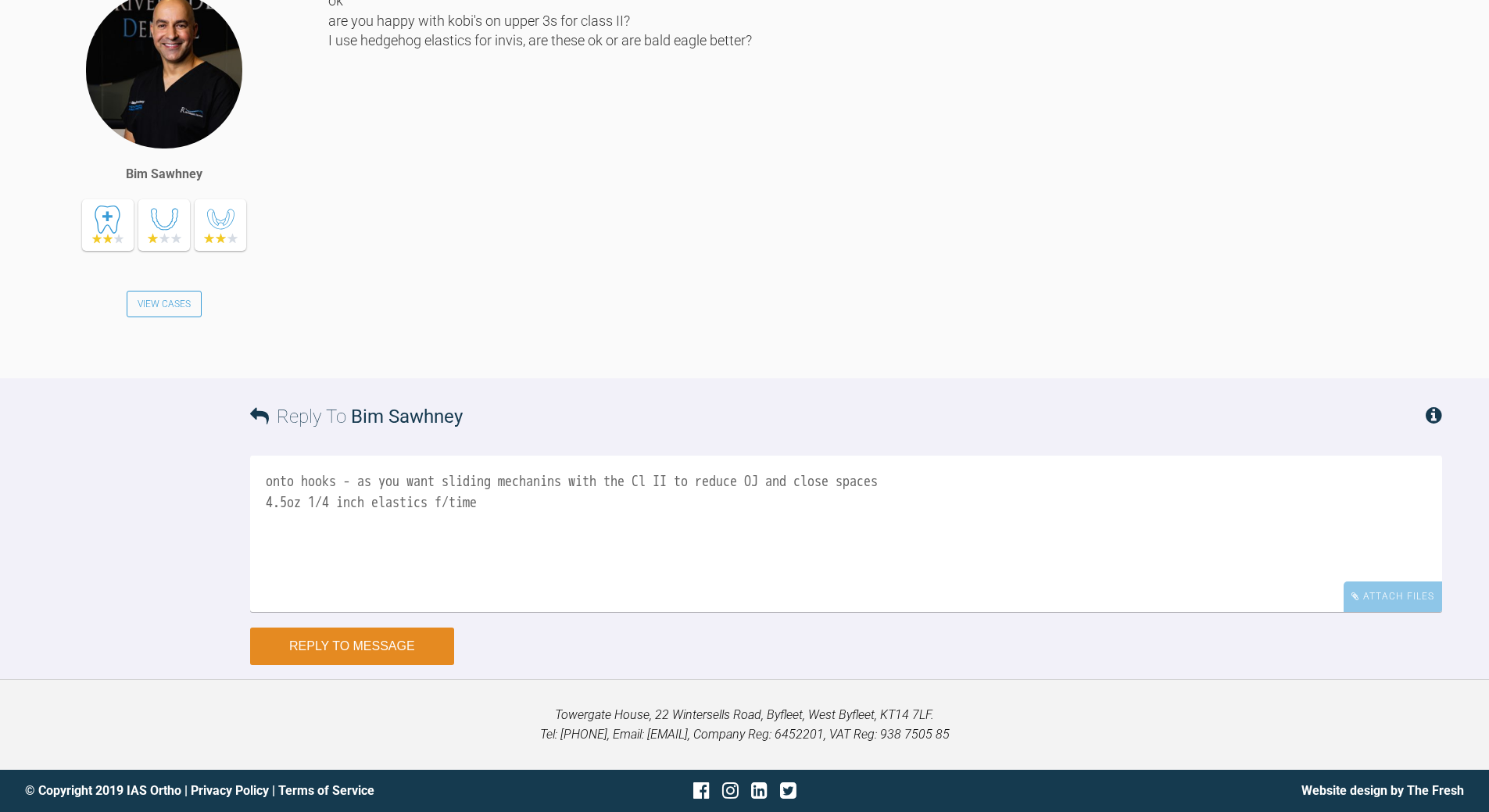 type on "onto hooks - as you want sliding mechanins with the Cl II to reduce OJ and close spaces
4.5oz 1/4 inch elastics f/time" 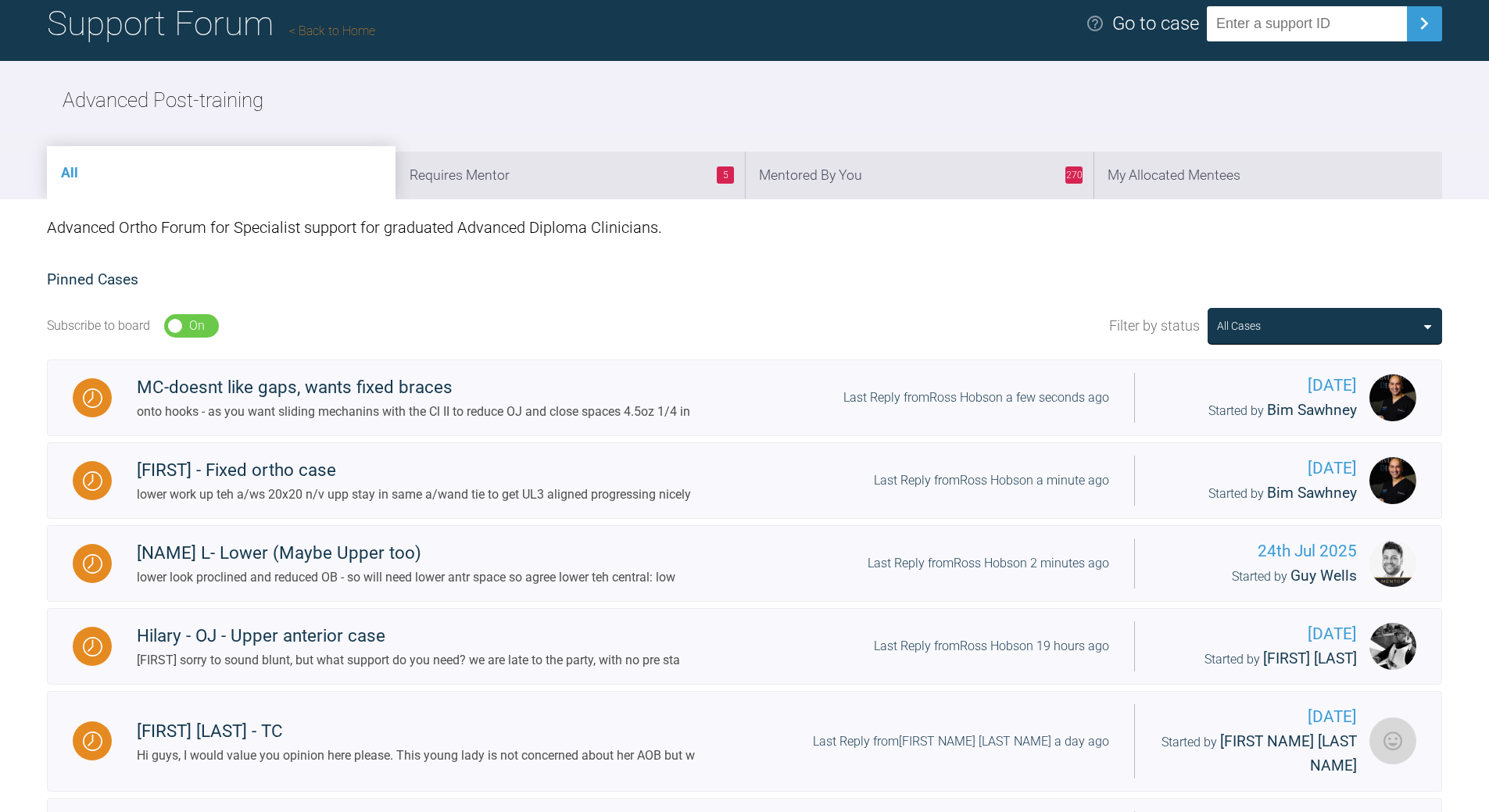 scroll, scrollTop: 0, scrollLeft: 0, axis: both 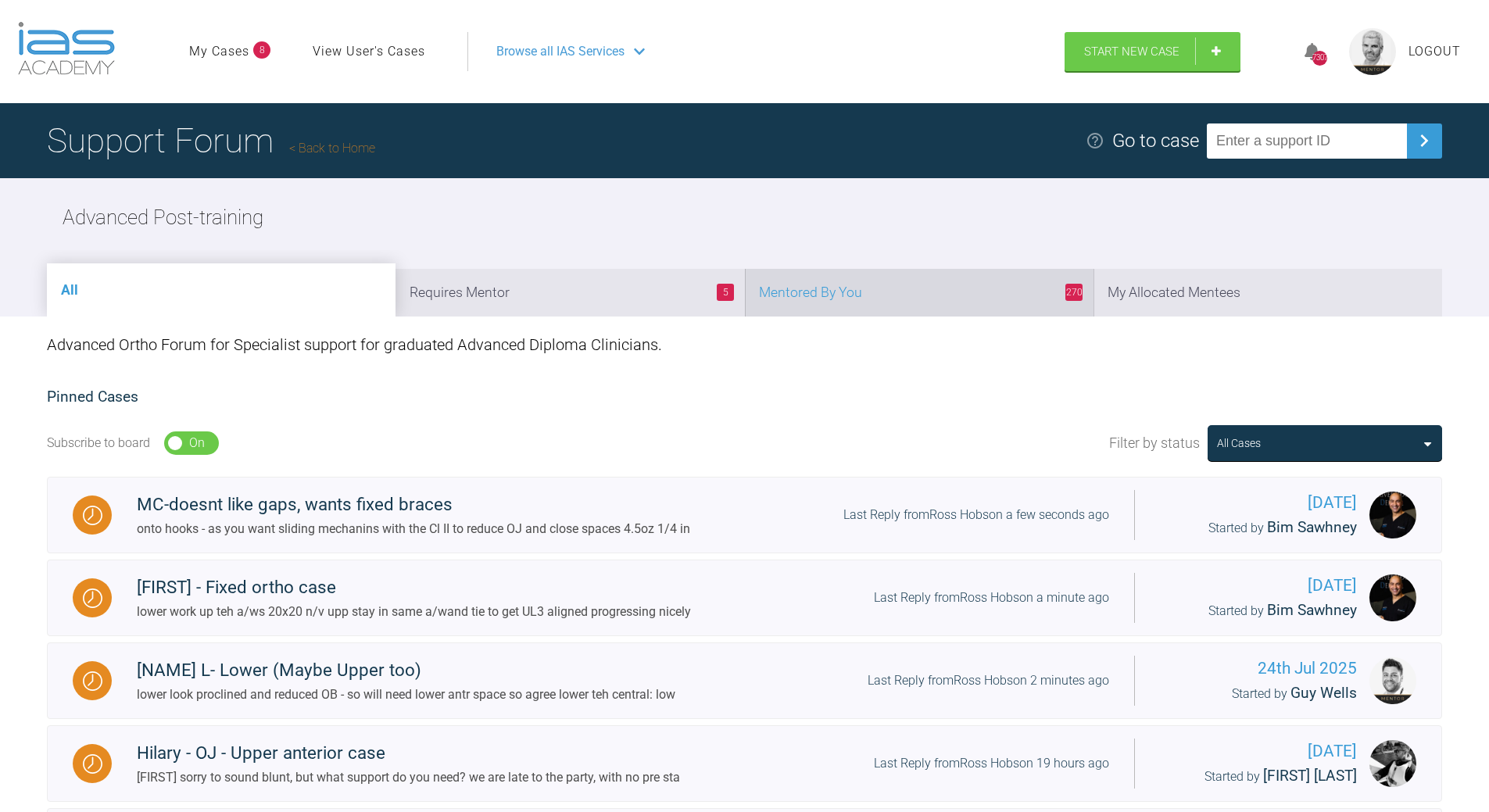 click on "270 Mentored By You" at bounding box center (919, 292) 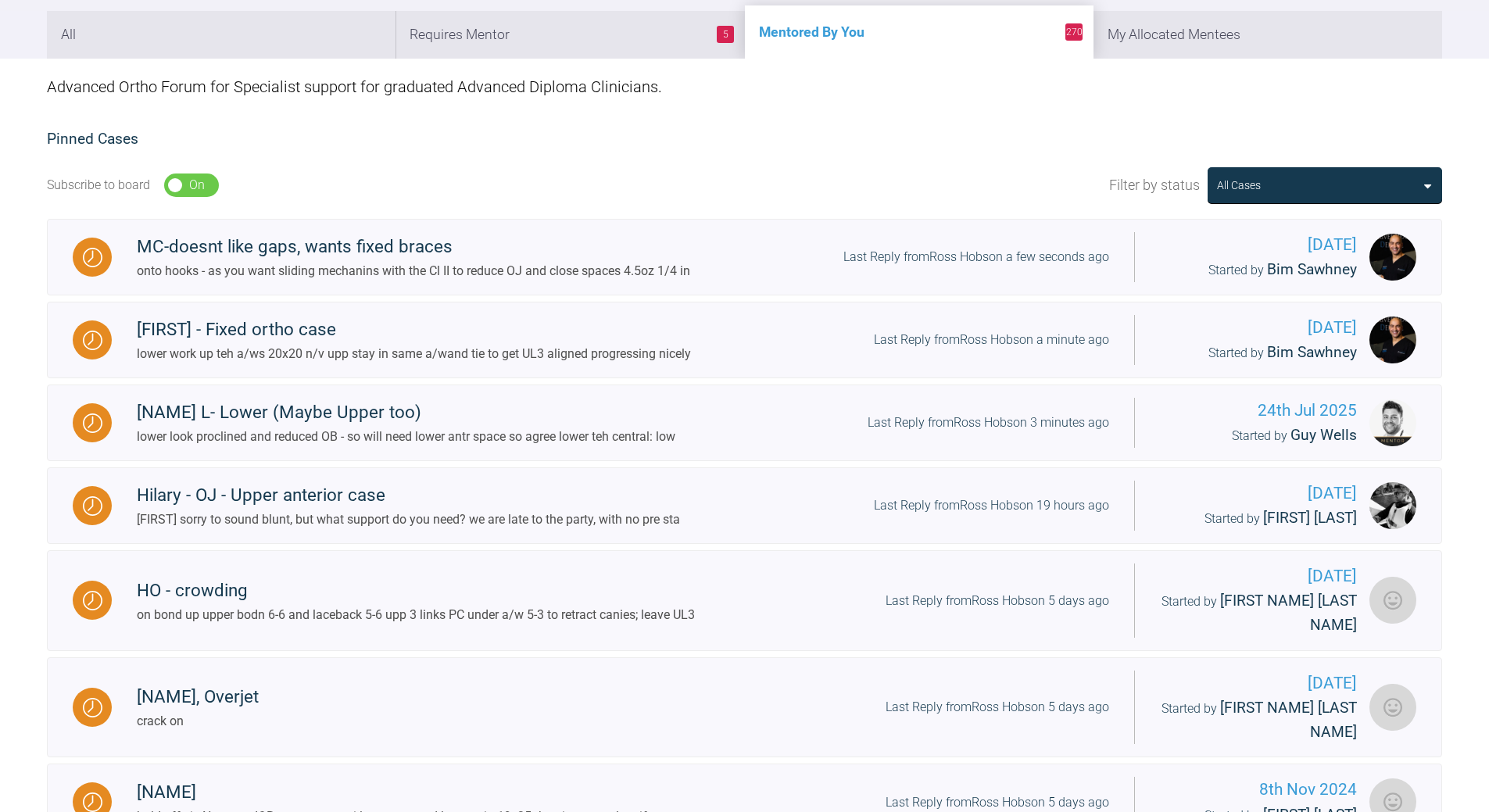 scroll, scrollTop: 0, scrollLeft: 0, axis: both 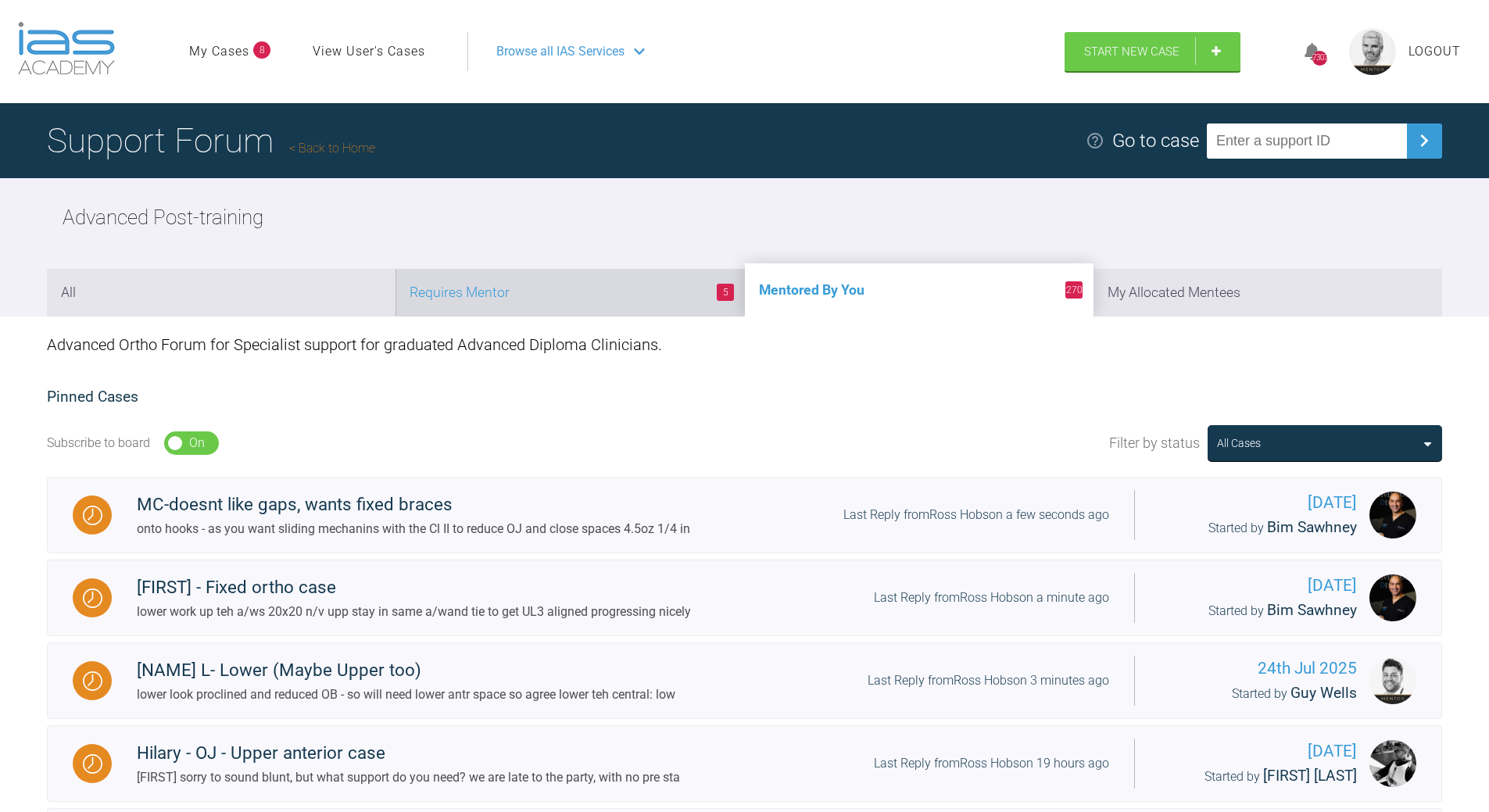 click on "Requires Mentor" at bounding box center [570, 292] 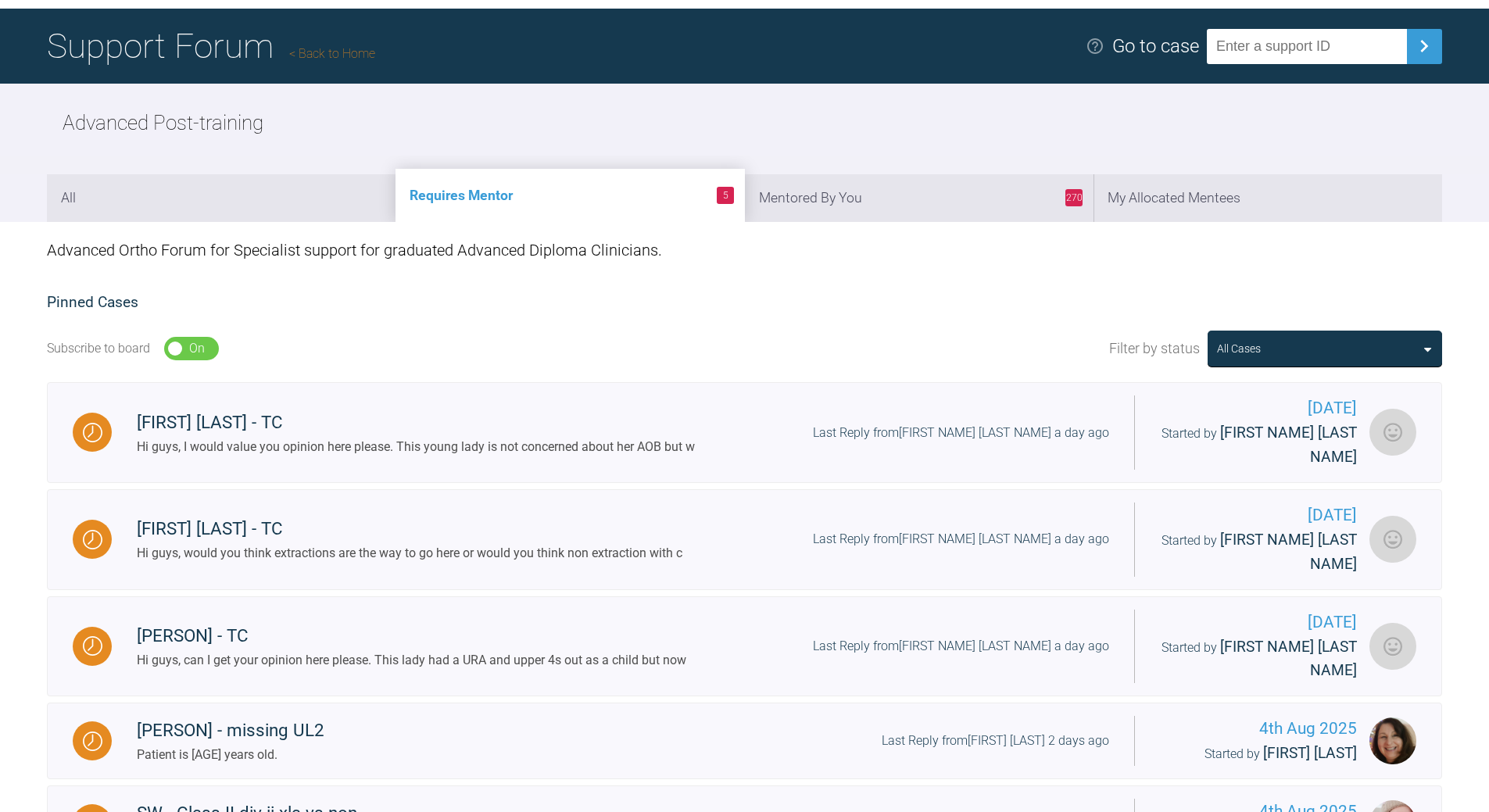 scroll, scrollTop: 204, scrollLeft: 0, axis: vertical 